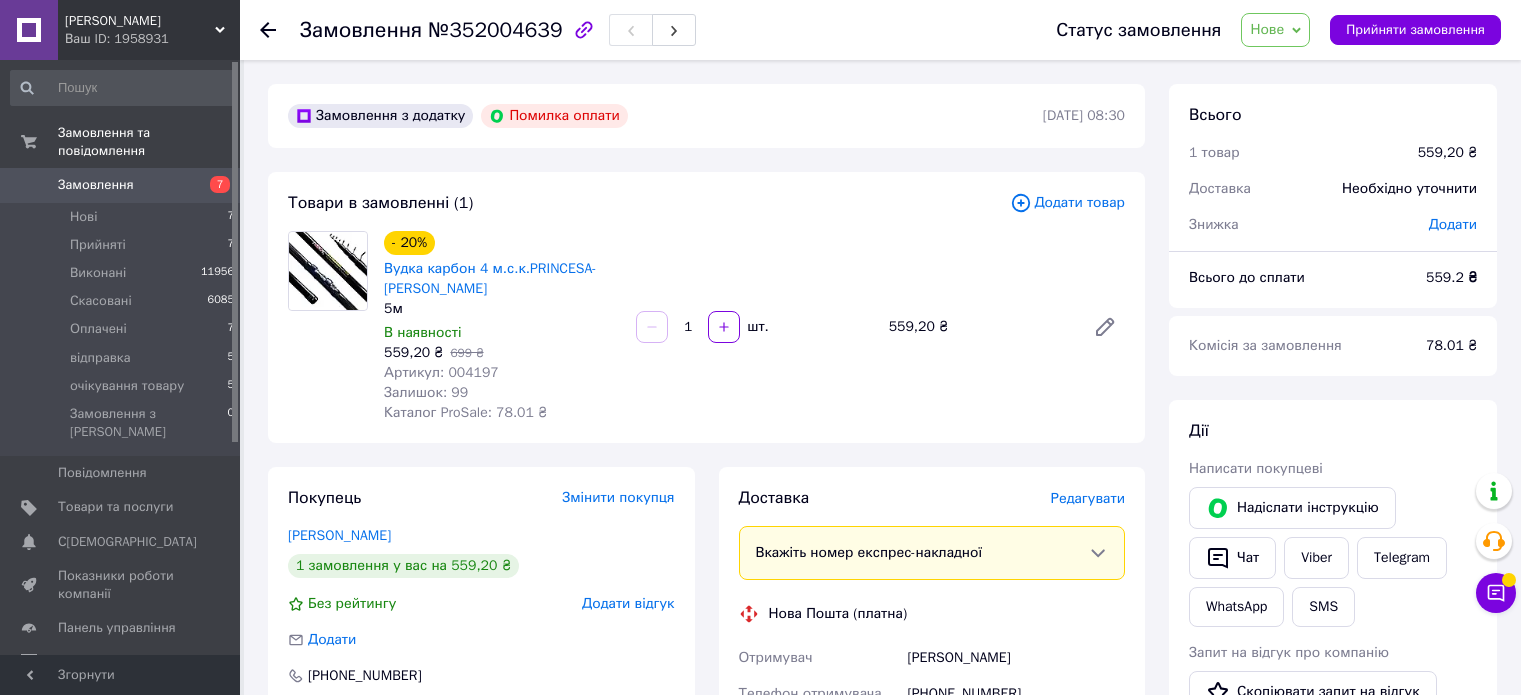 scroll, scrollTop: 240, scrollLeft: 0, axis: vertical 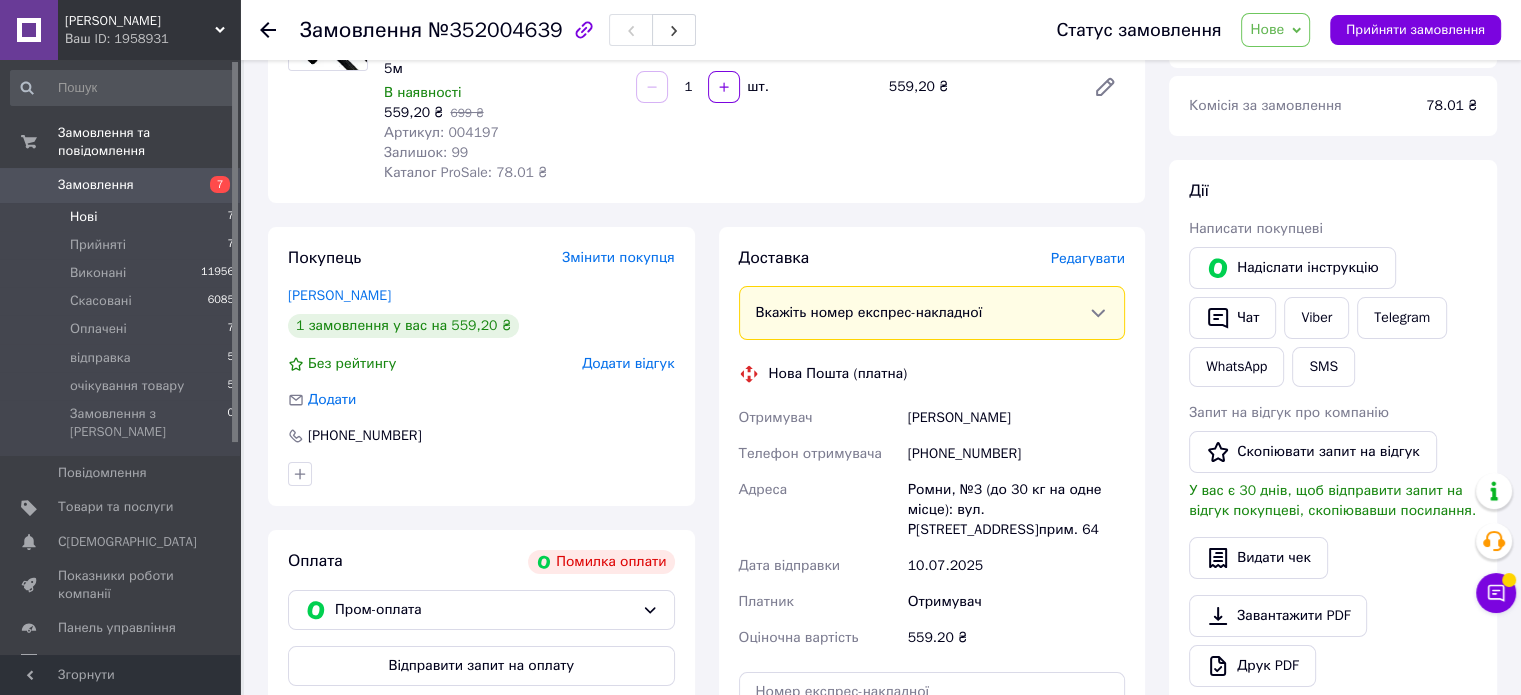 click on "Нові 7" at bounding box center [123, 217] 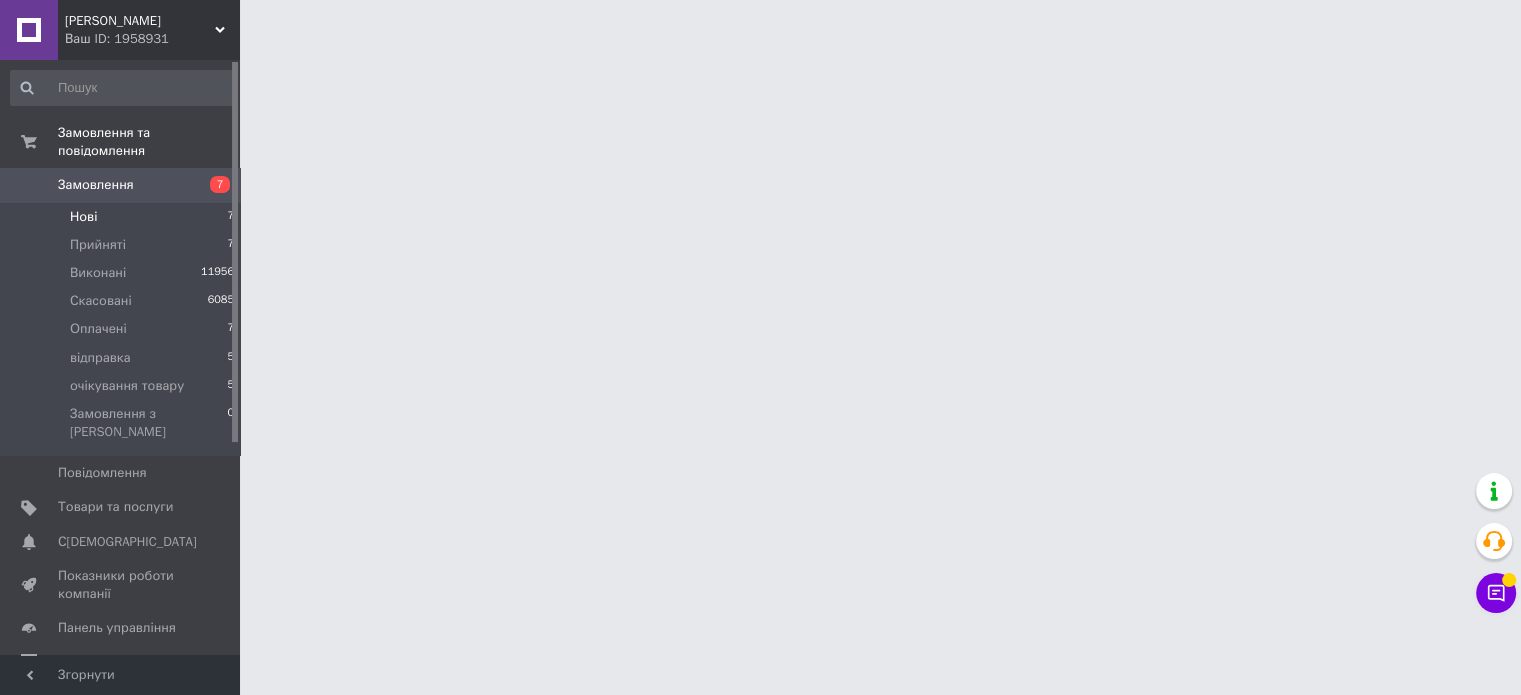 scroll, scrollTop: 0, scrollLeft: 0, axis: both 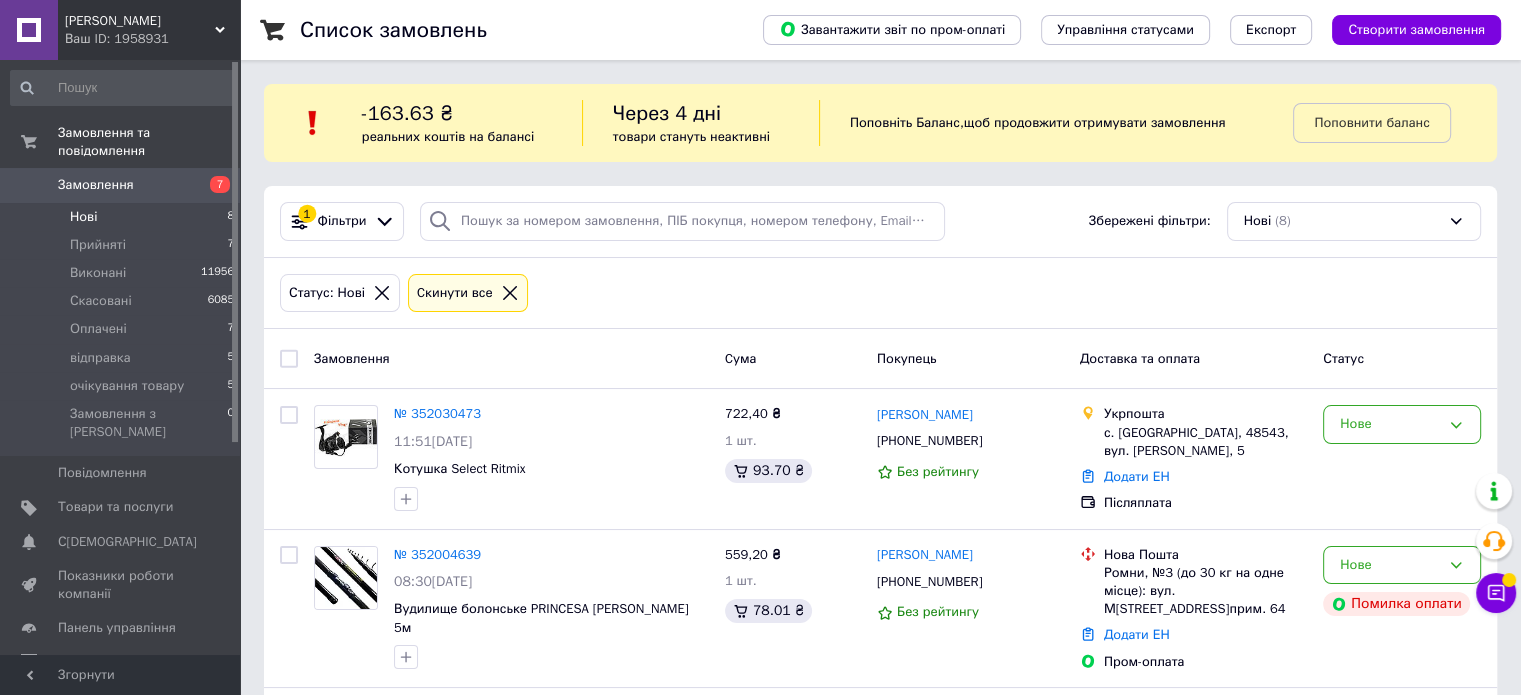click on "Замовлення" at bounding box center [511, 359] 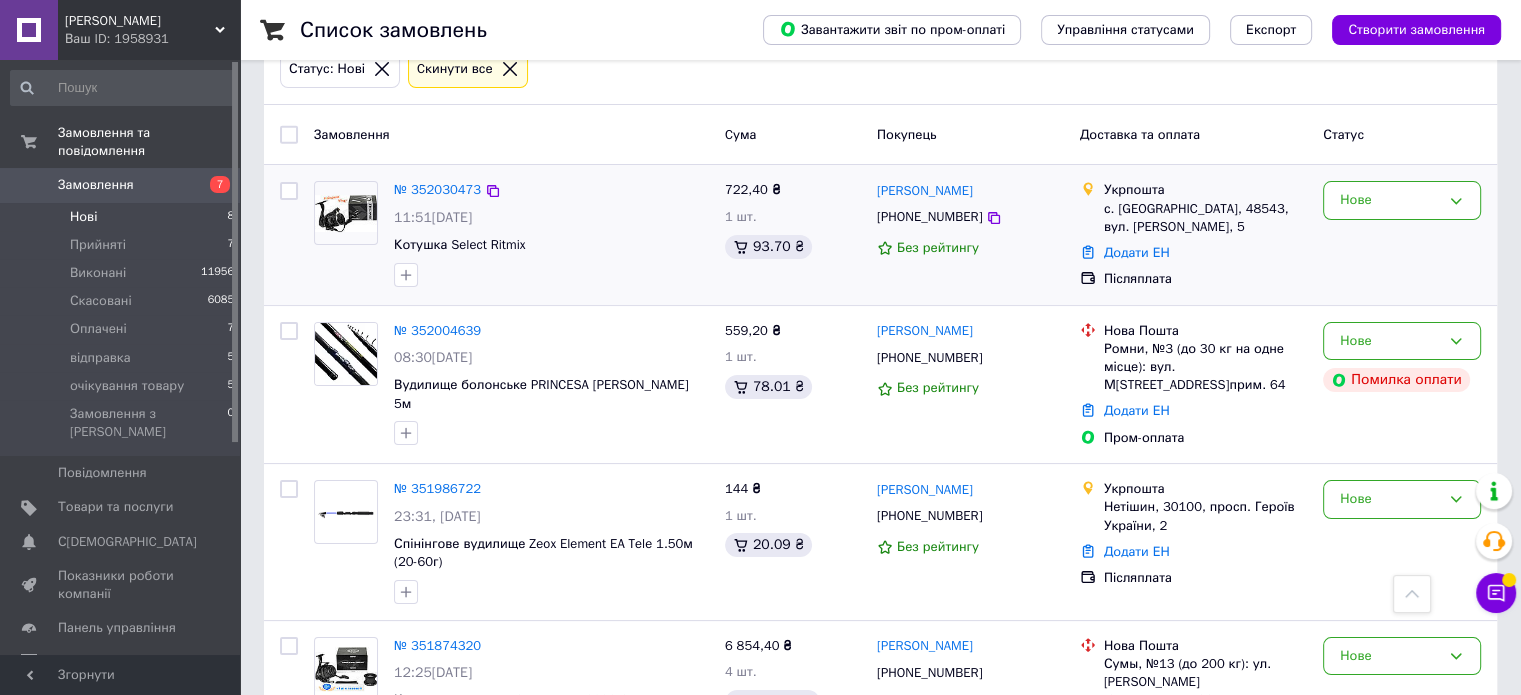 scroll, scrollTop: 160, scrollLeft: 0, axis: vertical 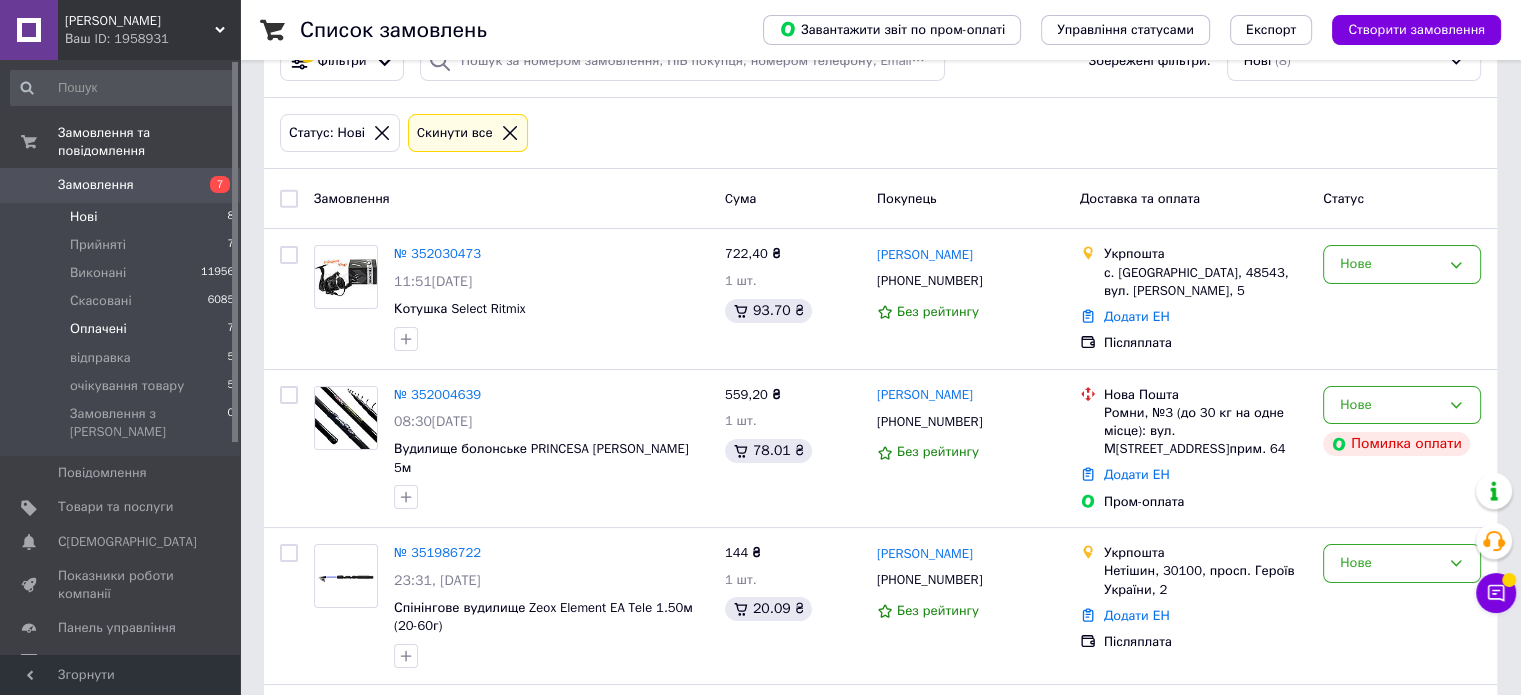 click on "Оплачені 7" at bounding box center [123, 329] 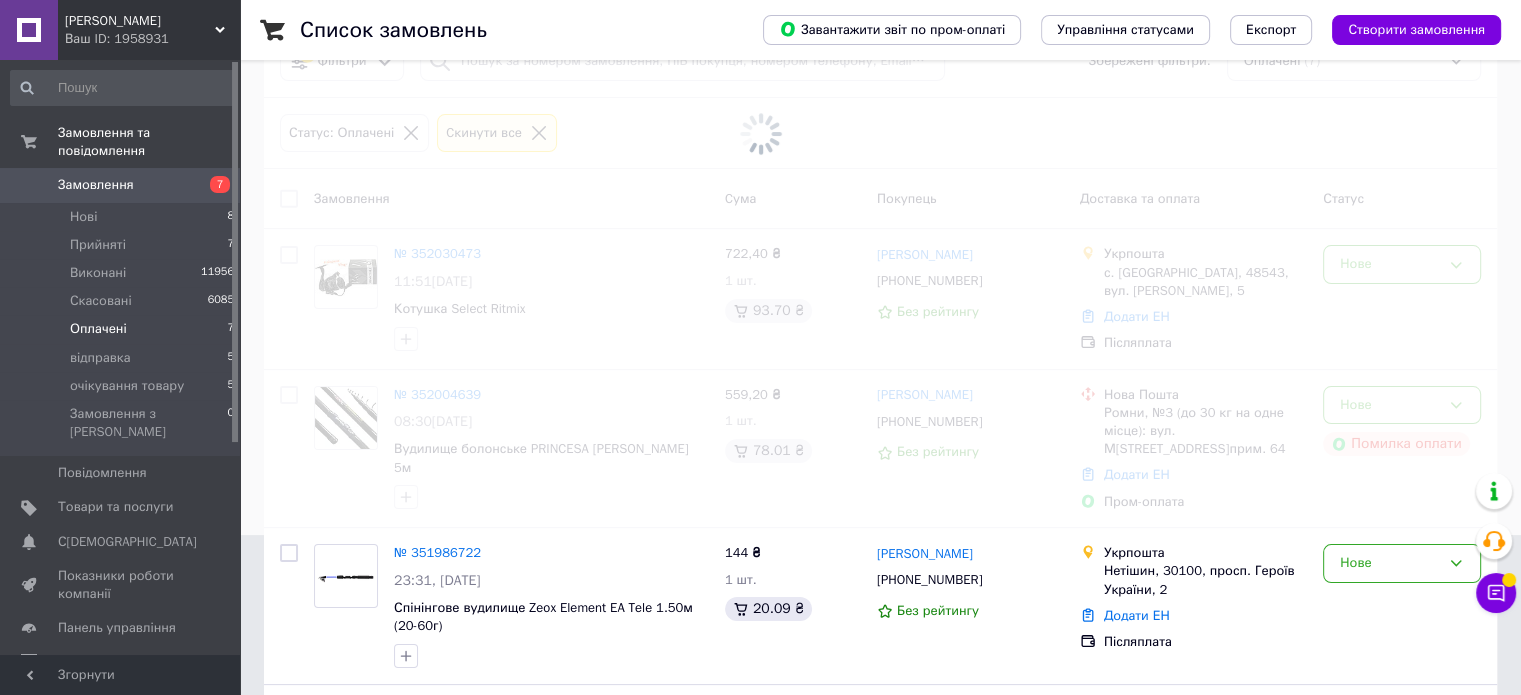scroll, scrollTop: 0, scrollLeft: 0, axis: both 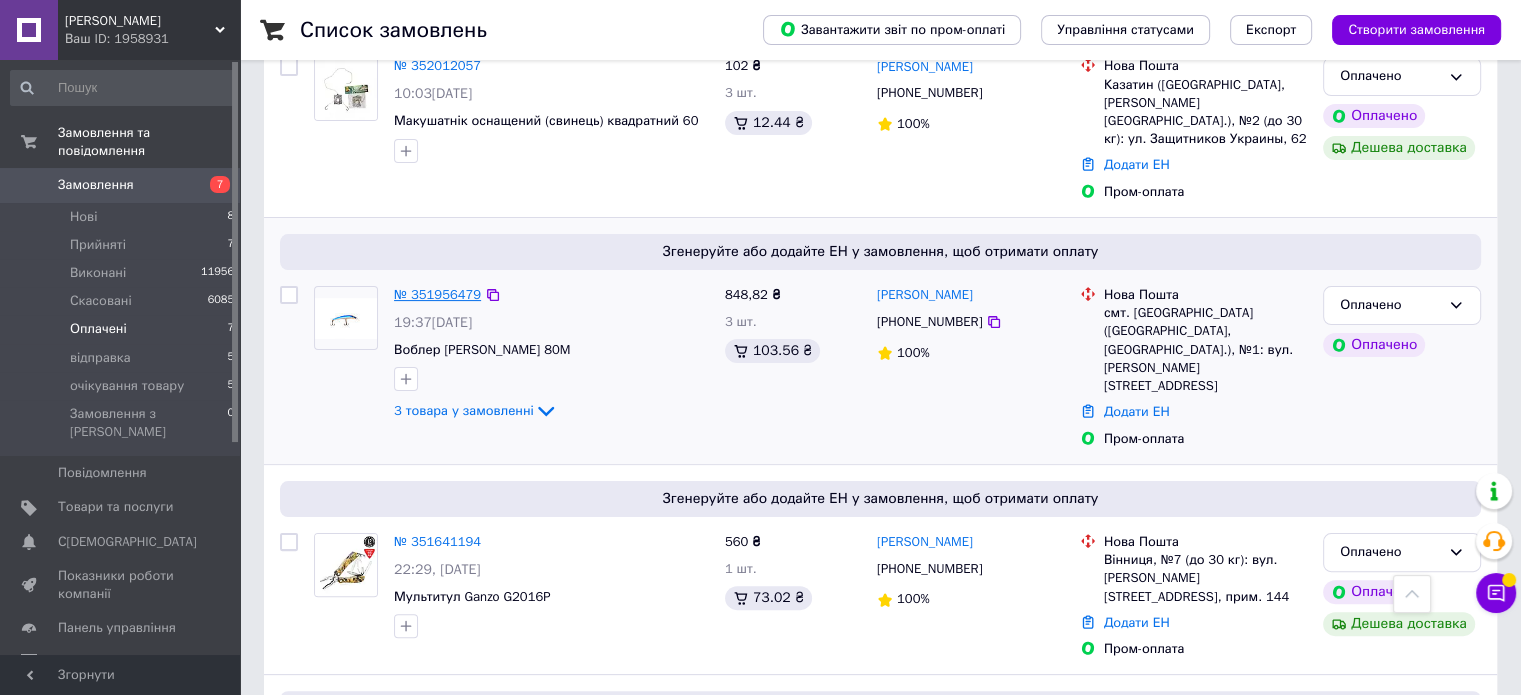 click on "№ 351956479" at bounding box center [437, 294] 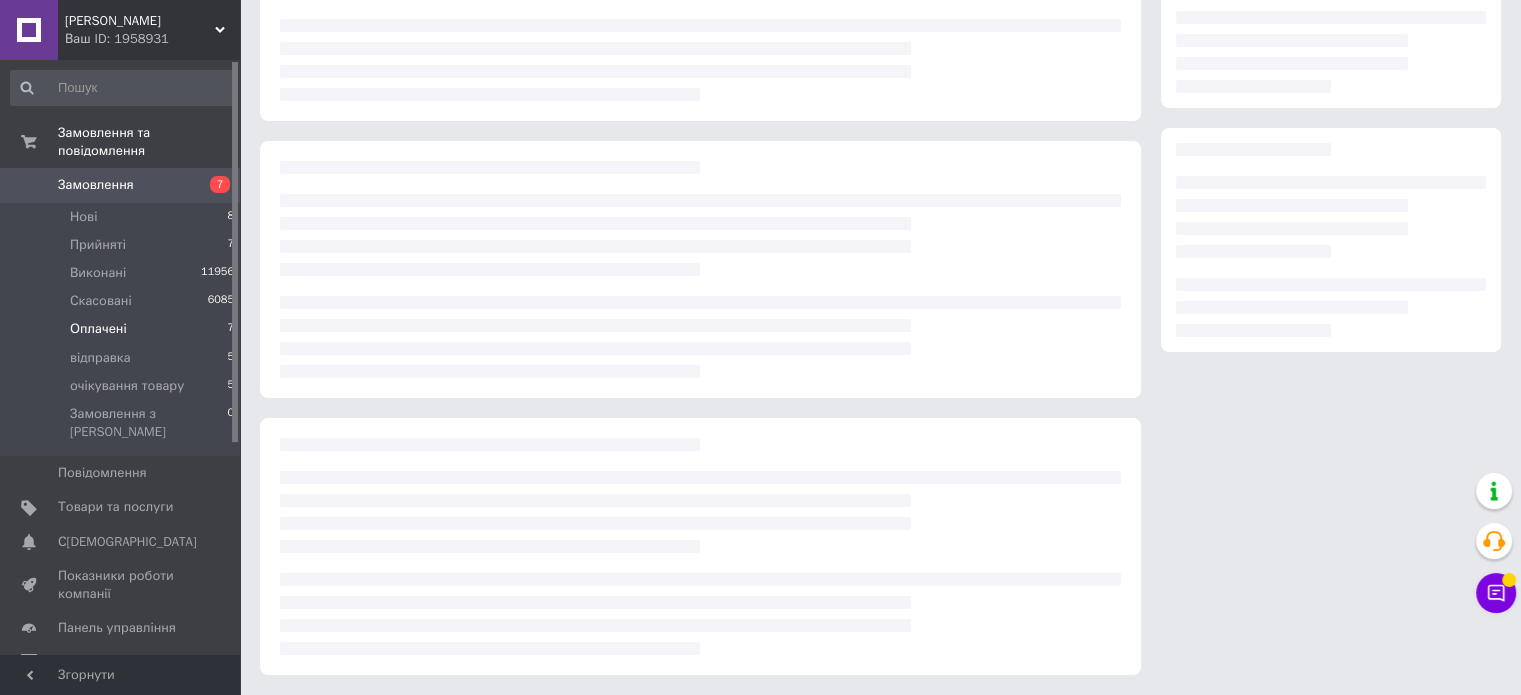 click at bounding box center (700, 268) 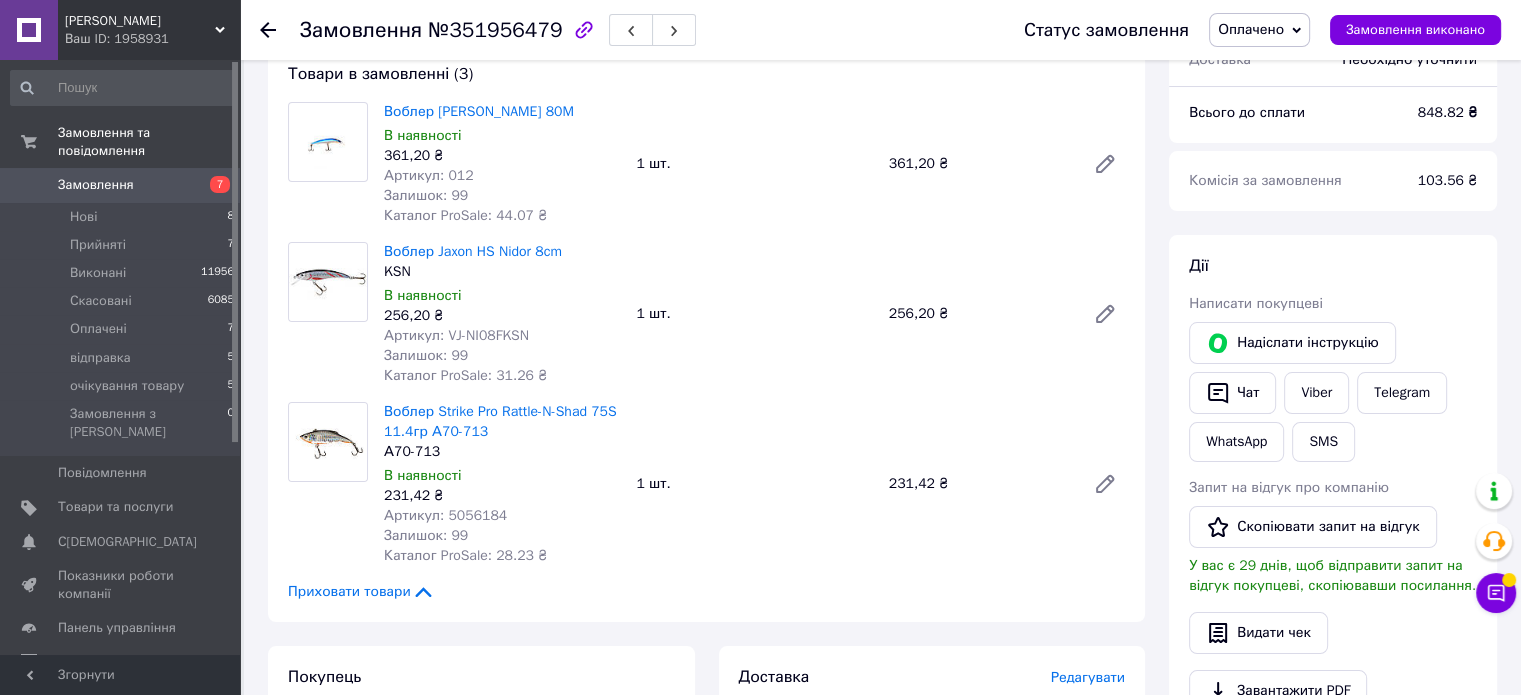 scroll, scrollTop: 120, scrollLeft: 0, axis: vertical 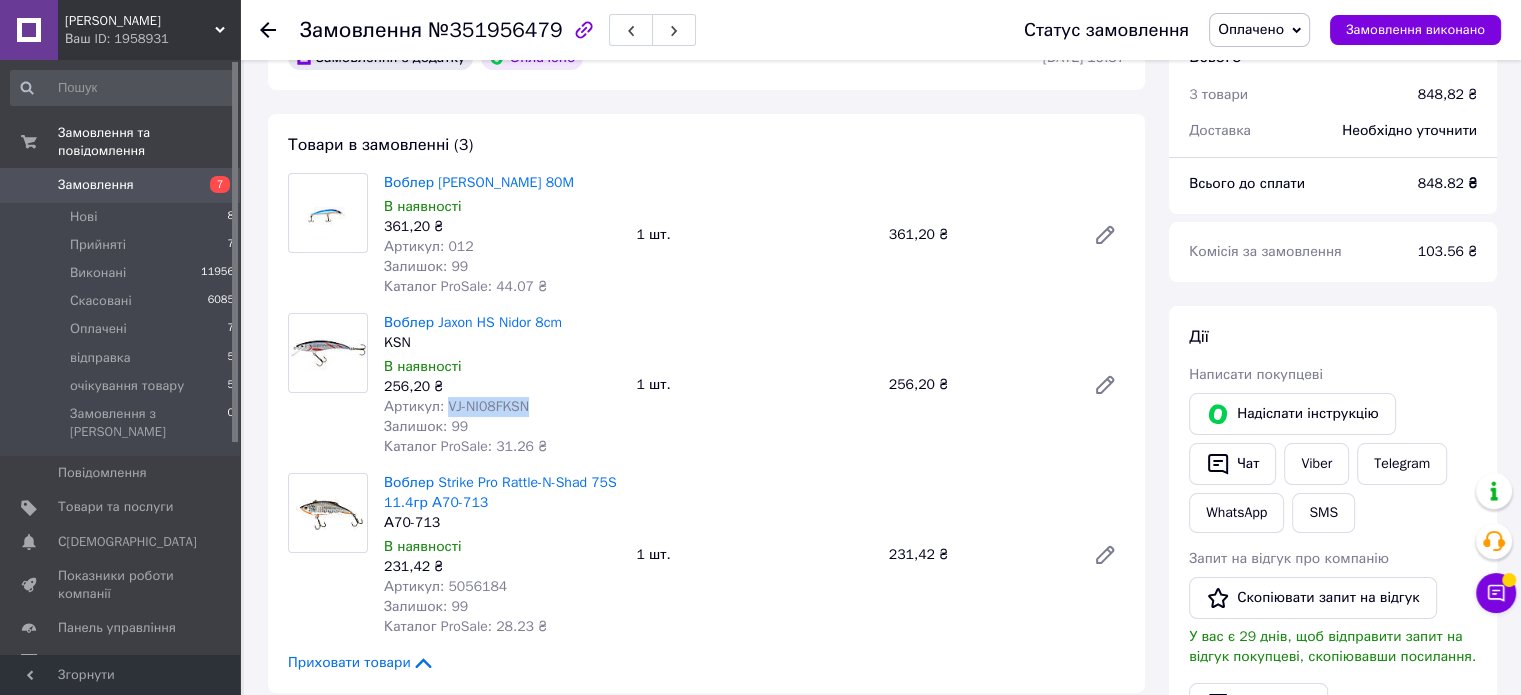 drag, startPoint x: 530, startPoint y: 403, endPoint x: 443, endPoint y: 402, distance: 87.005745 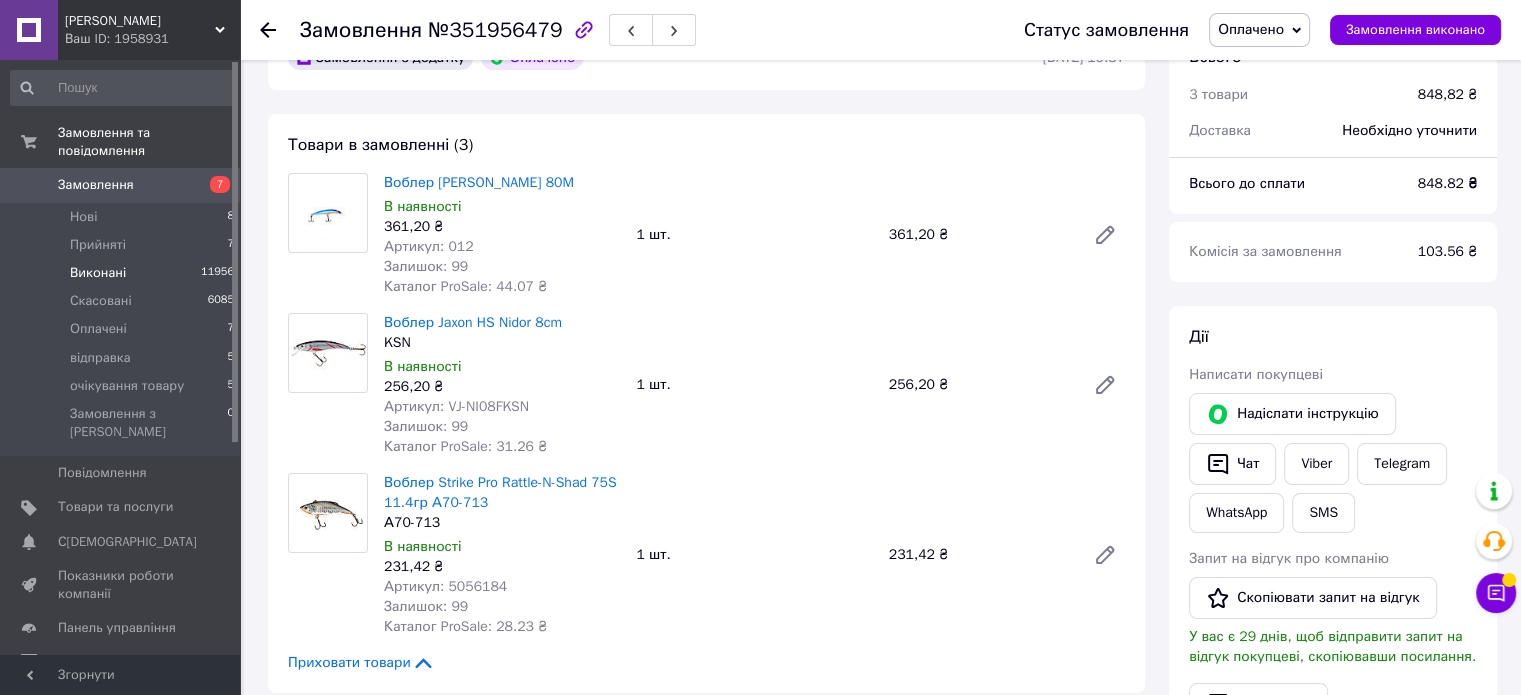 click on "Виконані" at bounding box center (98, 273) 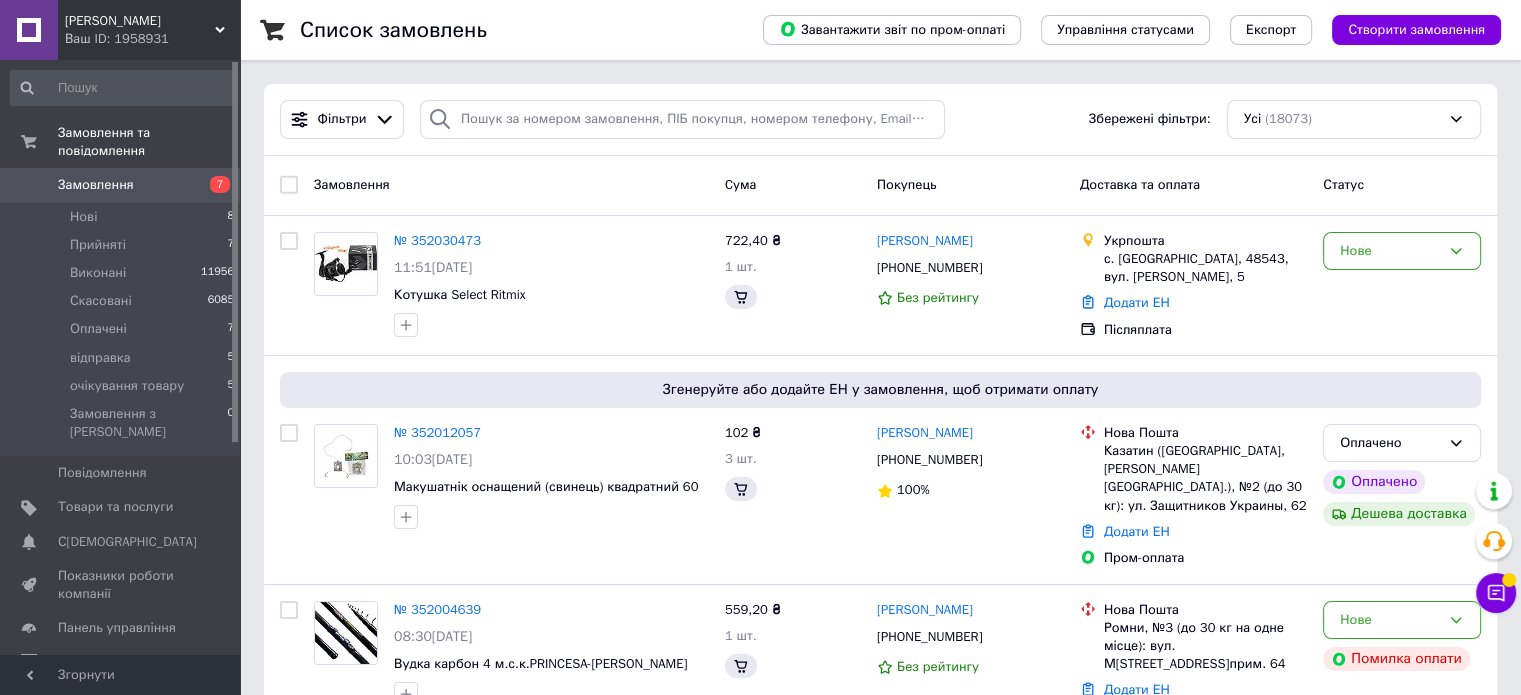 click on "Список замовлень   Завантажити звіт по пром-оплаті Управління статусами Експорт Створити замовлення Фільтри Збережені фільтри: Усі (18073) Замовлення Cума Покупець Доставка та оплата Статус № 352030473 11:51[DATE] Котушка Select Ritmix 722,40 ₴ 1 шт. [PERSON_NAME] [PHONE_NUMBER] Без рейтингу Укрпошта с. [GEOGRAPHIC_DATA], 48543, вул. [PERSON_NAME], 5 Додати ЕН Післяплата Нове Згенеруйте або додайте ЕН у замовлення, щоб отримати оплату № 352012057 10:03[DATE] Макушатнік оснащений (свинець) квадратний 60 102 ₴ 3 шт. [PERSON_NAME] [PHONE_NUMBER] 100% Нова Пошта Додати ЕН Пром-оплата Оплачено Оплачено № 352004639" at bounding box center [880, 1999] 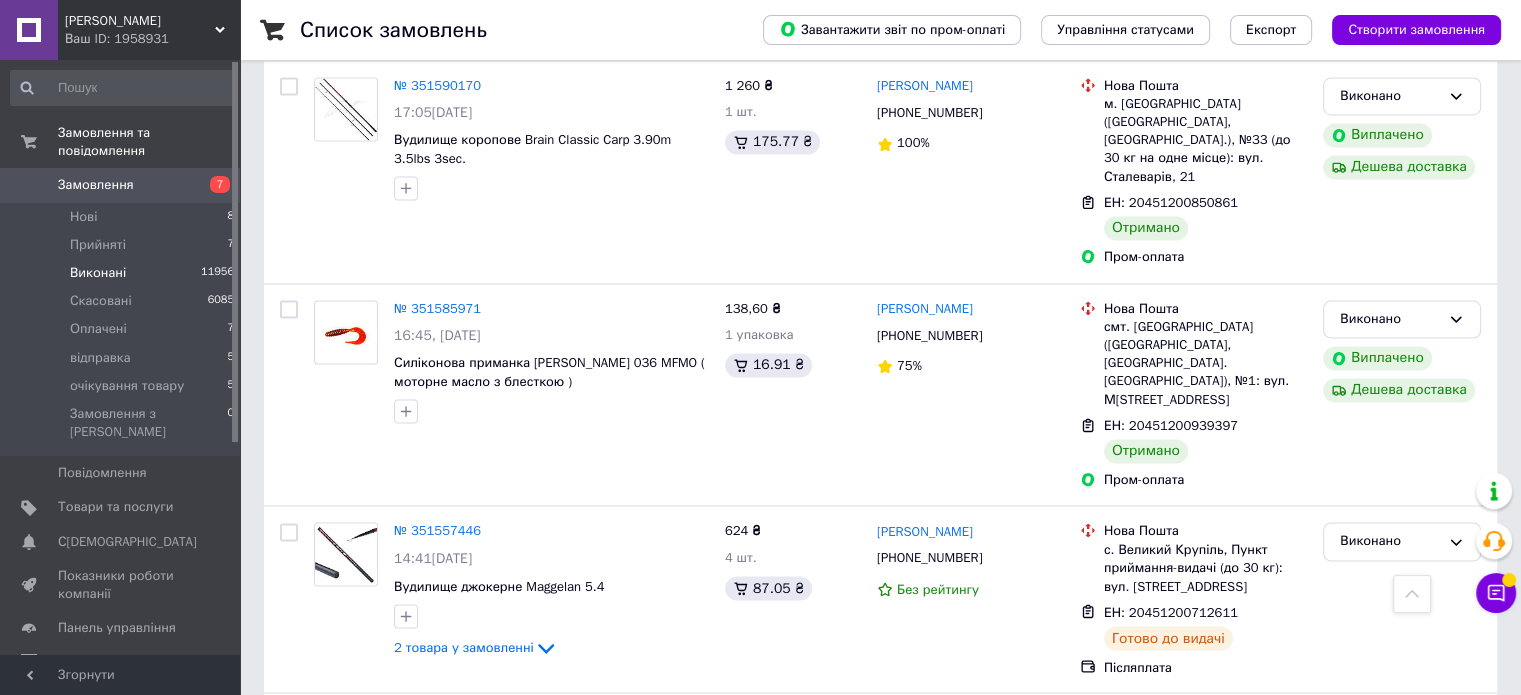 scroll, scrollTop: 3330, scrollLeft: 0, axis: vertical 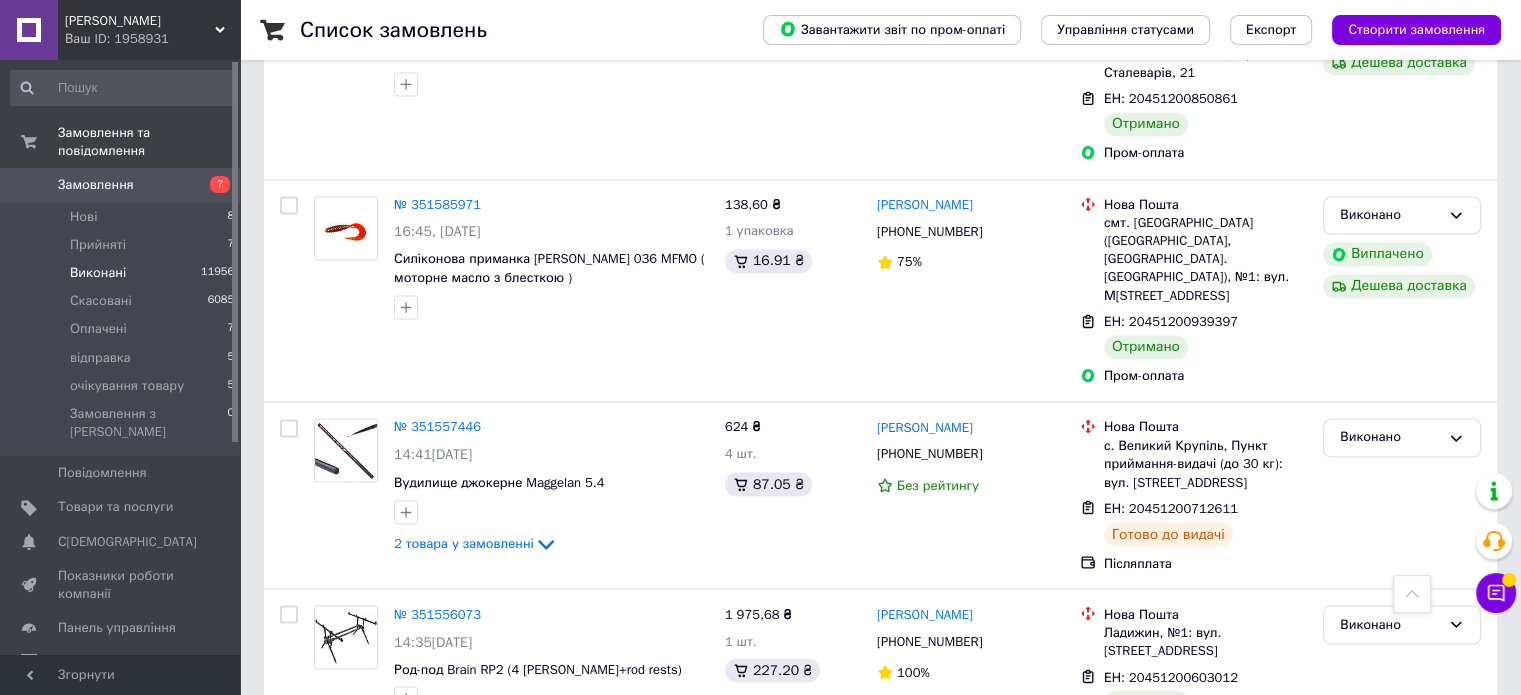 click on "2" at bounding box center [327, 801] 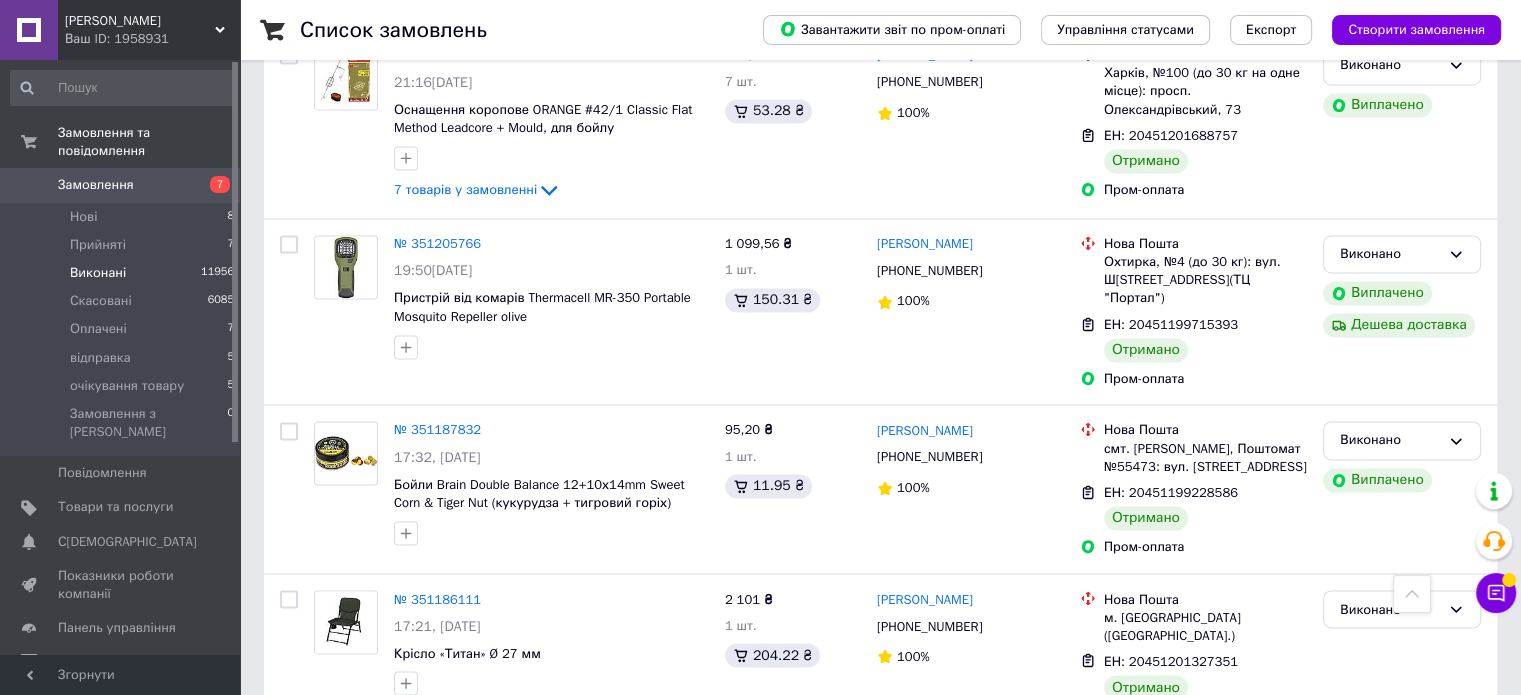 scroll, scrollTop: 3250, scrollLeft: 0, axis: vertical 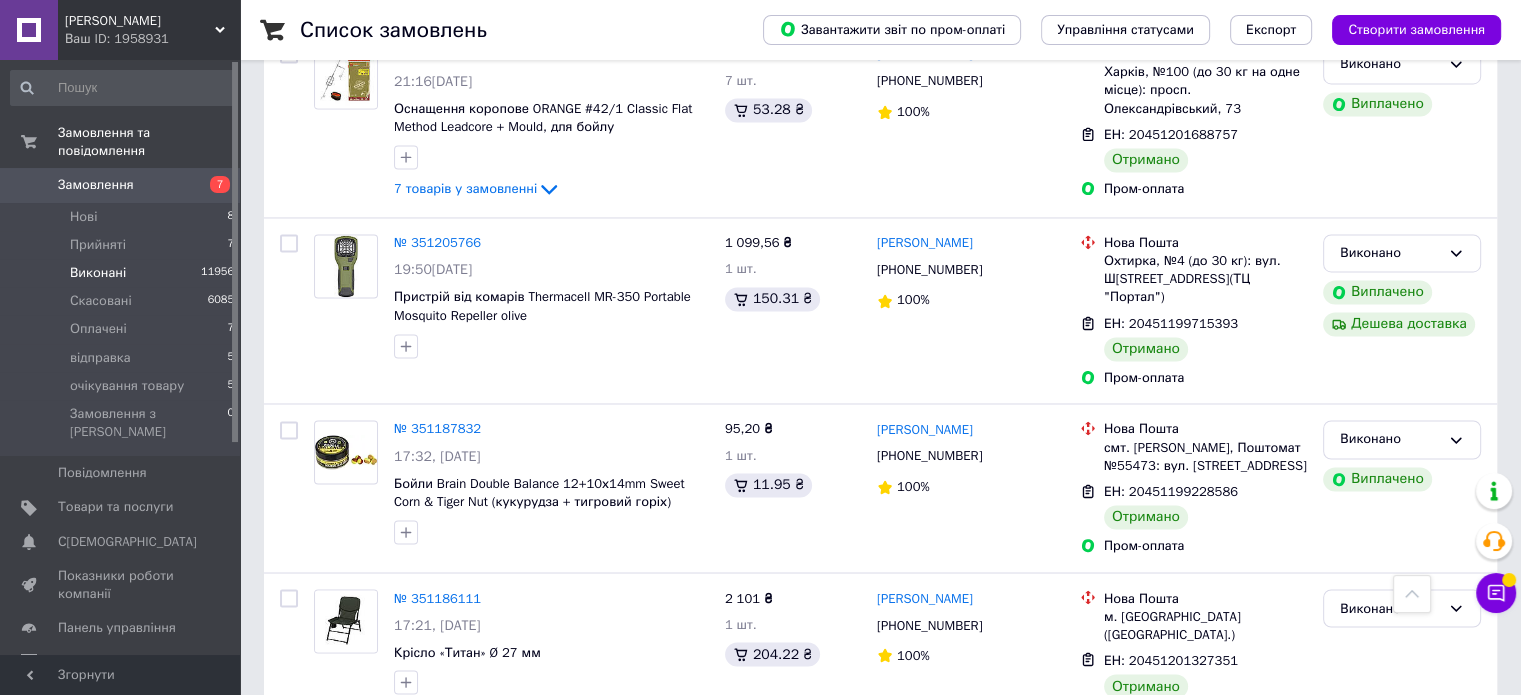 click on "3" at bounding box center (494, 785) 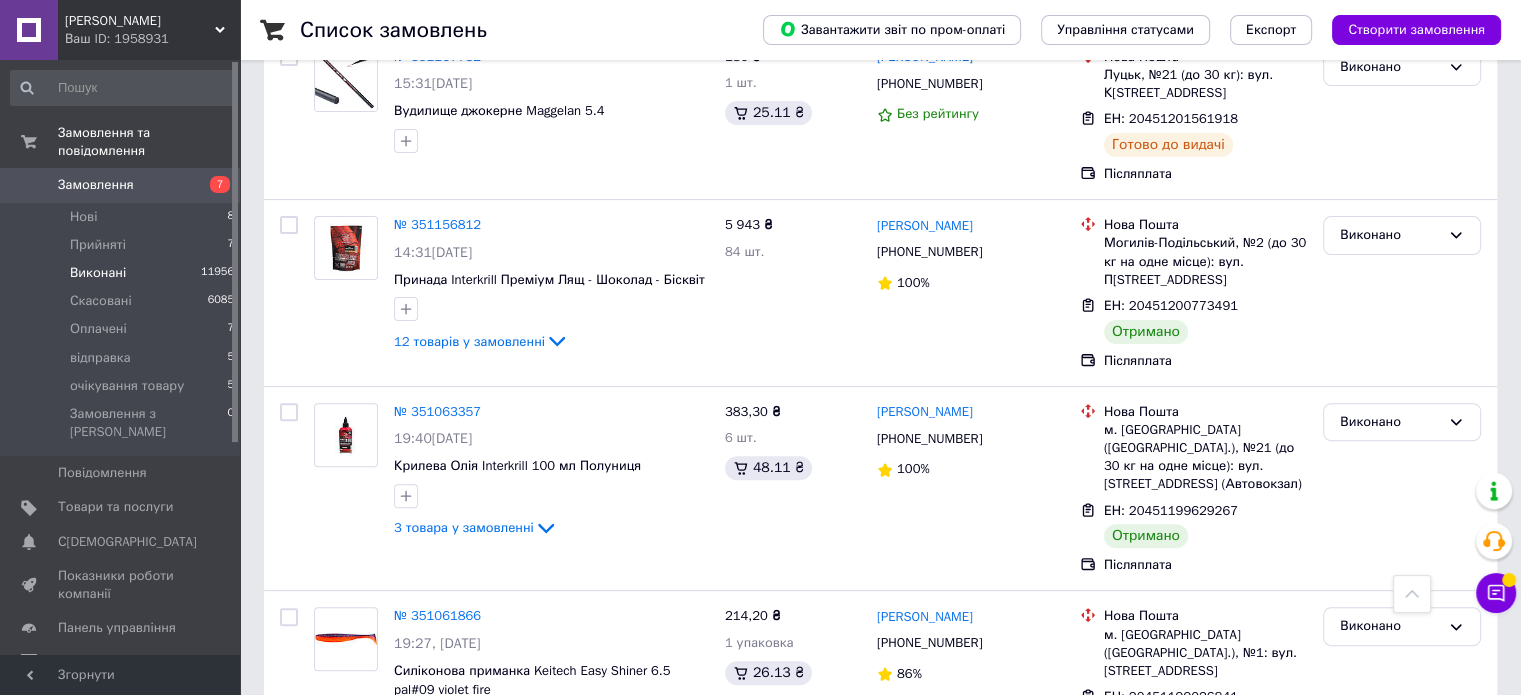 scroll, scrollTop: 600, scrollLeft: 0, axis: vertical 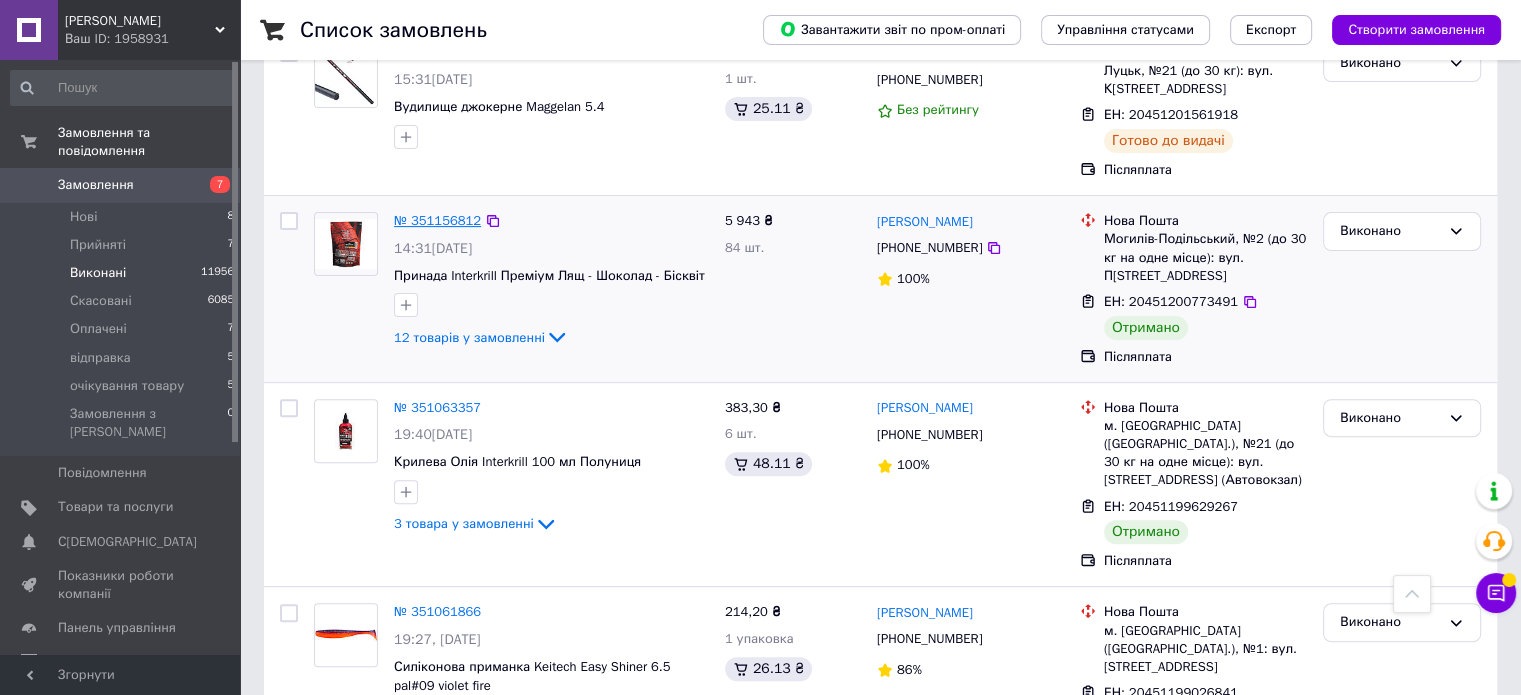 click on "№ 351156812" at bounding box center (437, 220) 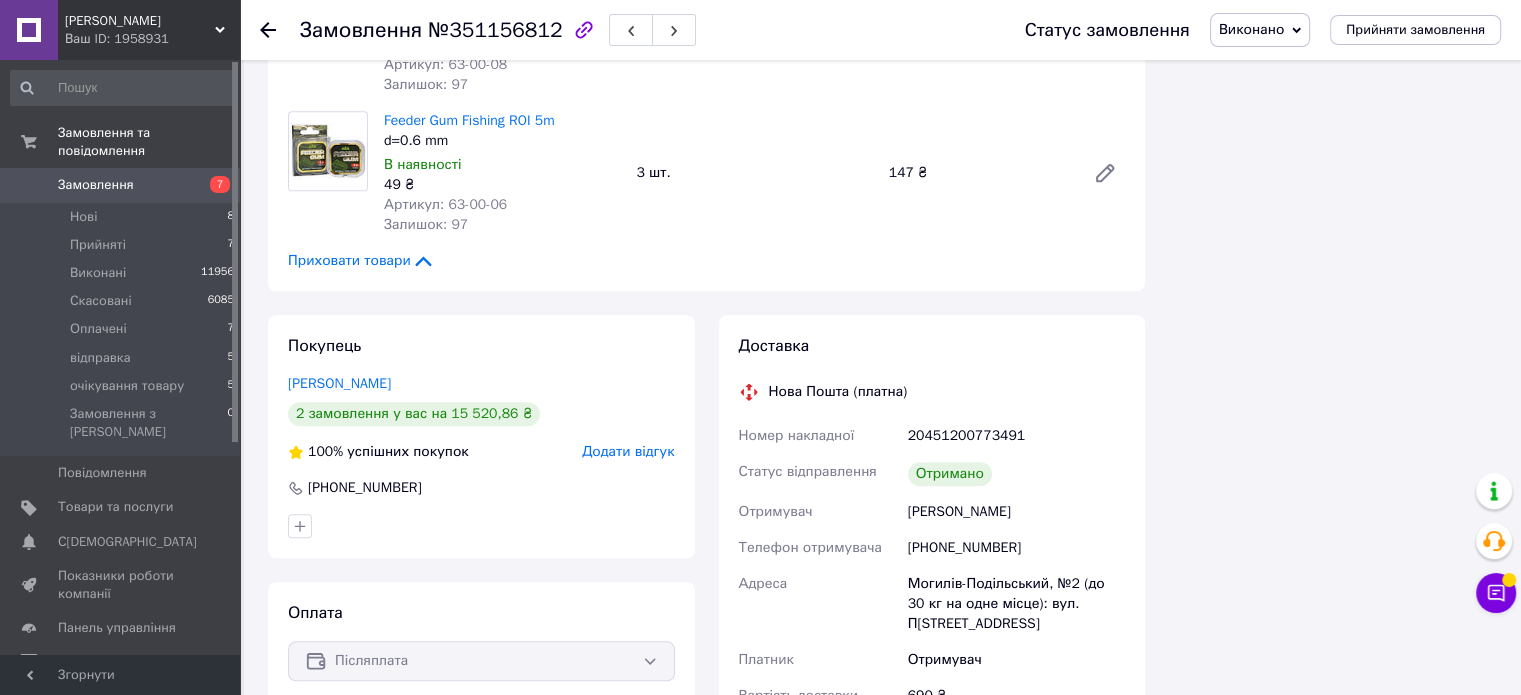 scroll, scrollTop: 1868, scrollLeft: 0, axis: vertical 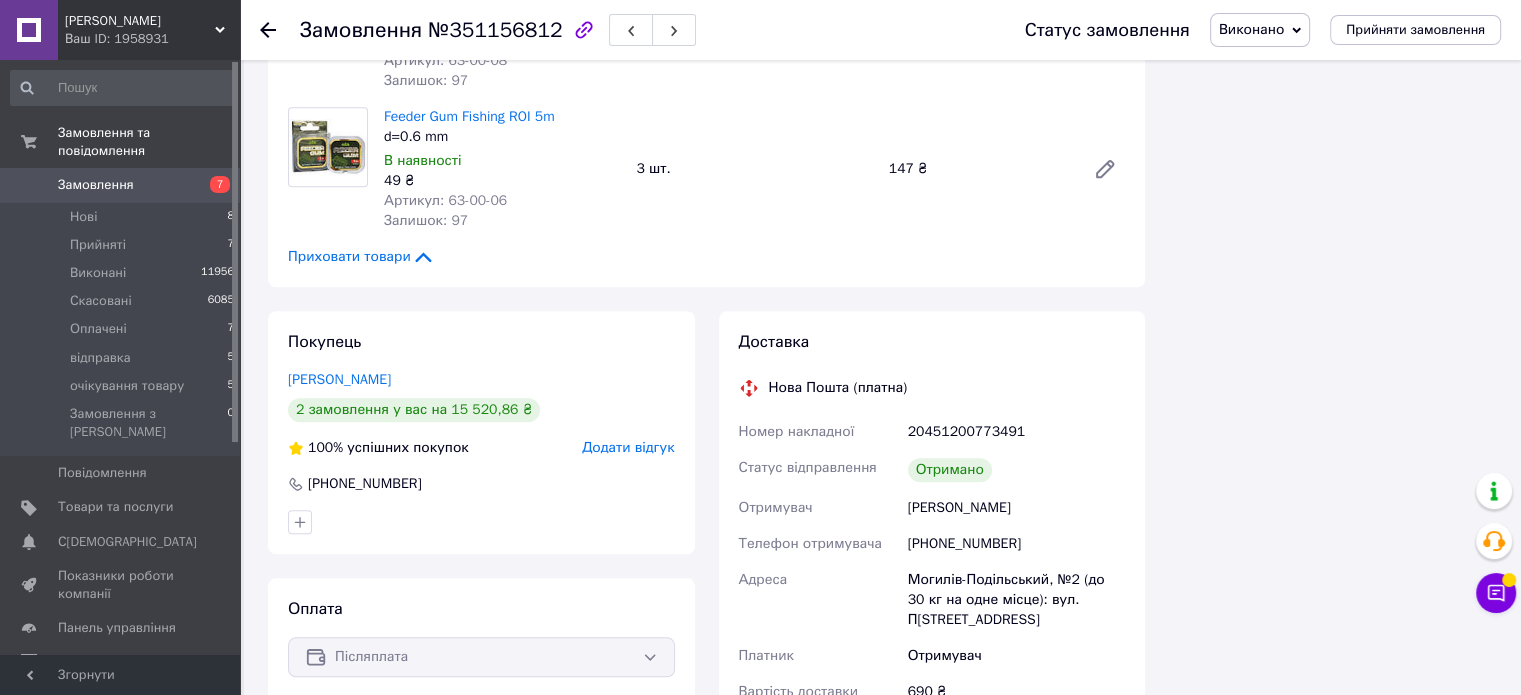 drag, startPoint x: 1044, startPoint y: 498, endPoint x: 904, endPoint y: 506, distance: 140.22838 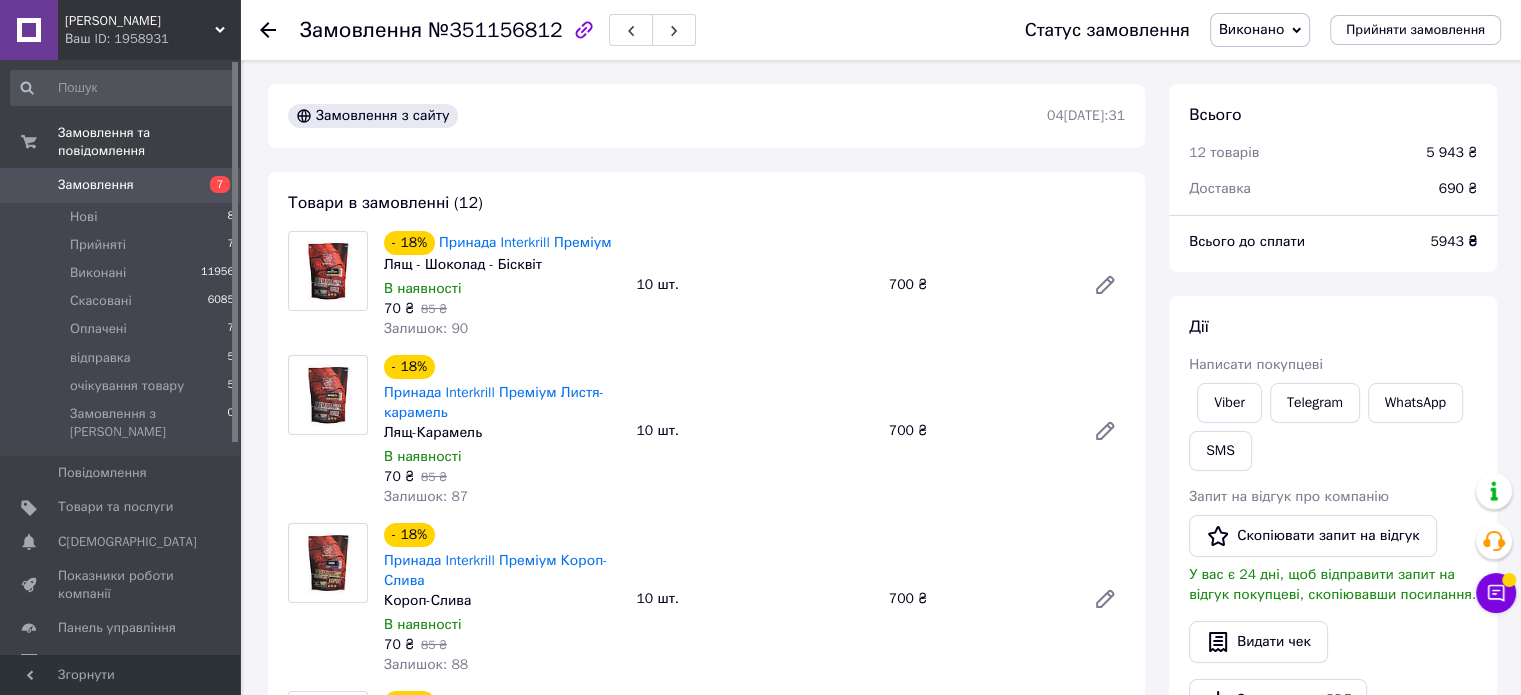 scroll, scrollTop: 0, scrollLeft: 0, axis: both 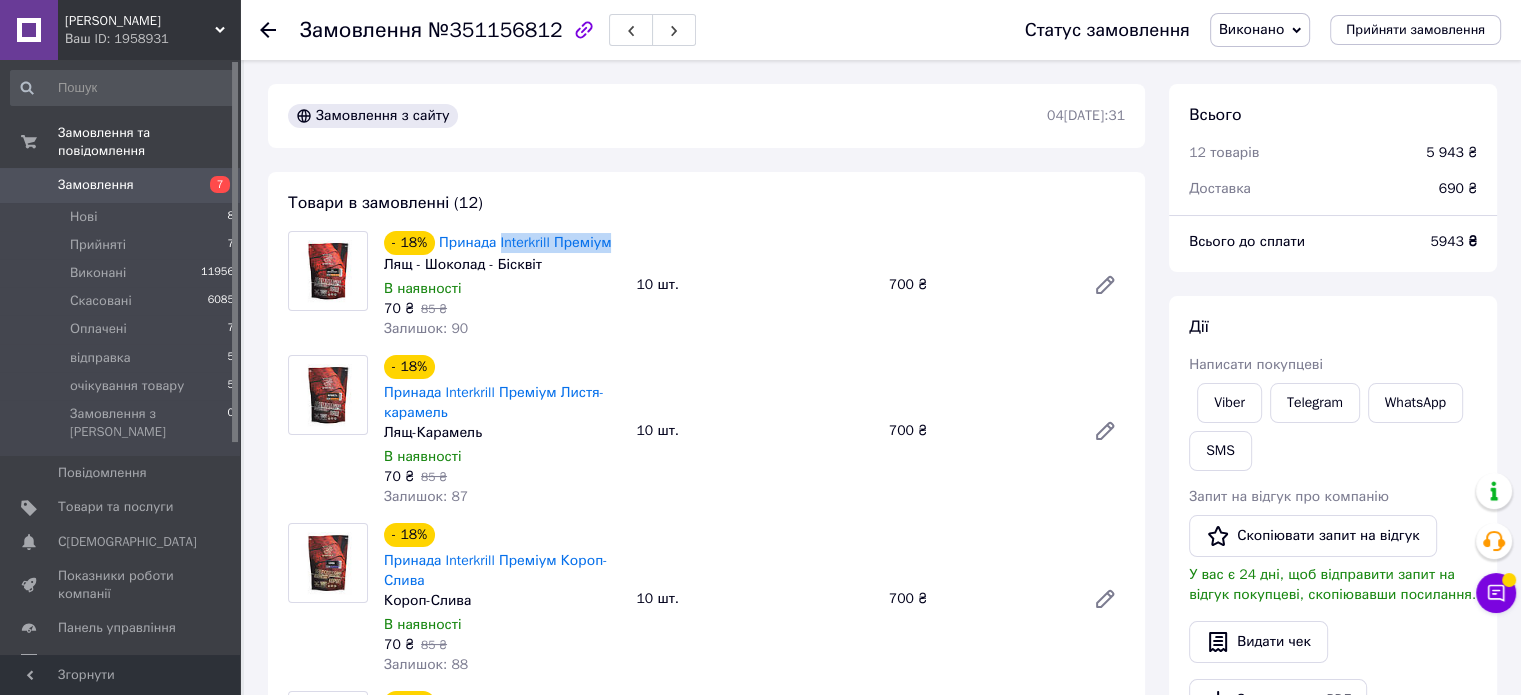 drag, startPoint x: 620, startPoint y: 239, endPoint x: 499, endPoint y: 254, distance: 121.92621 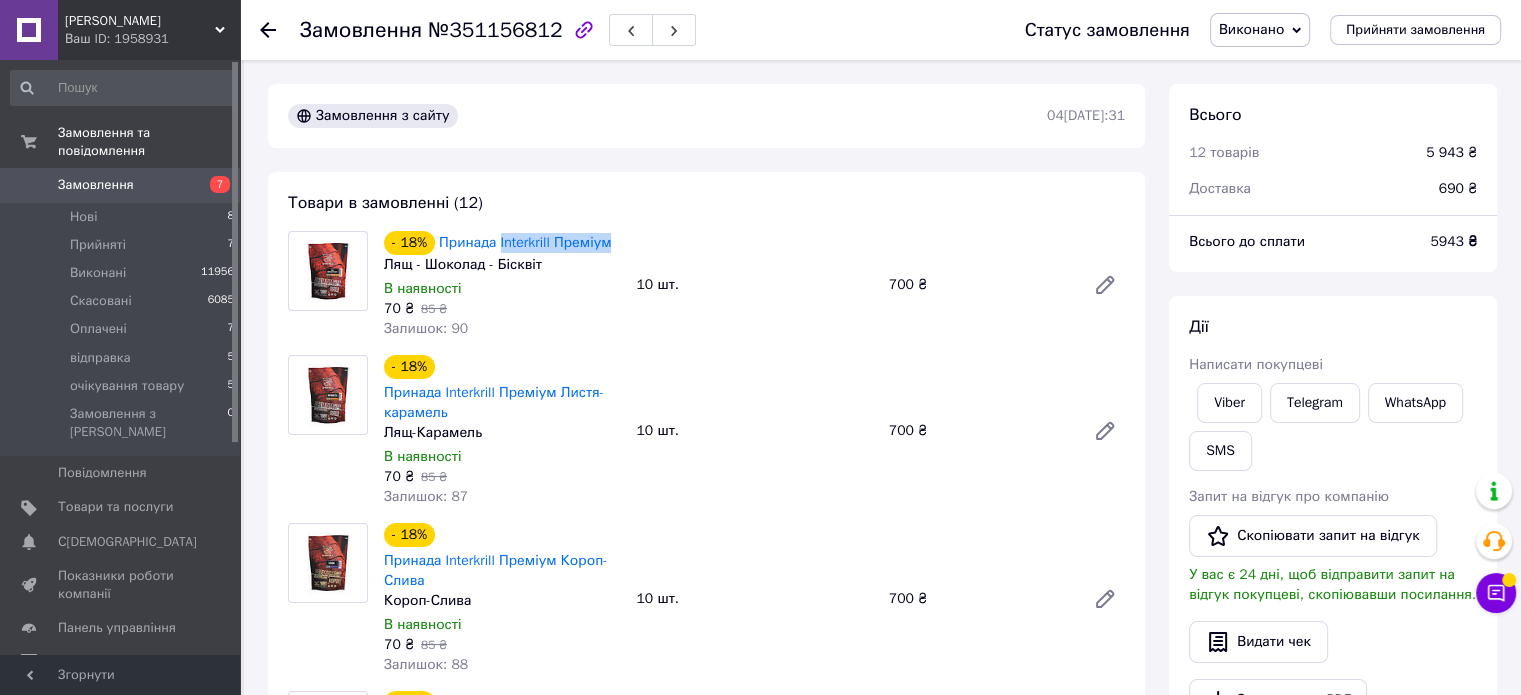 click on "- 18% Принада Interkrill Преміум" at bounding box center (502, 243) 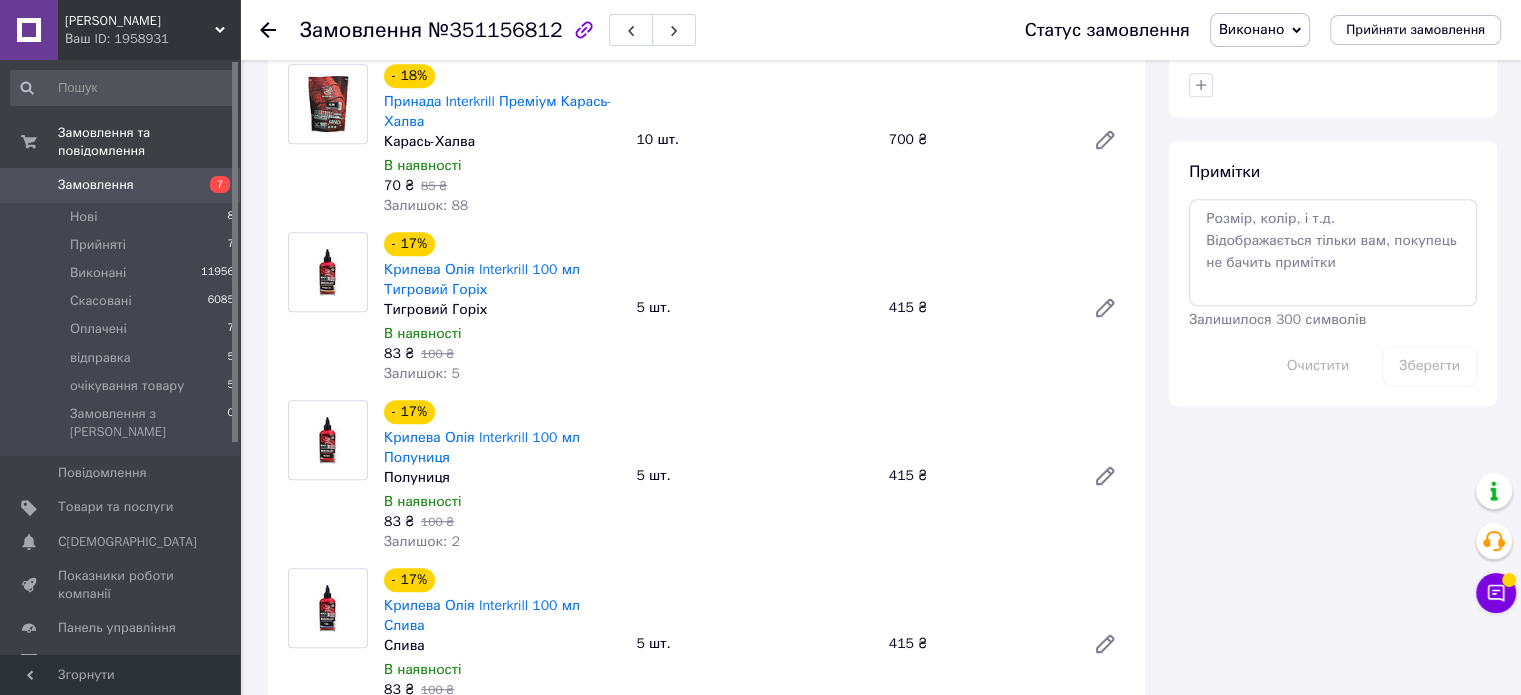 scroll, scrollTop: 1000, scrollLeft: 0, axis: vertical 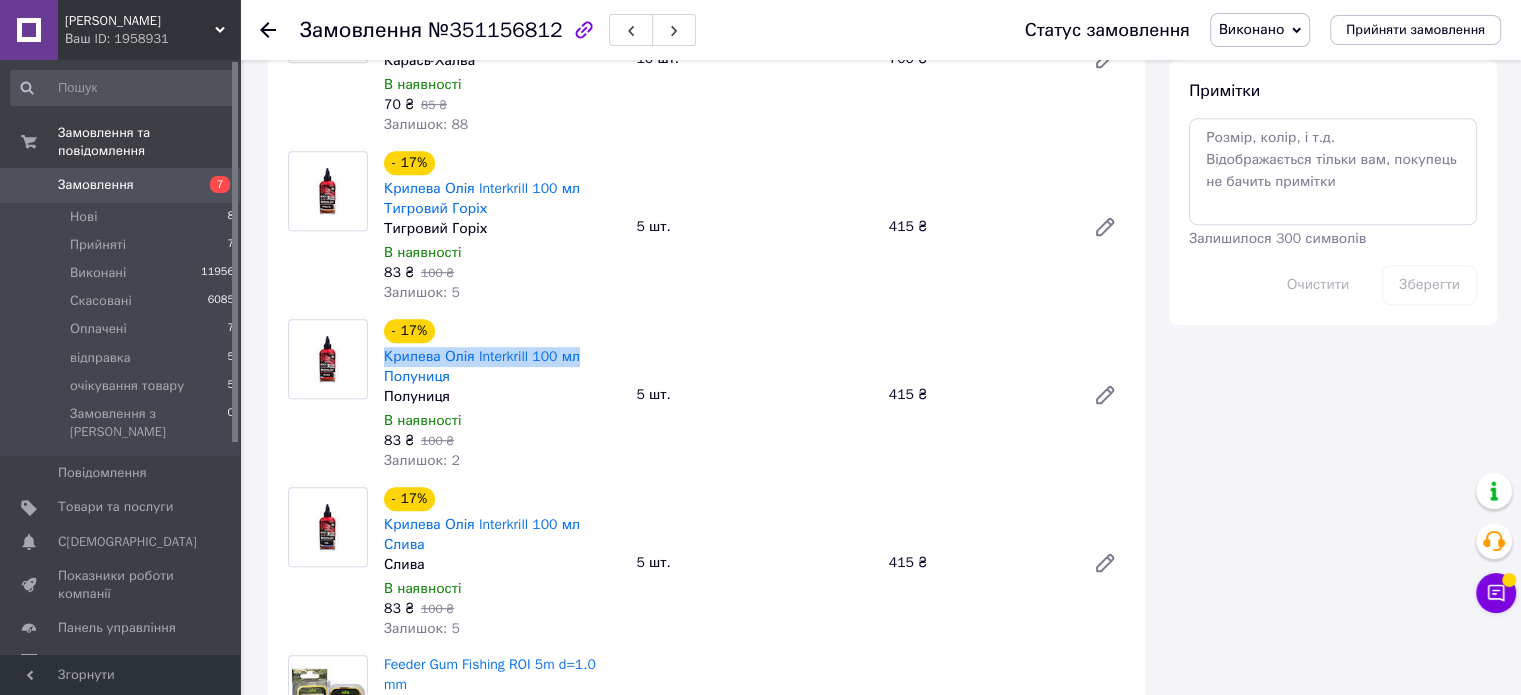 drag, startPoint x: 380, startPoint y: 365, endPoint x: 572, endPoint y: 360, distance: 192.0651 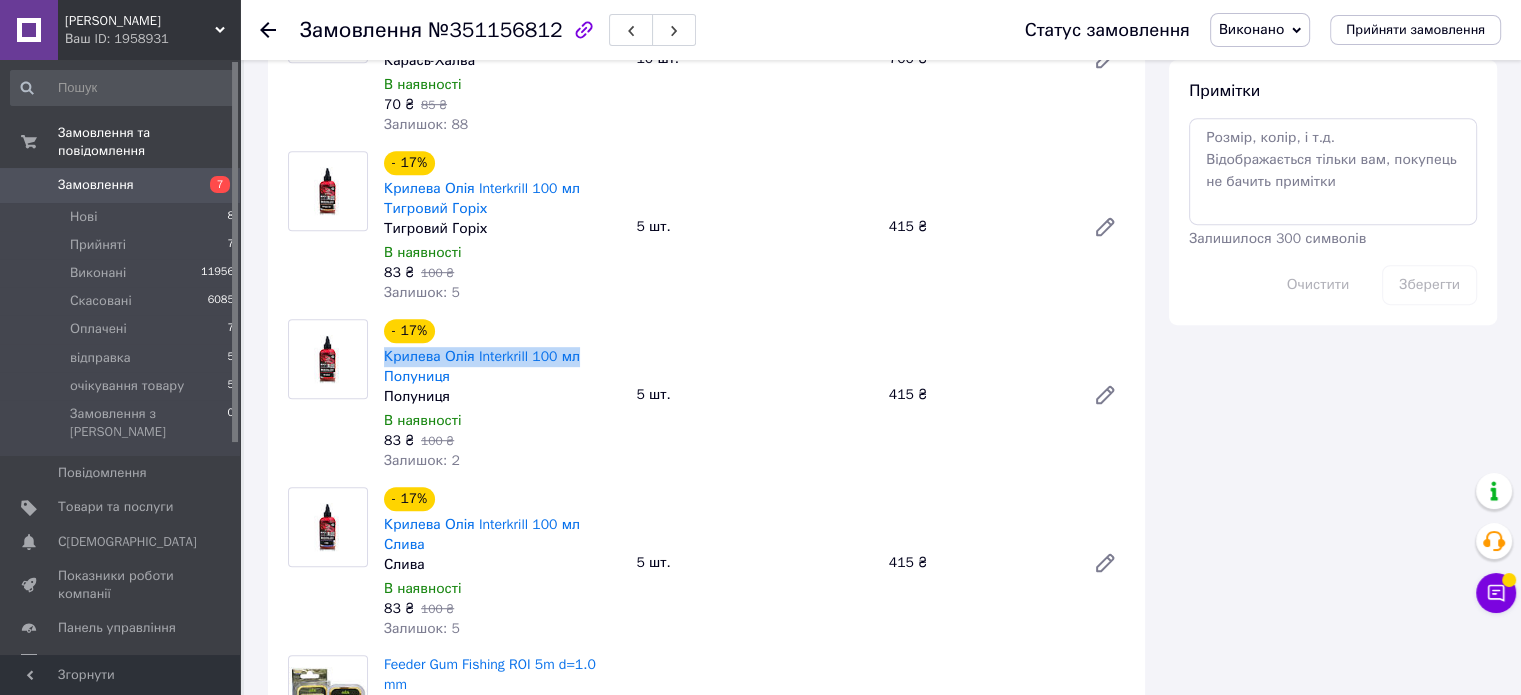 click on "- 17% Крилева Олія Interkrill 100 мл Полуниця Полуниця В наявності 83 ₴   100 ₴ Залишок: 2" at bounding box center (502, 395) 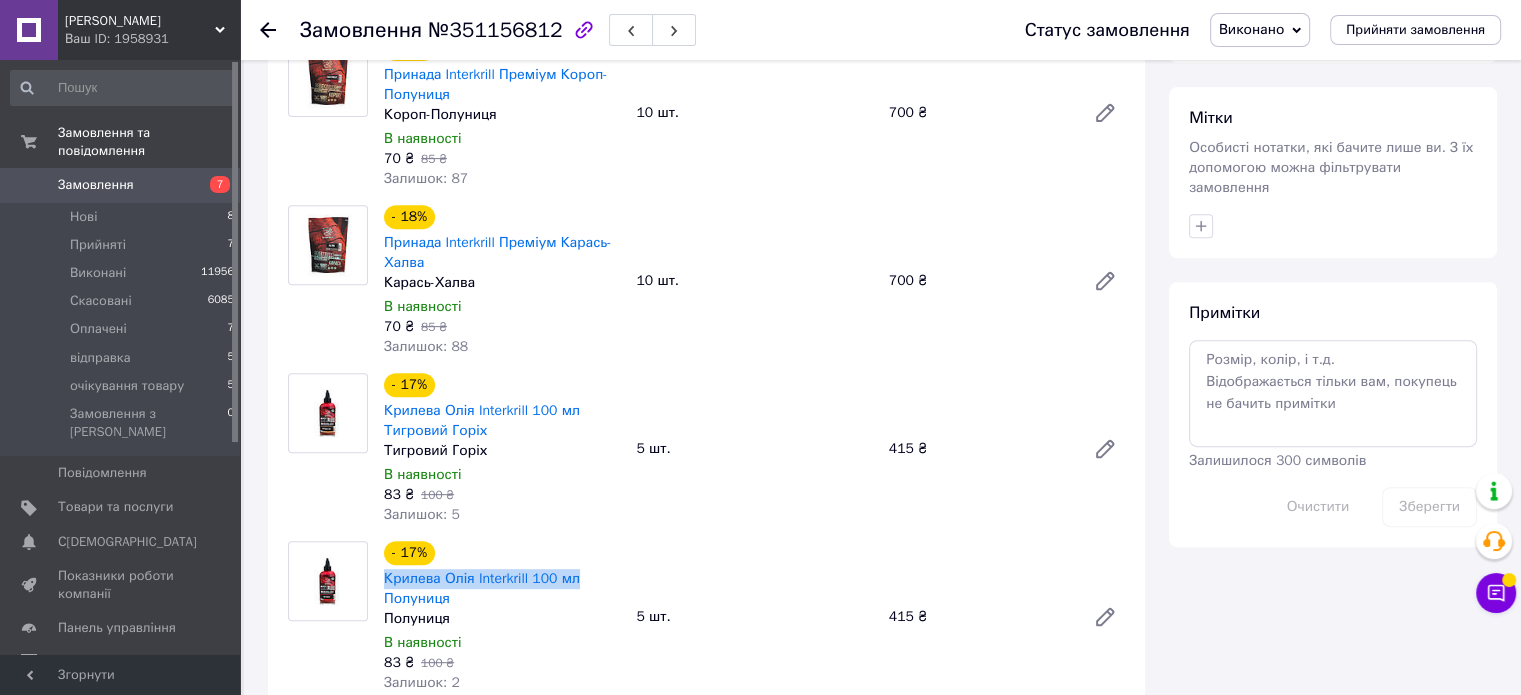 scroll, scrollTop: 720, scrollLeft: 0, axis: vertical 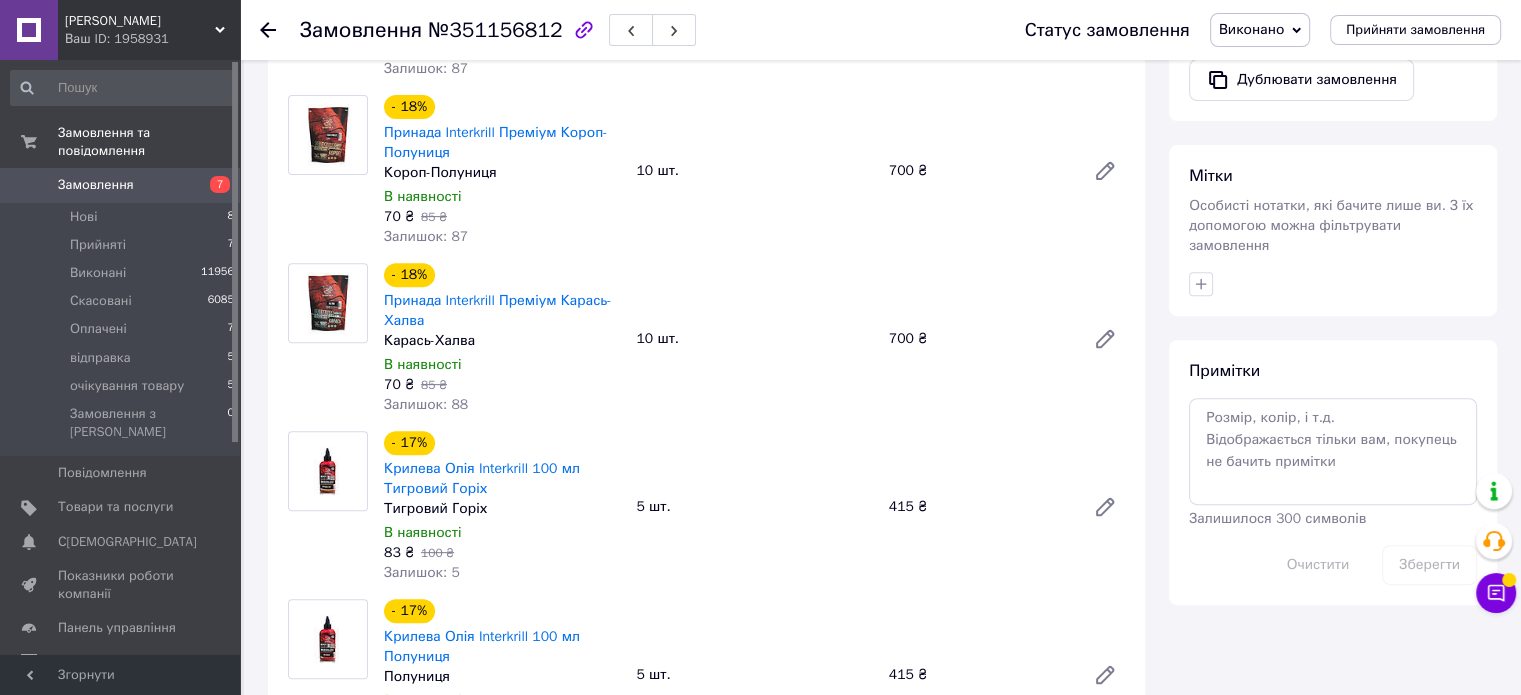 click on "Всього 12 товарів 5 943 ₴ Доставка 690 ₴ Всього до сплати 5943 ₴ Дії Написати покупцеві Viber Telegram WhatsApp SMS Запит на відгук про компанію   Скопіювати запит на відгук У вас є 24 дні, щоб відправити запит на відгук покупцеві, скопіювавши посилання.   Видати чек   Завантажити PDF   Друк PDF   Дублювати замовлення Мітки Особисті нотатки, які бачите лише ви. З їх допомогою можна фільтрувати замовлення Примітки Залишилося 300 символів Очистити Зберегти" at bounding box center [1333, 796] 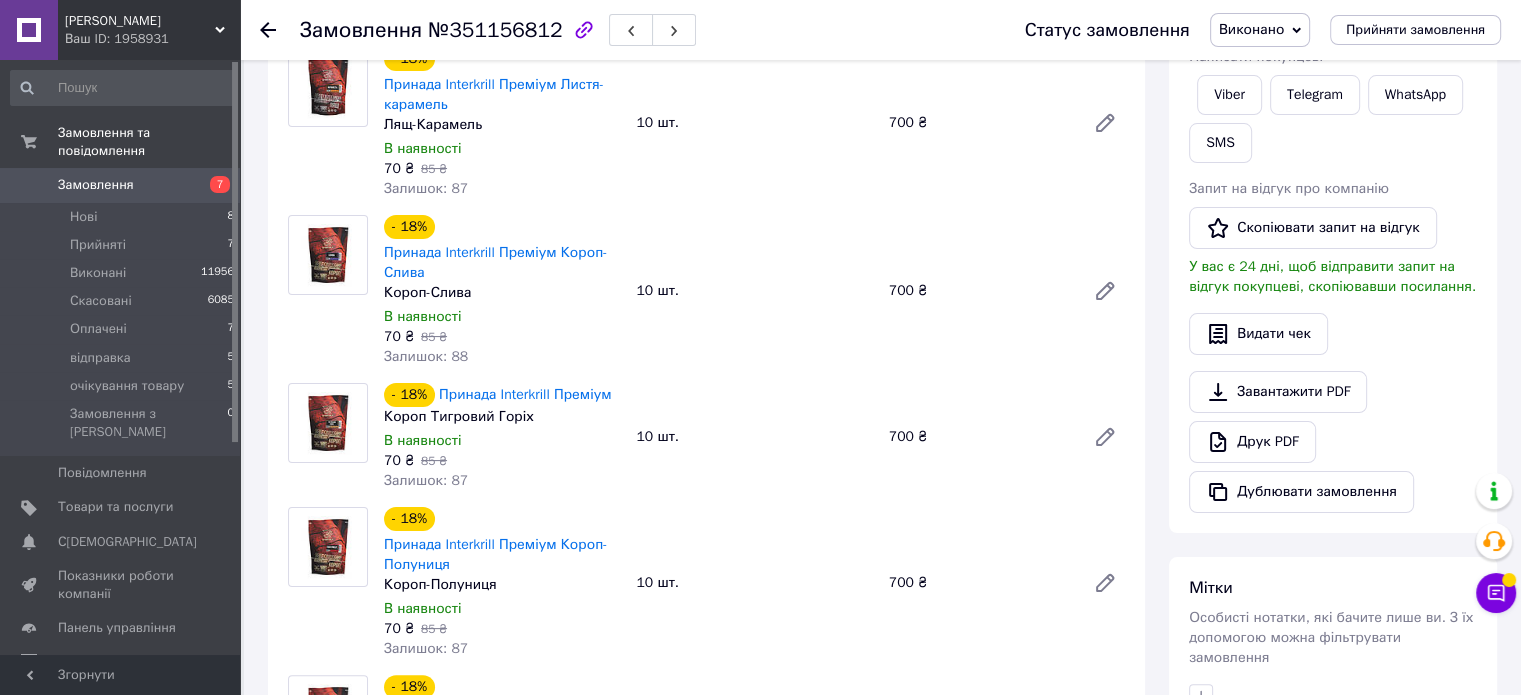 scroll, scrollTop: 148, scrollLeft: 0, axis: vertical 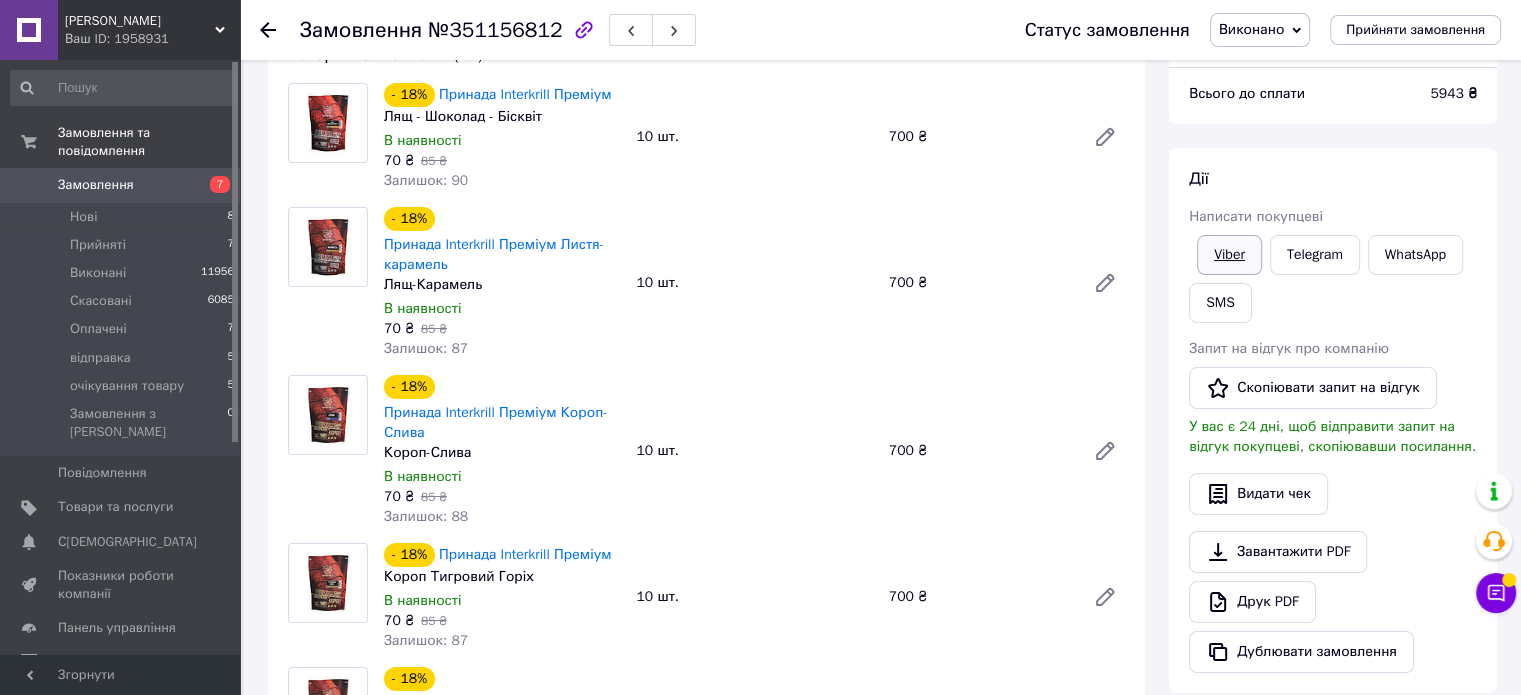 click on "Viber" at bounding box center [1229, 255] 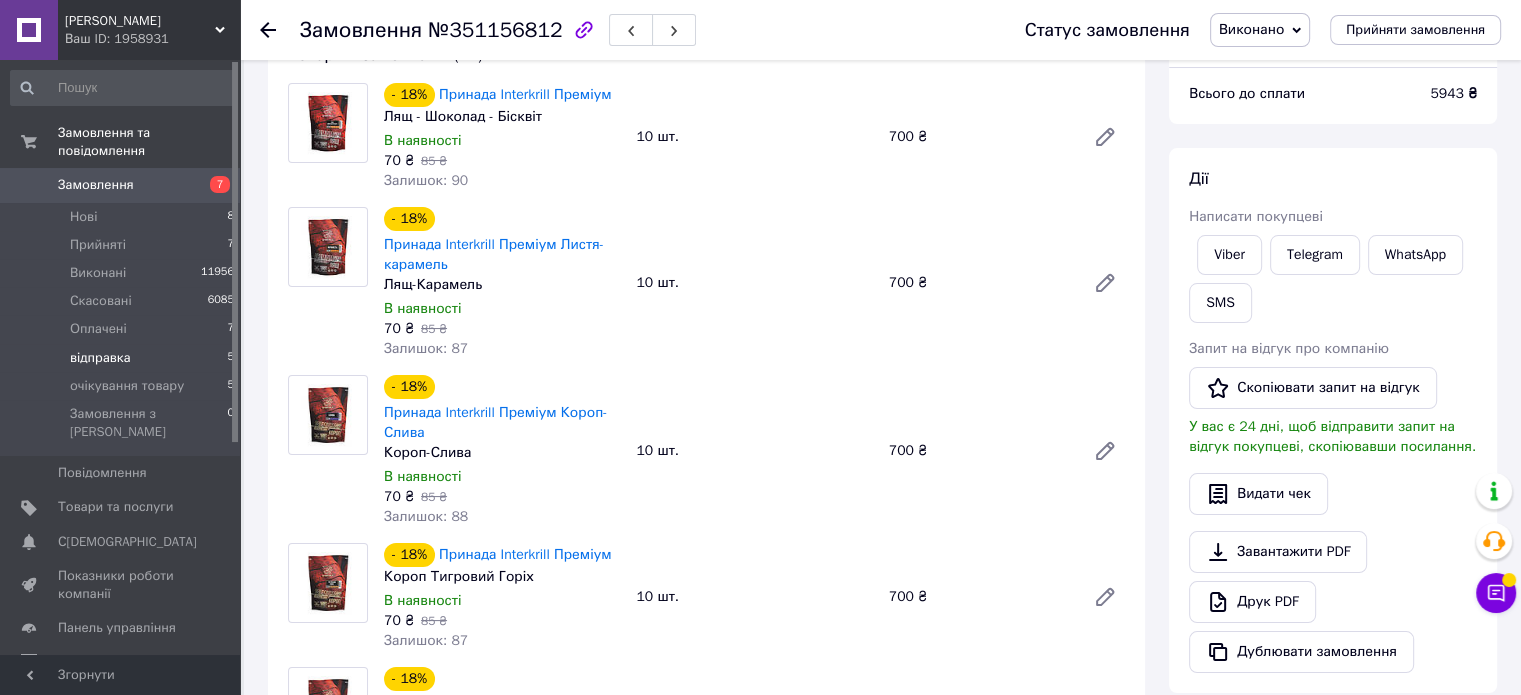 click on "відправка" at bounding box center [100, 358] 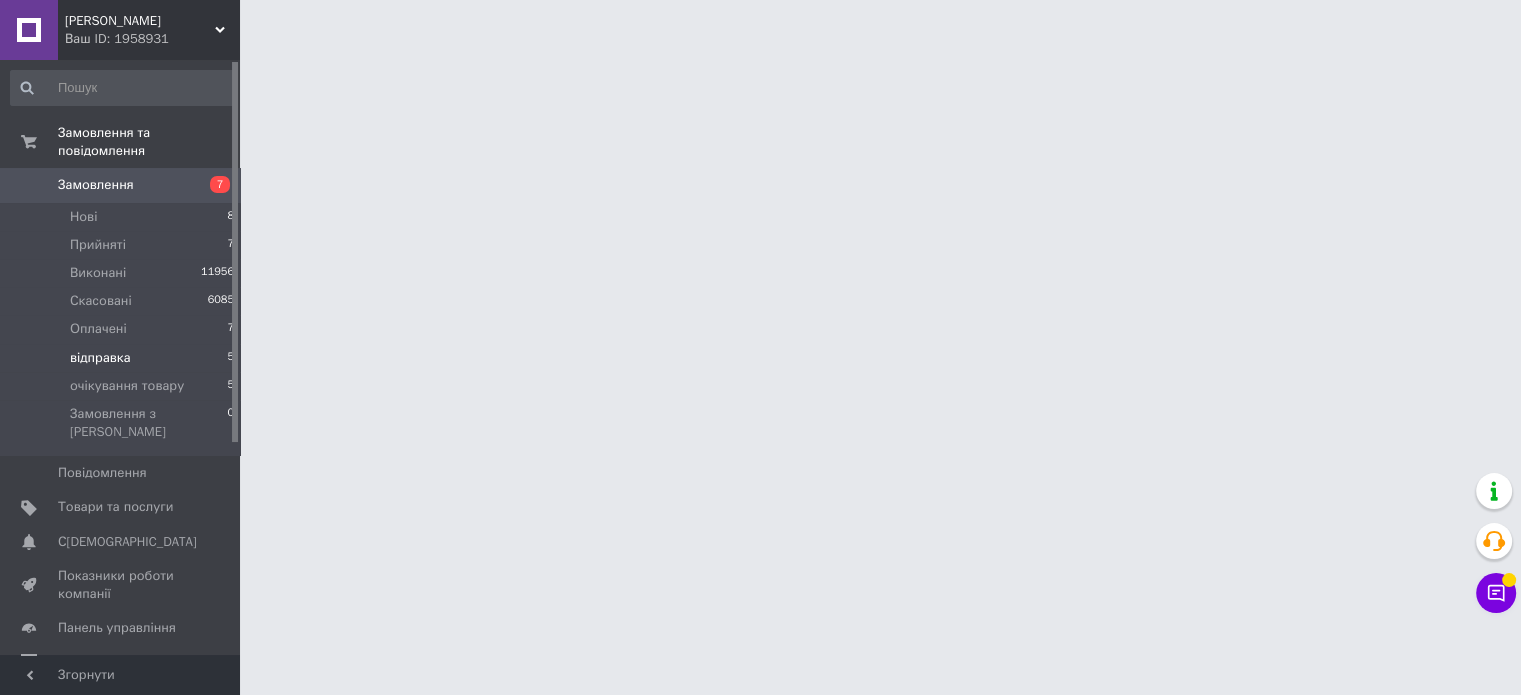 scroll, scrollTop: 0, scrollLeft: 0, axis: both 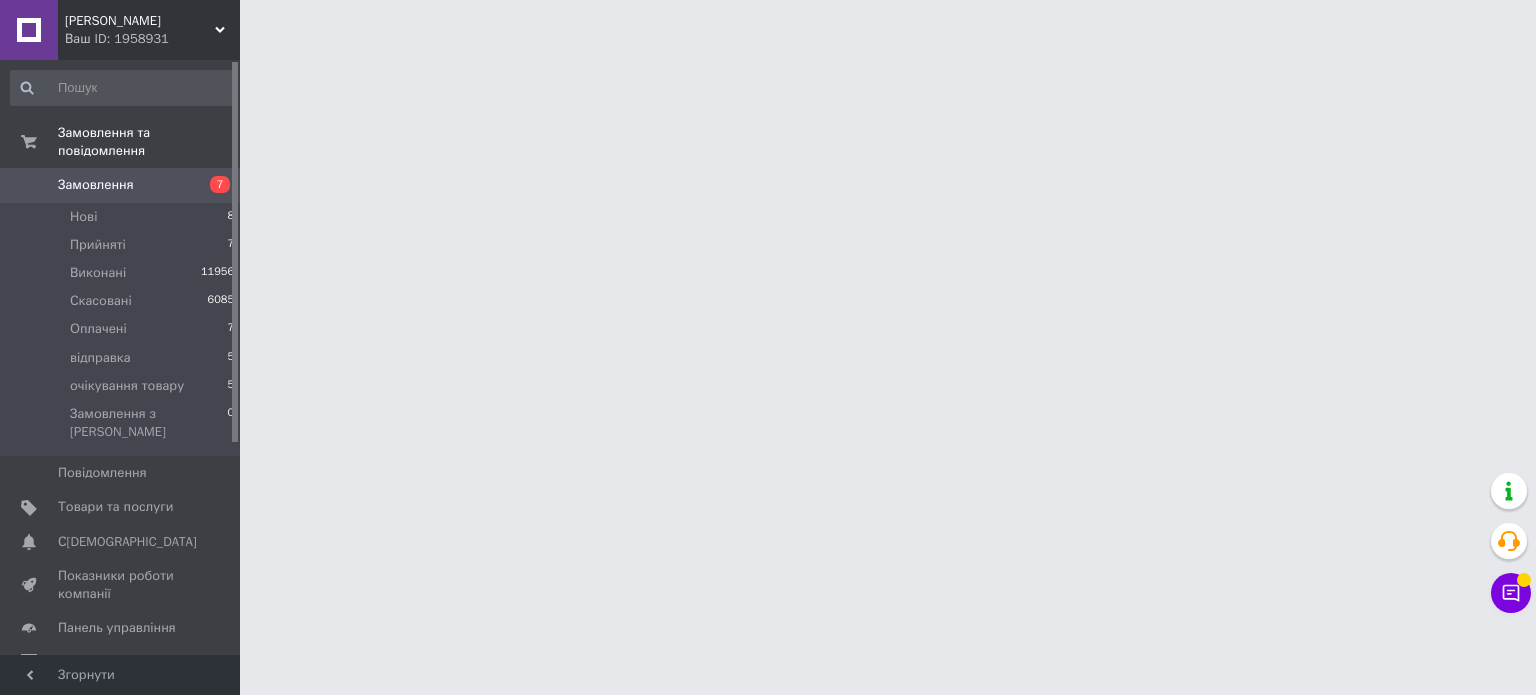 click on "Світ Рибалки Ваш ID: 1958931 Сайт Світ Рибалки Кабінет покупця Перевірити стан системи Сторінка на порталі Довідка Вийти Замовлення та повідомлення Замовлення 7 Нові 8 Прийняті 7 Виконані 11956 Скасовані 6085 Оплачені 7 відправка 5 очікування товару 5 Замовлення з Розетки 0 Повідомлення 0 Товари та послуги Сповіщення 0 Показники роботи компанії Панель управління Відгуки Клієнти Каталог ProSale Аналітика Інструменти веб-майстра та SEO Управління сайтом Гаманець компанії [PERSON_NAME] Тарифи та рахунки Prom топ" at bounding box center (768, 25) 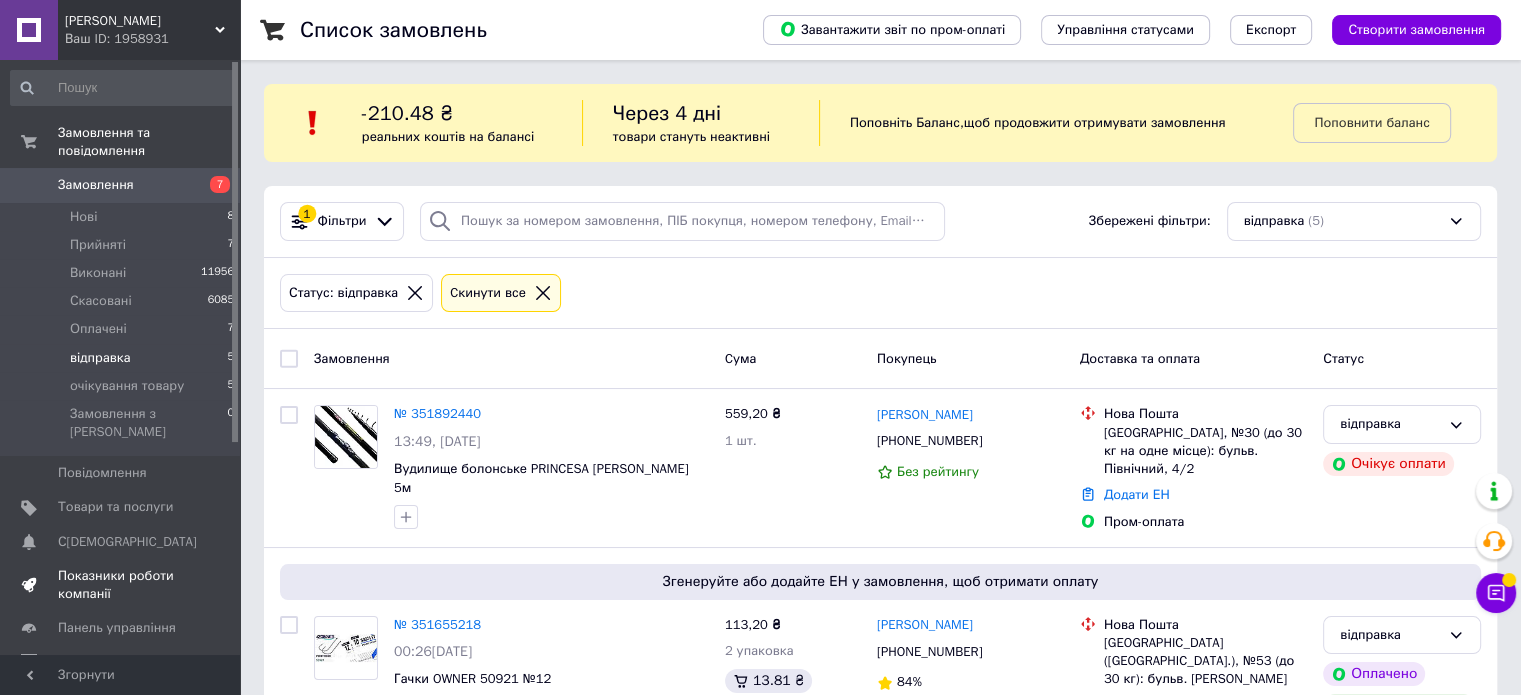 click on "Показники роботи компанії" at bounding box center (121, 585) 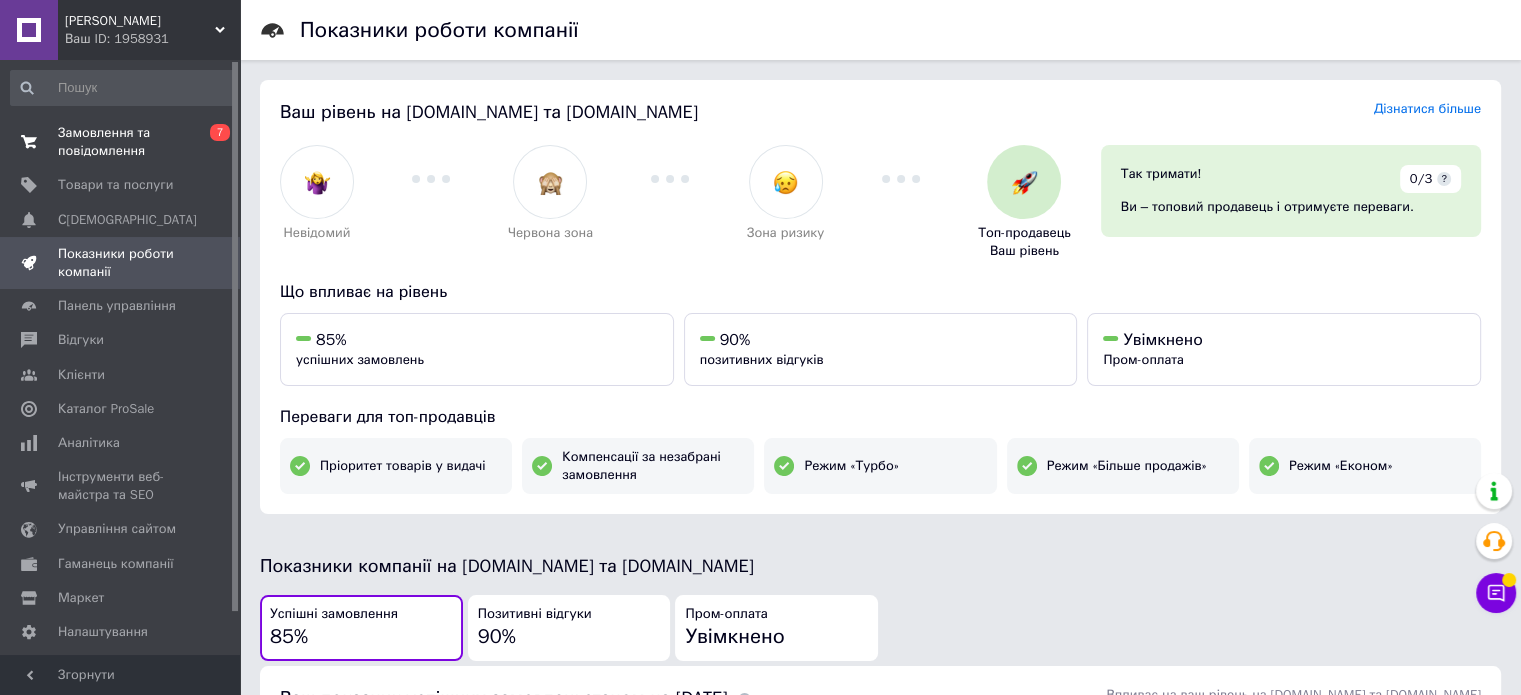 click on "Замовлення та повідомлення" at bounding box center [121, 142] 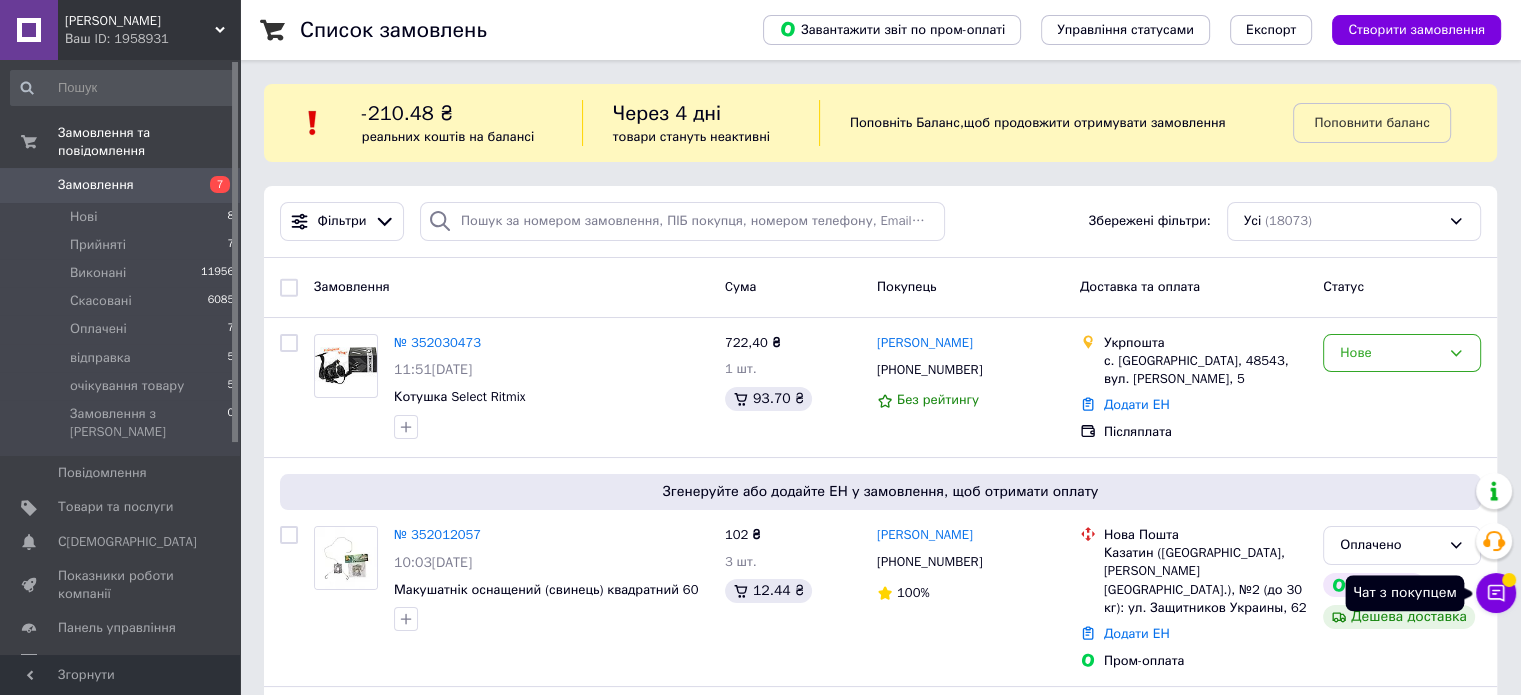 click 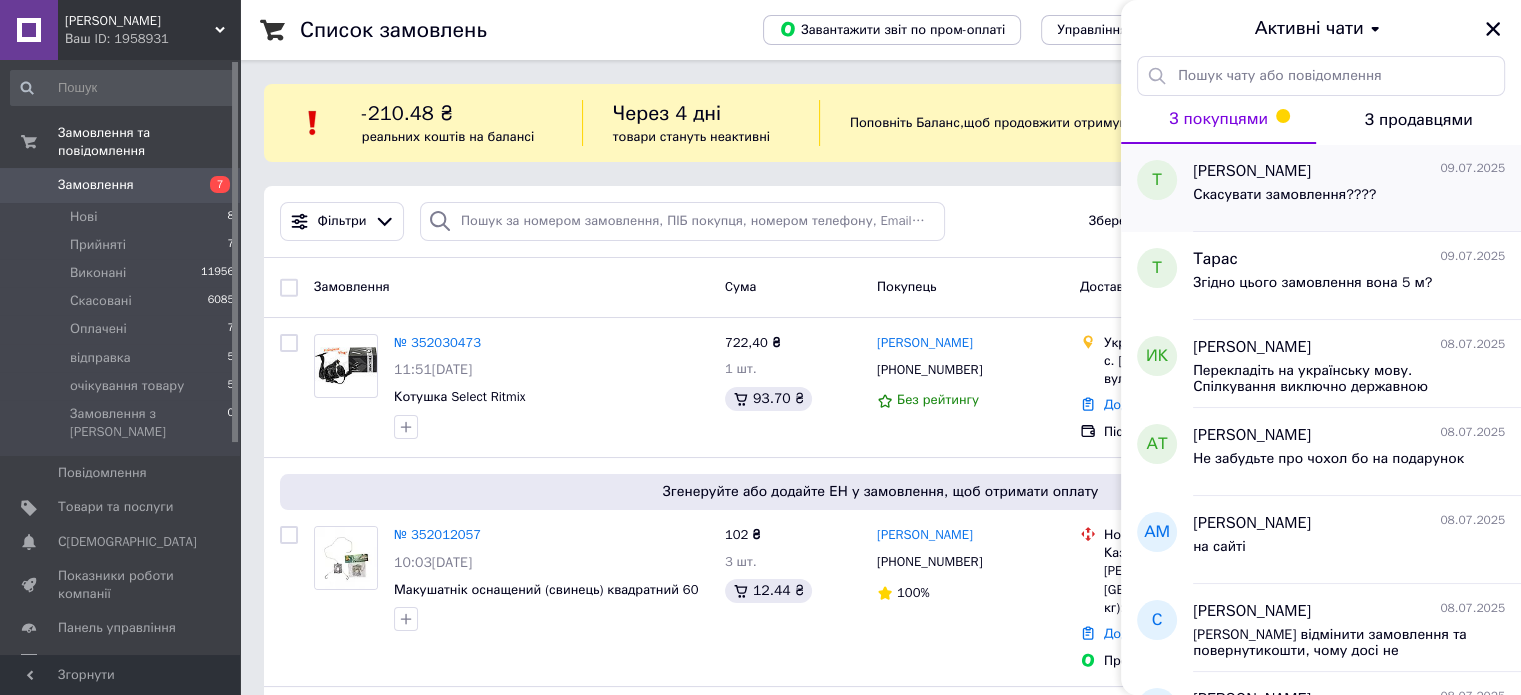 click on "Скасувати замовлення????" at bounding box center [1349, 199] 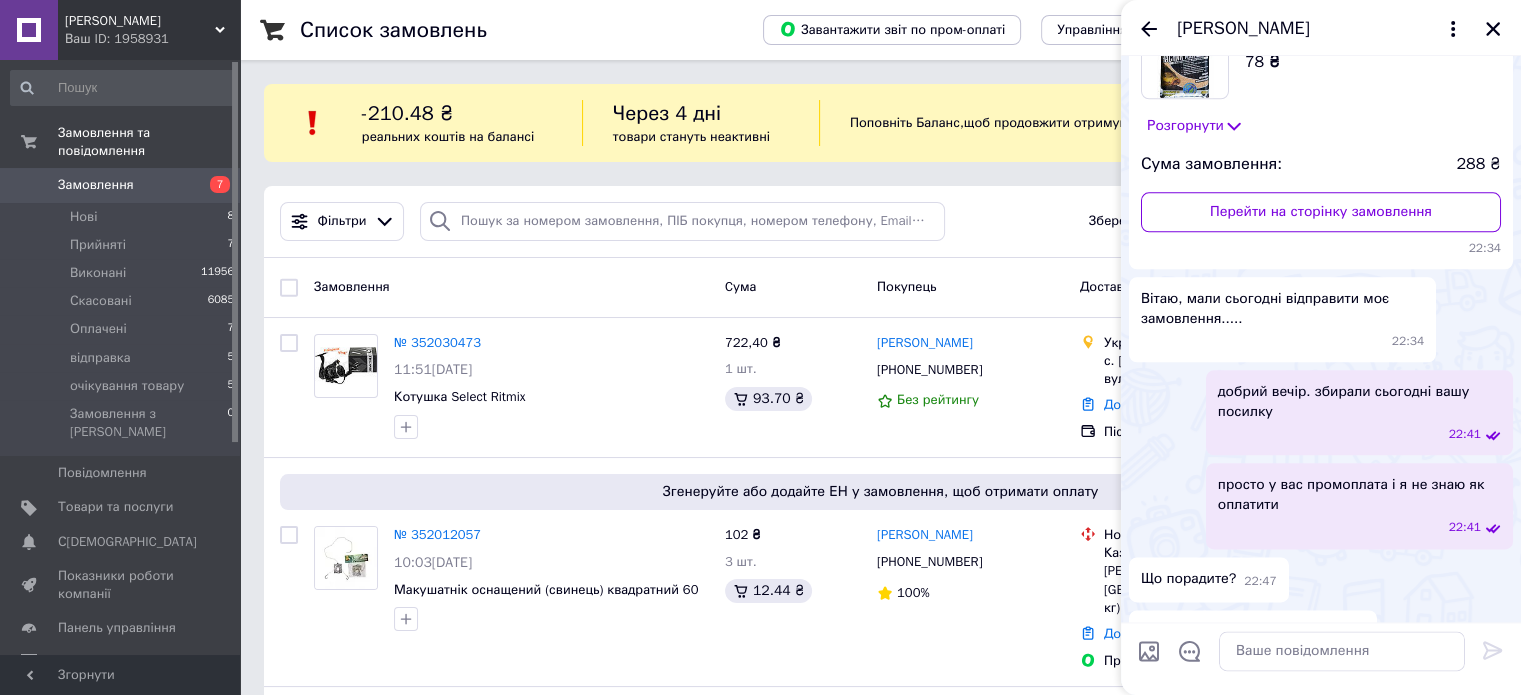 scroll, scrollTop: 2241, scrollLeft: 0, axis: vertical 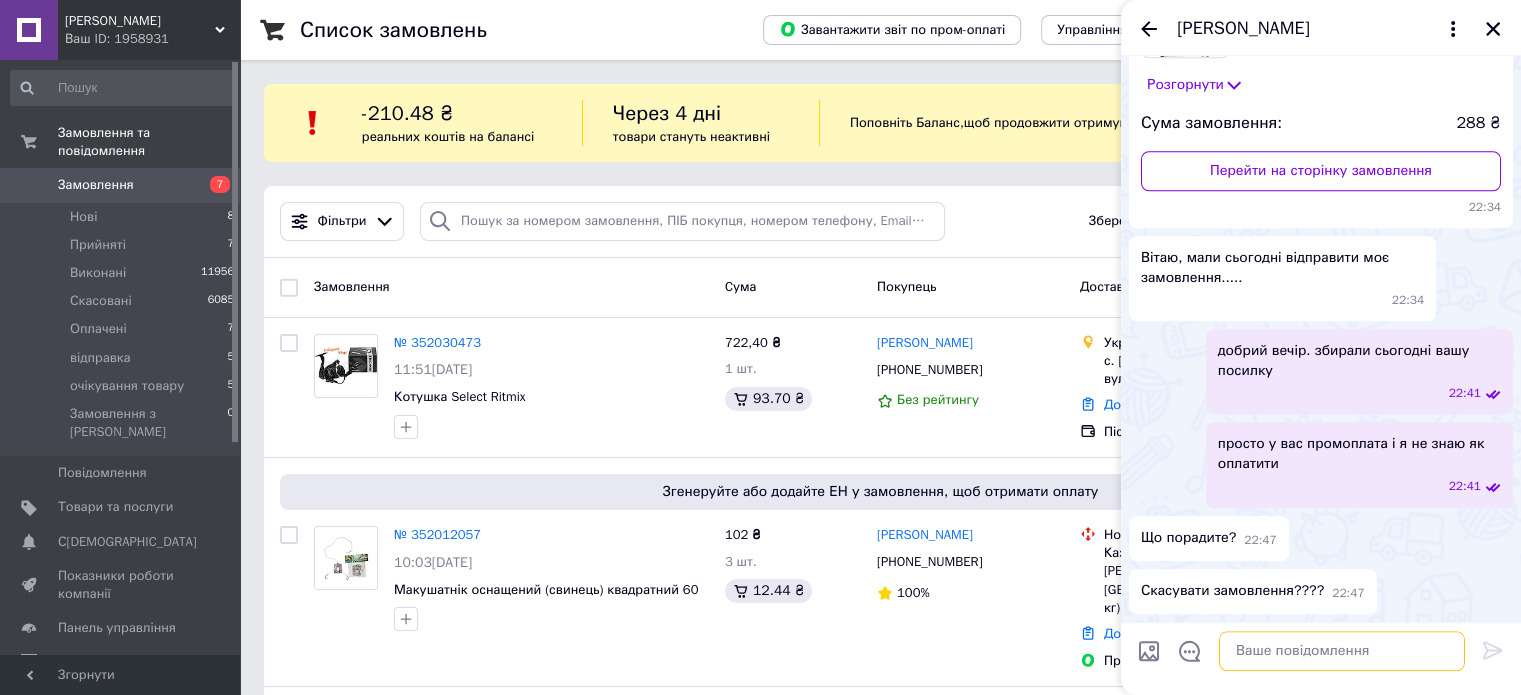 click at bounding box center (1342, 651) 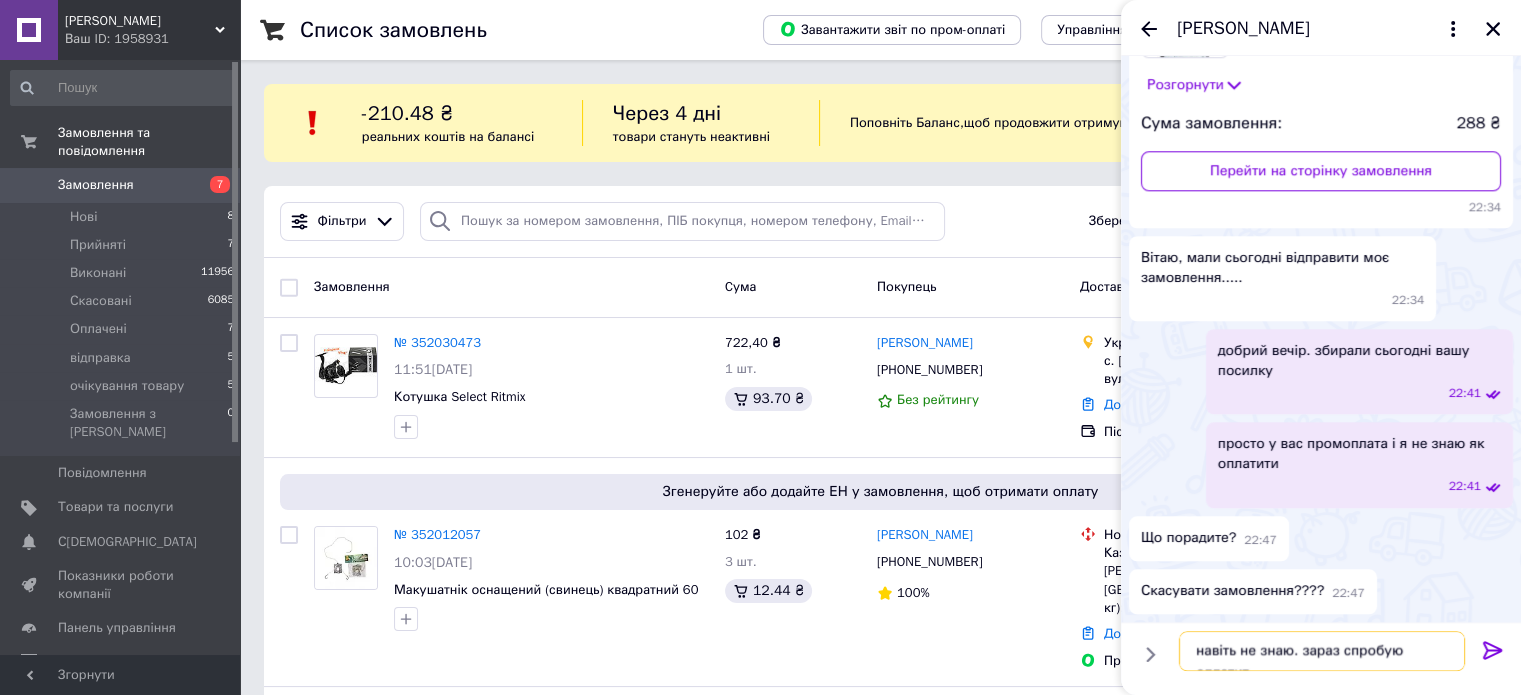 type on "навіть не знаю. зараз спробую оплатити" 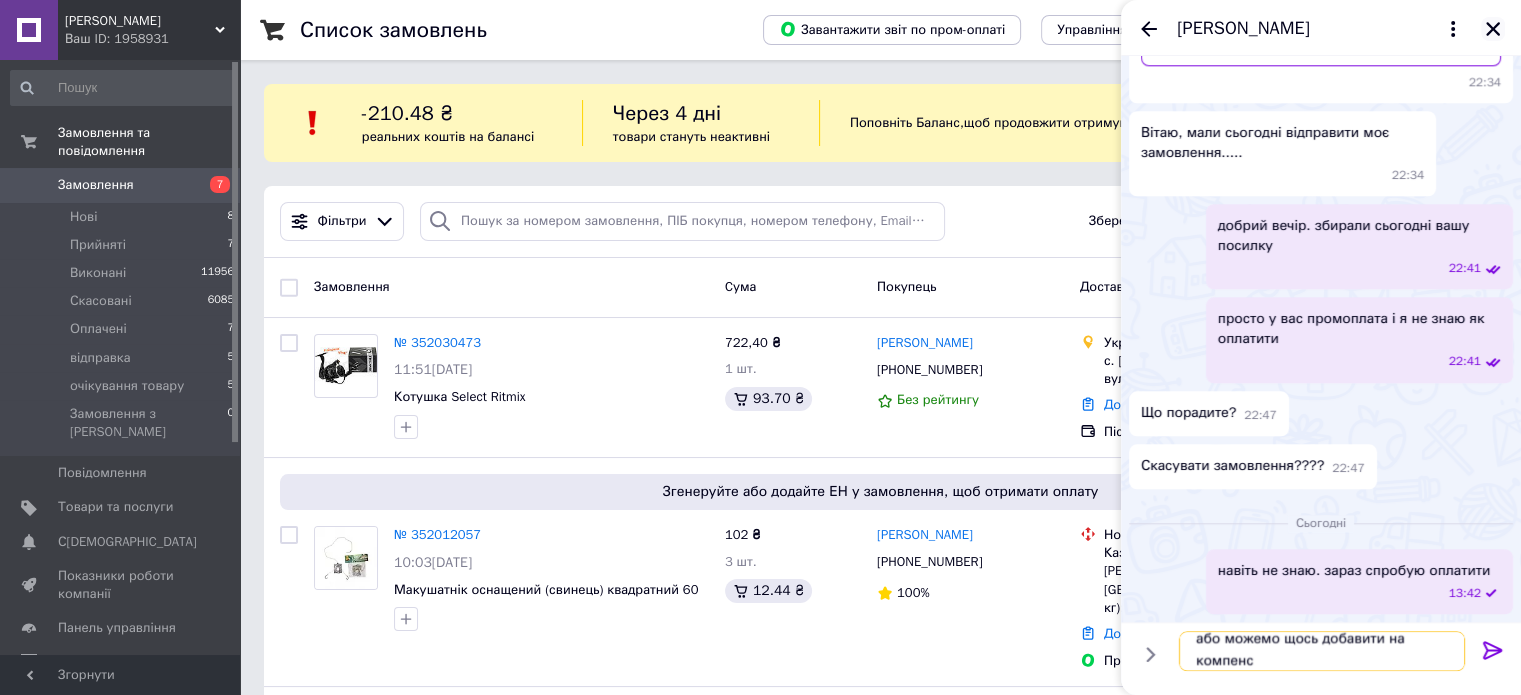 scroll, scrollTop: 1, scrollLeft: 0, axis: vertical 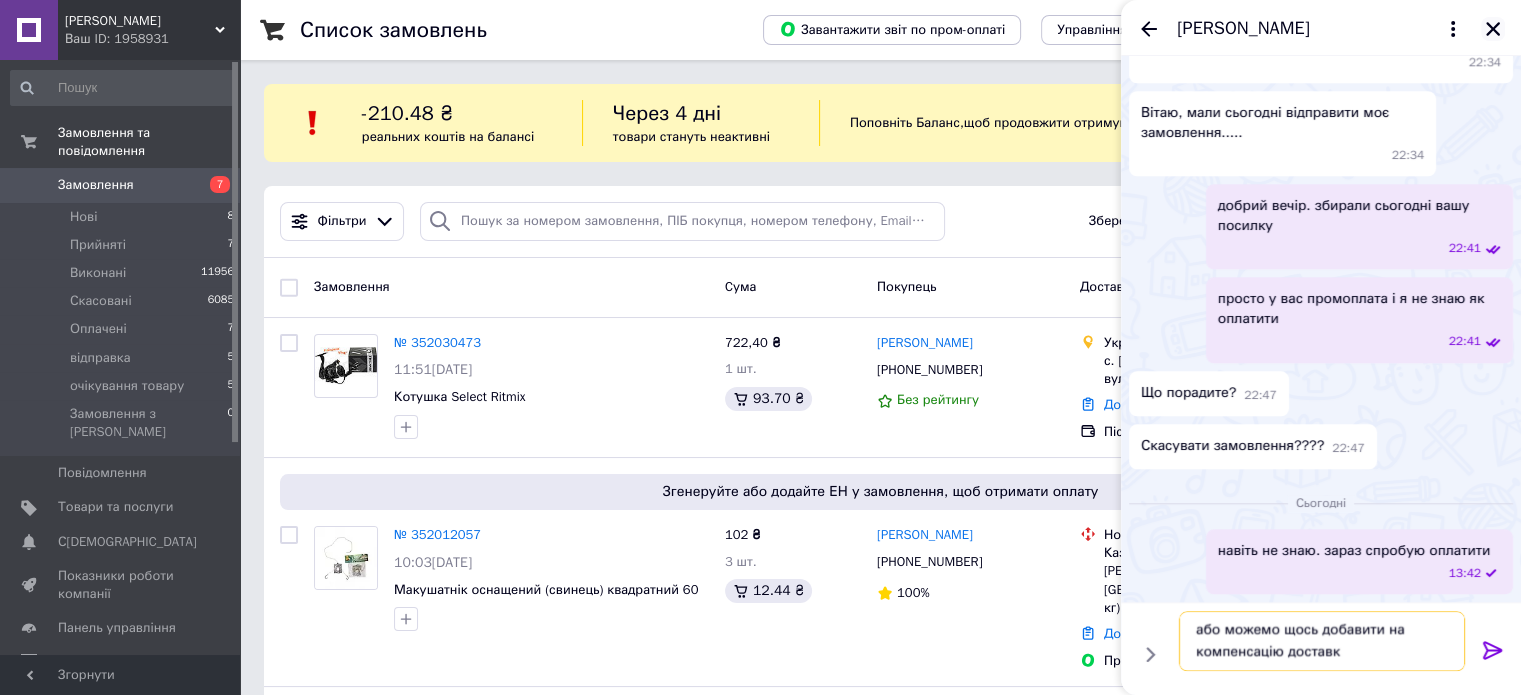 type on "або можемо щось добавити на компенсацію доставки" 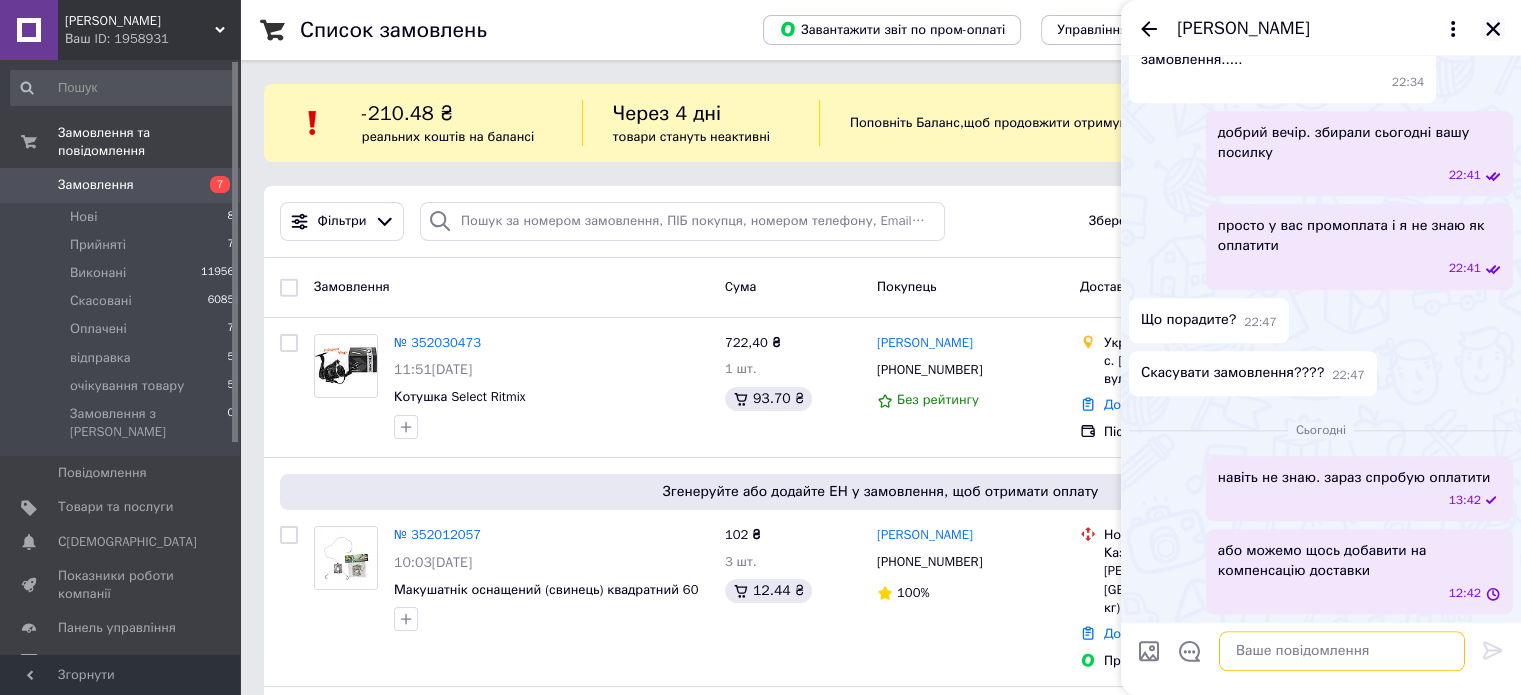 scroll, scrollTop: 0, scrollLeft: 0, axis: both 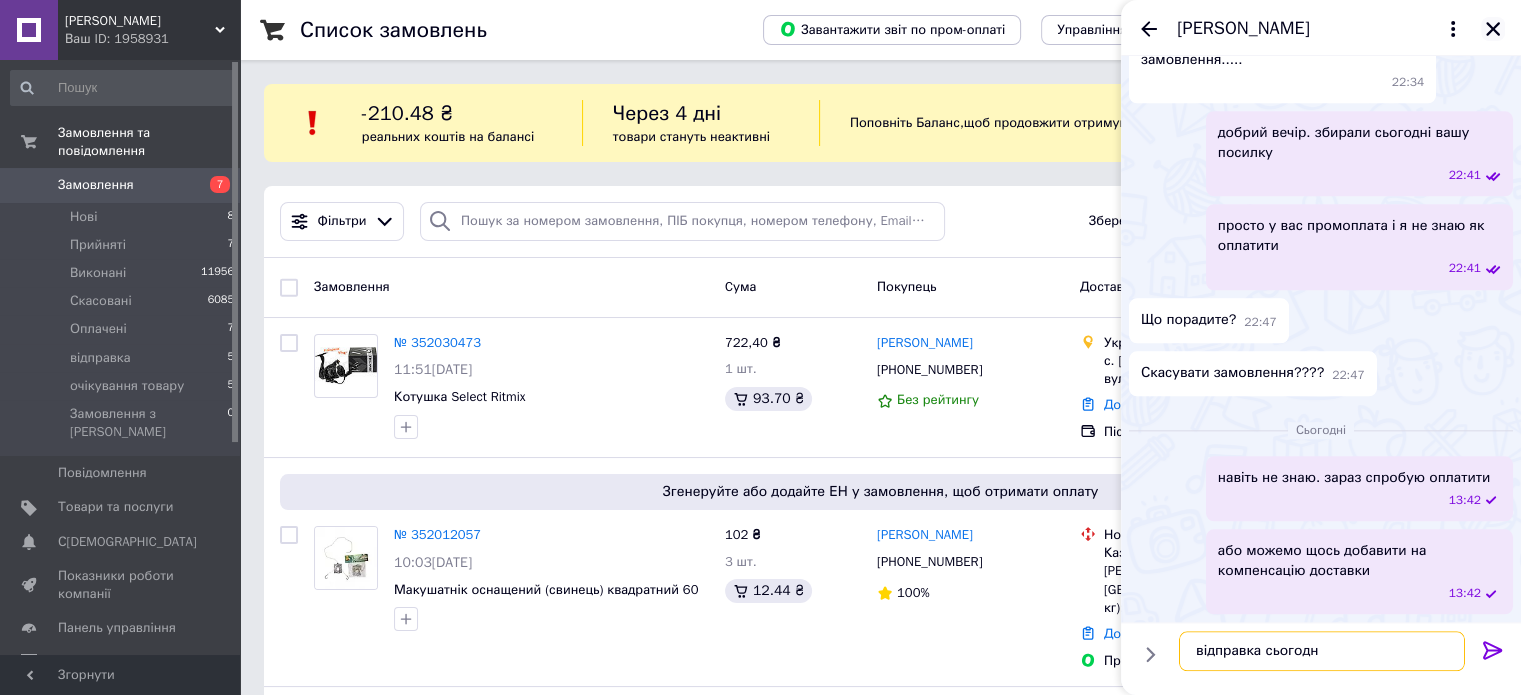 type on "відправка сьогодні" 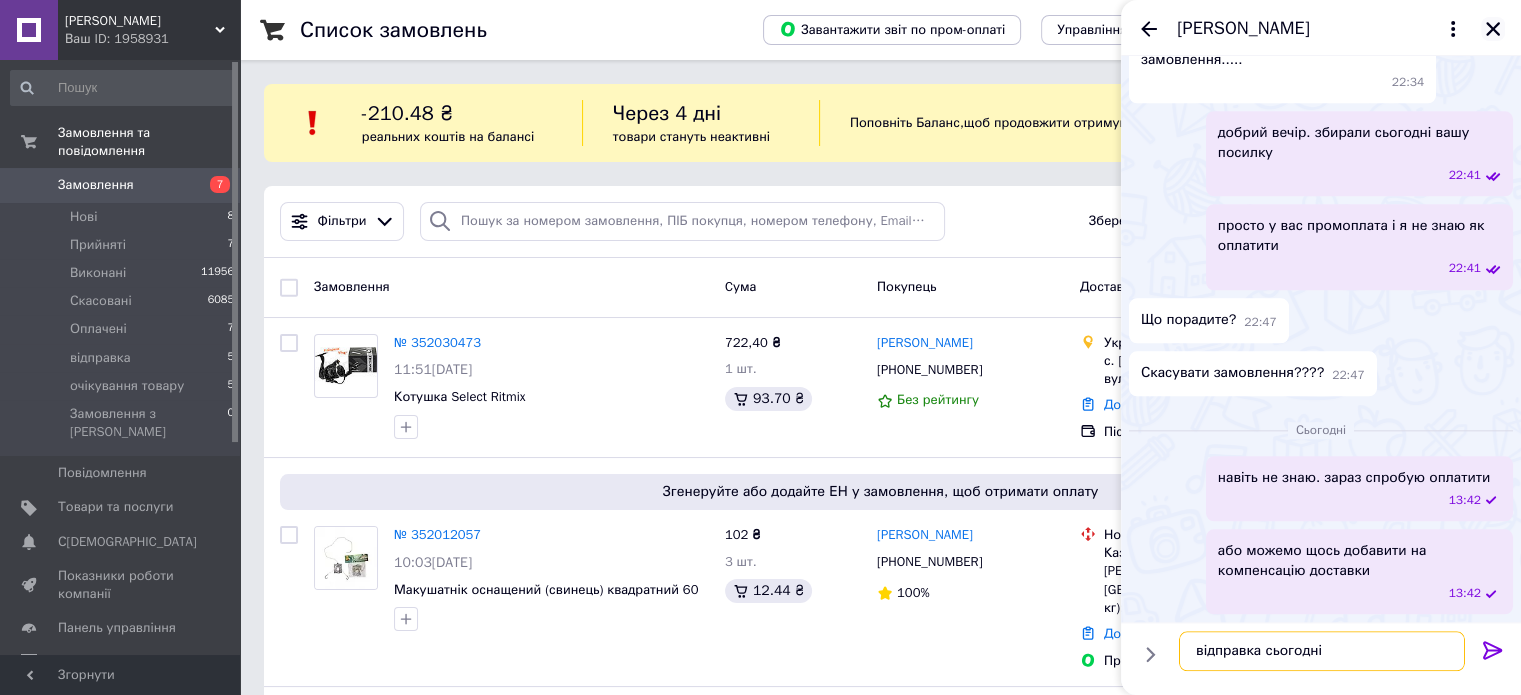 type 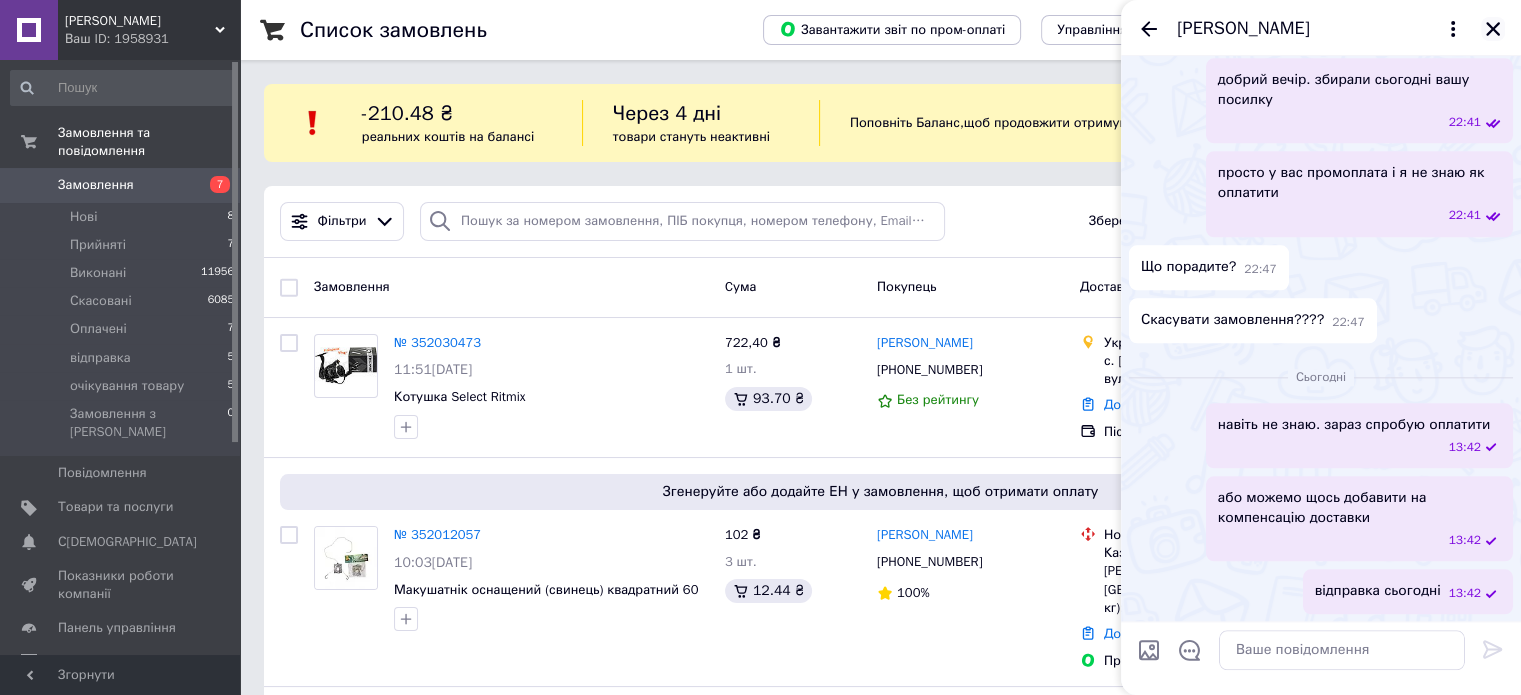 click at bounding box center [1493, 29] 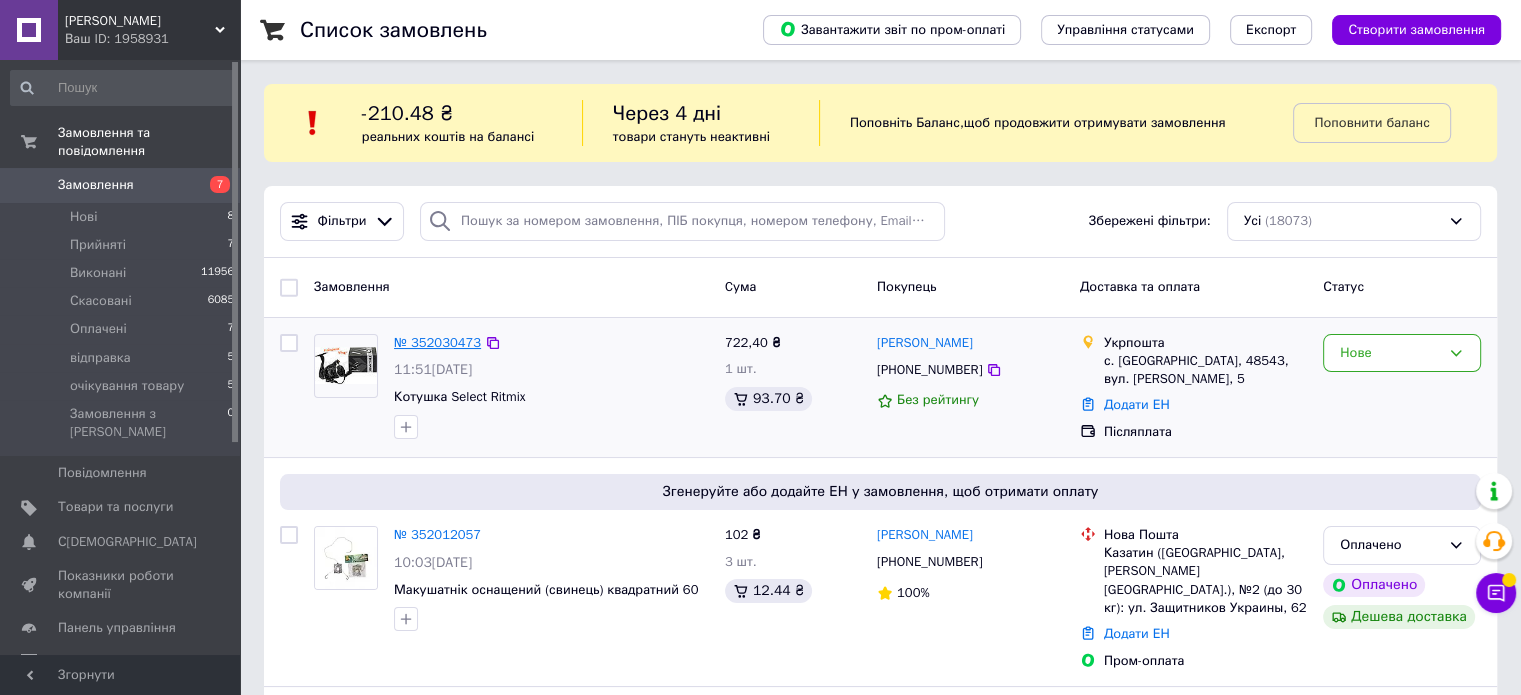 click on "№ 352030473" at bounding box center [437, 342] 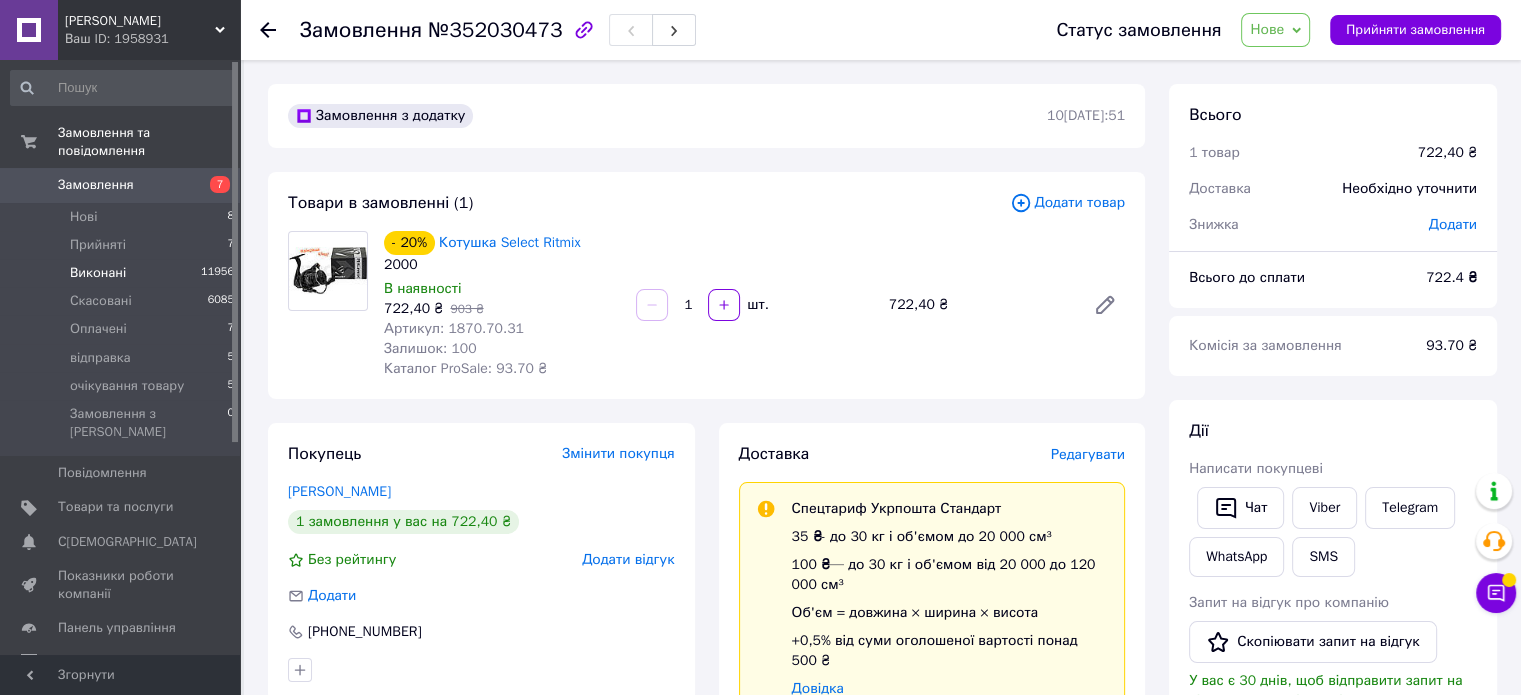 click on "Виконані" at bounding box center [98, 273] 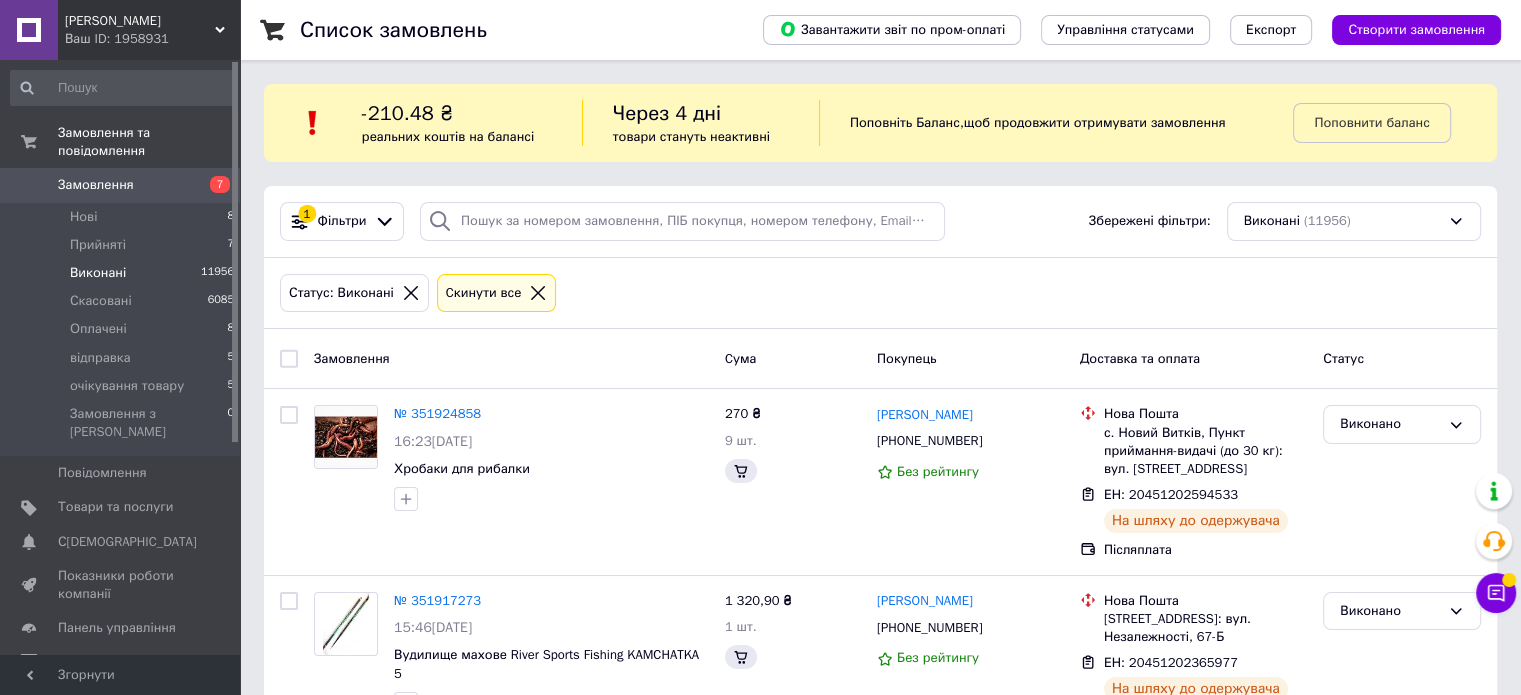 click on "Список замовлень   Завантажити звіт по пром-оплаті Управління статусами Експорт Створити замовлення -210.48 ₴ реальних коштів на балансі Через 4 дні товари стануть неактивні Поповніть Баланс ,  щоб продовжити отримувати замовлення Поповнити баланс 1 Фільтри Збережені фільтри: Виконані (11956) Статус: Виконані Cкинути все Замовлення Cума Покупець Доставка та оплата Статус № 351924858 16:23[DATE] Хробаки для рибалки 270 ₴ 9 шт. [PERSON_NAME] [PHONE_NUMBER] Без рейтингу Нова Пошта с. Новий Витків, Пункт приймання-видачі (до 30 кг): вул. [STREET_ADDRESS] ЕН: 20451202594533 Післяплата 88% 1" at bounding box center (880, 2086) 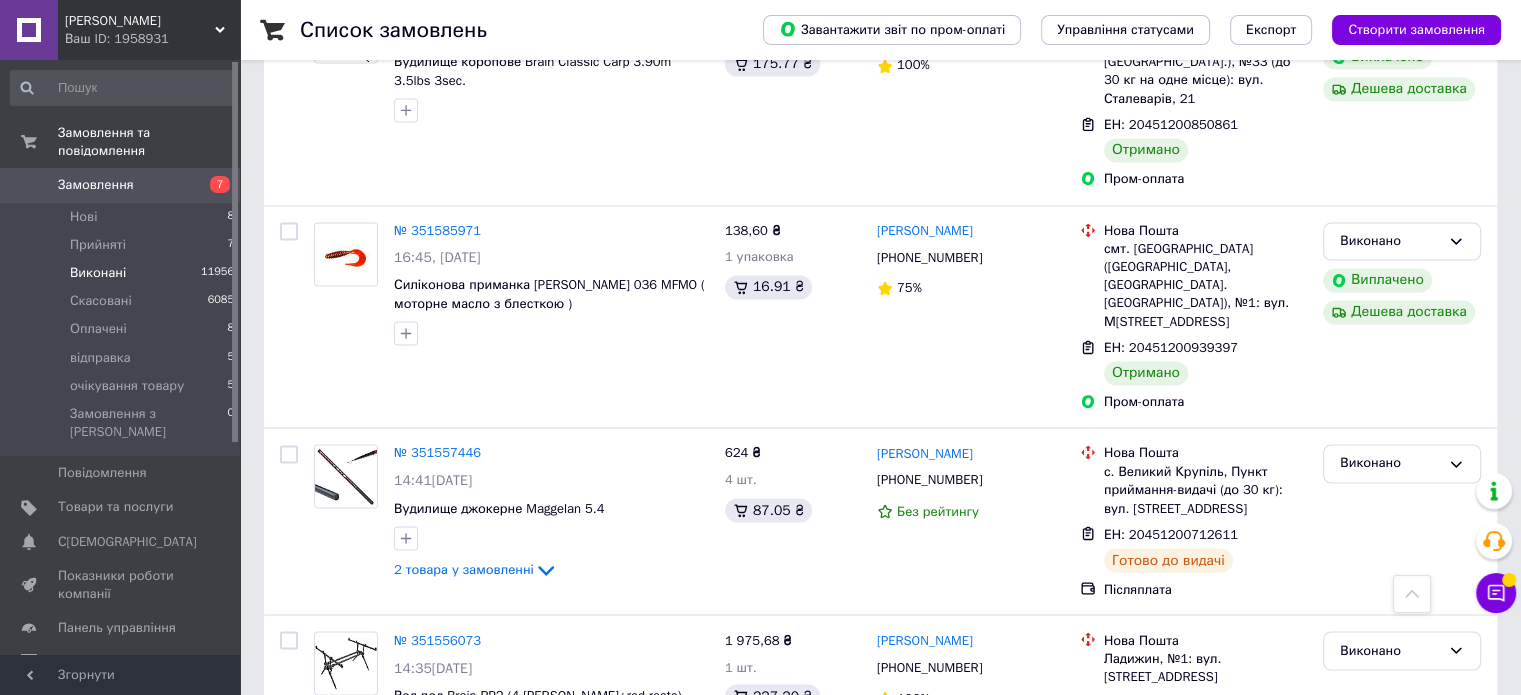 scroll, scrollTop: 3330, scrollLeft: 0, axis: vertical 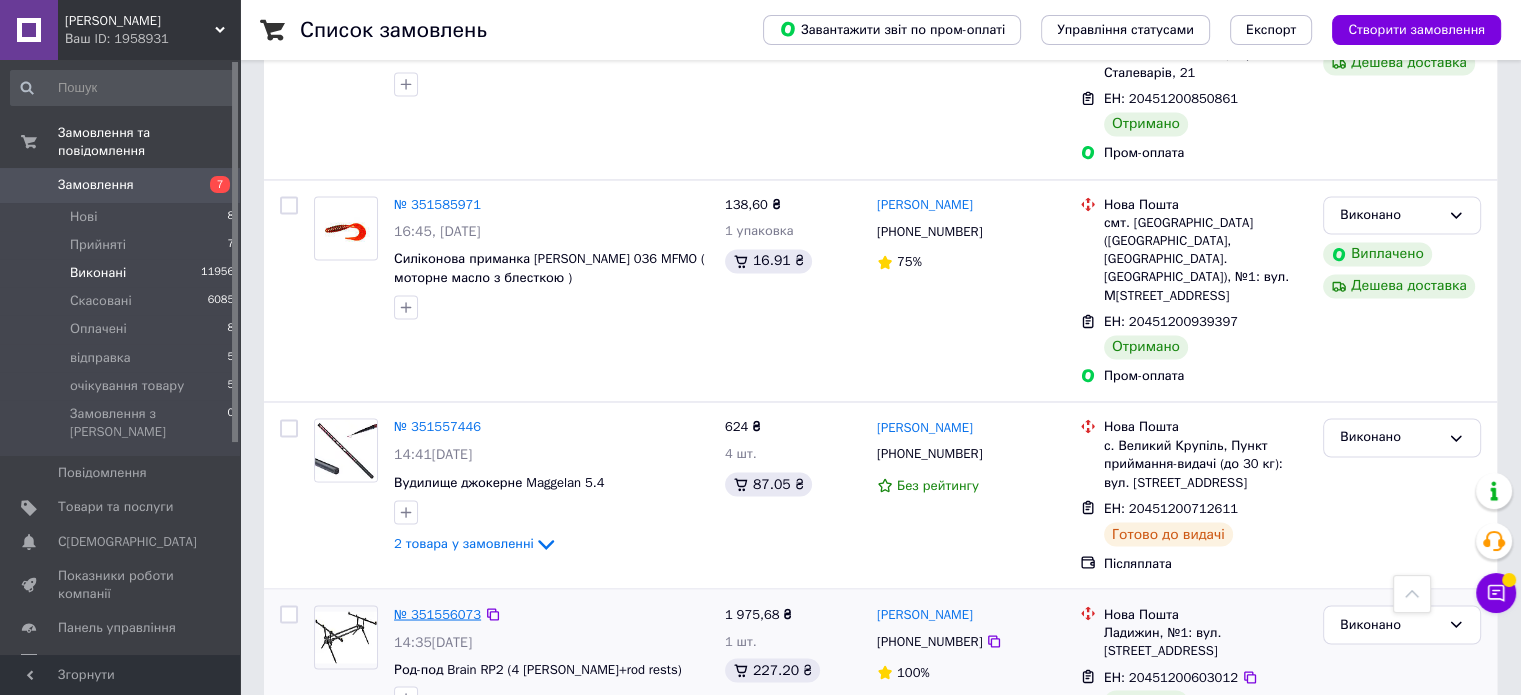 click on "№ 351556073" at bounding box center (437, 613) 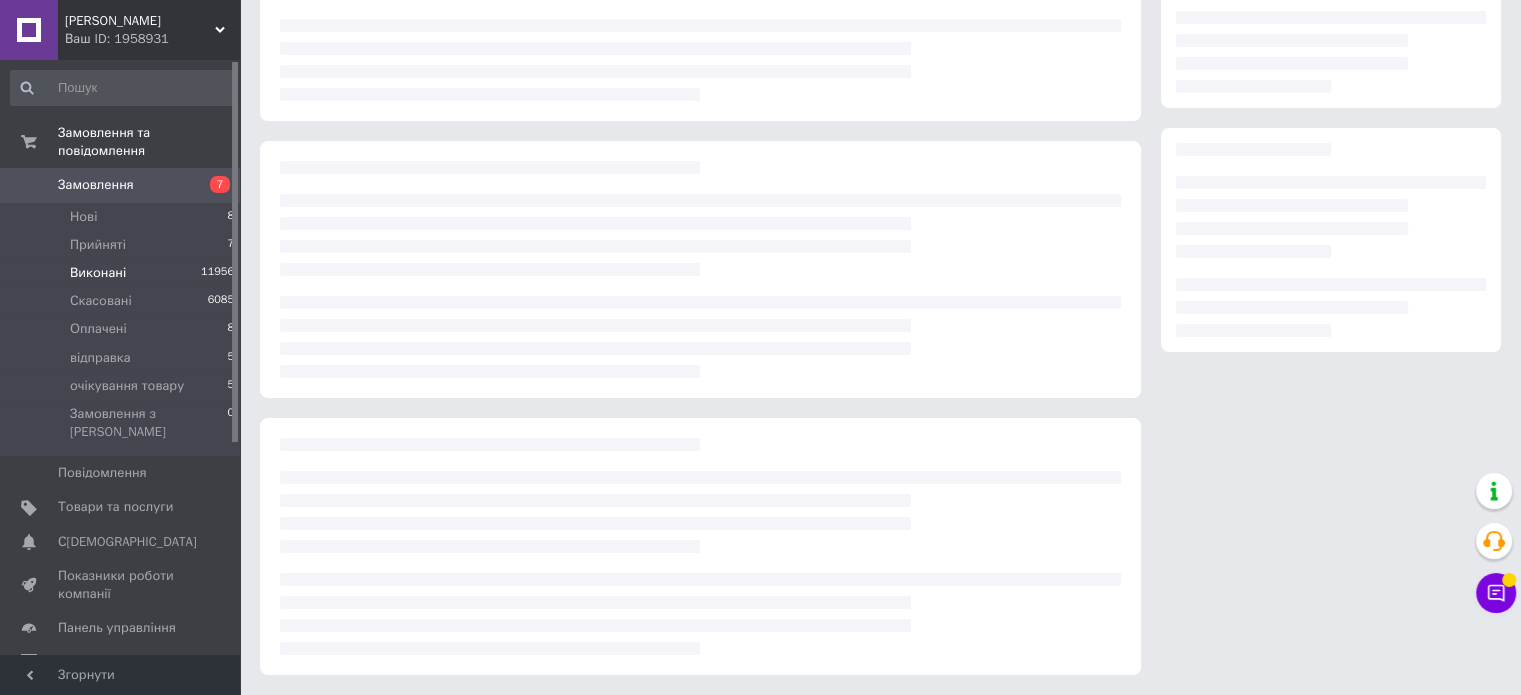 scroll, scrollTop: 219, scrollLeft: 0, axis: vertical 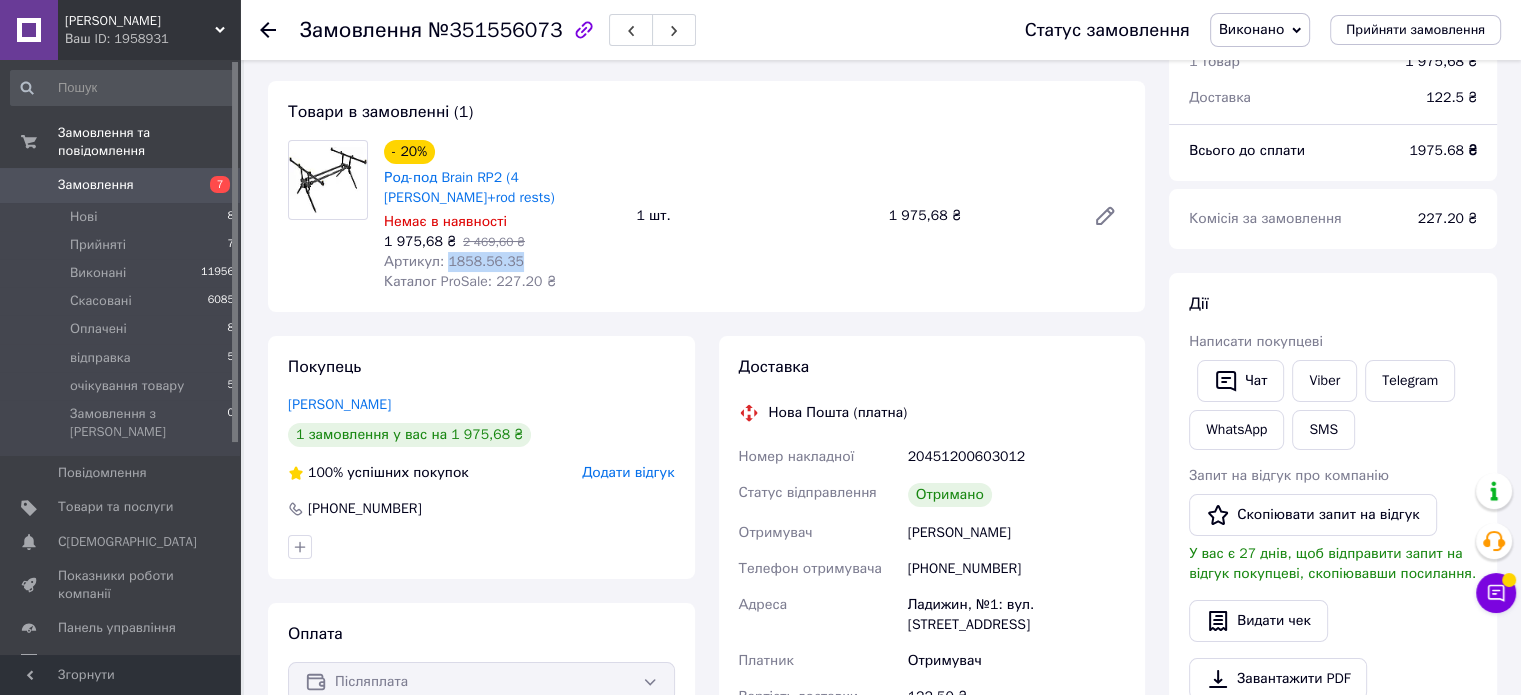 drag, startPoint x: 512, startPoint y: 259, endPoint x: 444, endPoint y: 265, distance: 68.26419 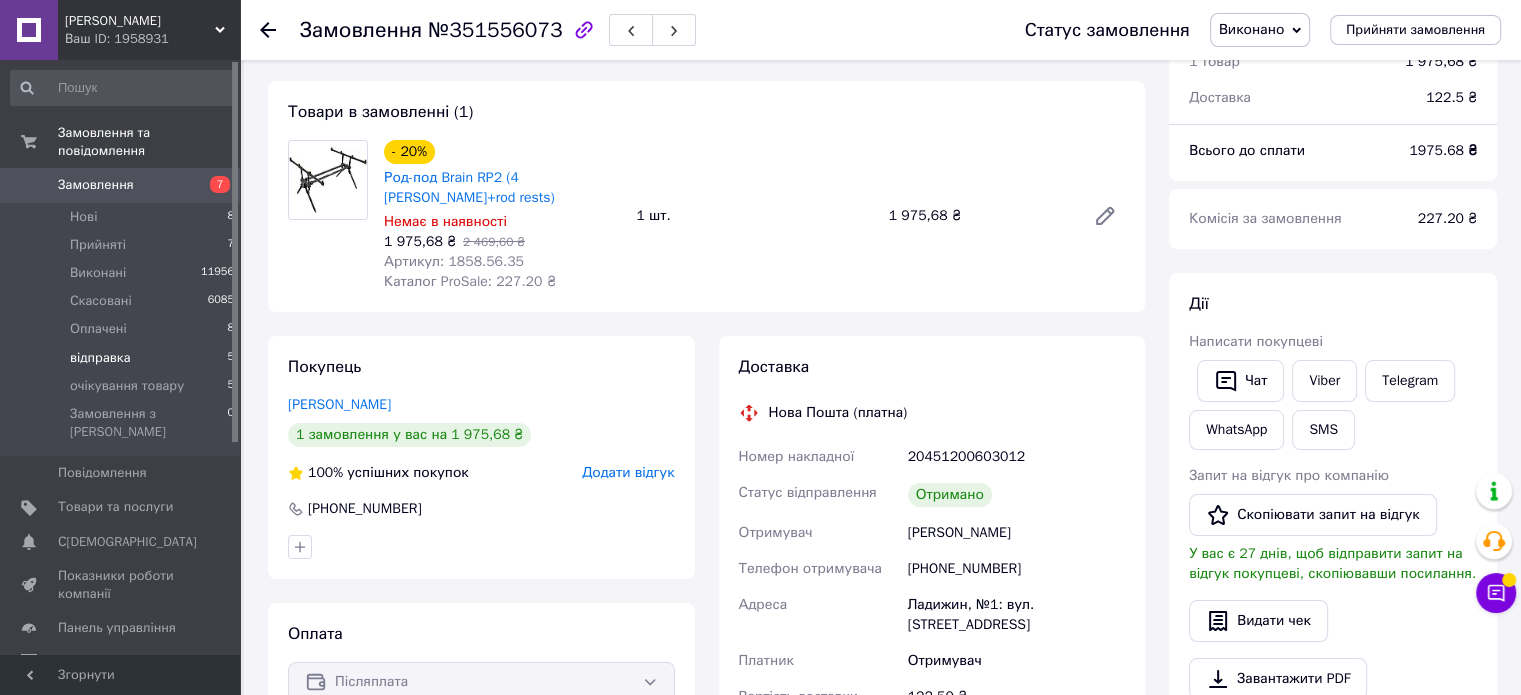click on "відправка" at bounding box center [100, 358] 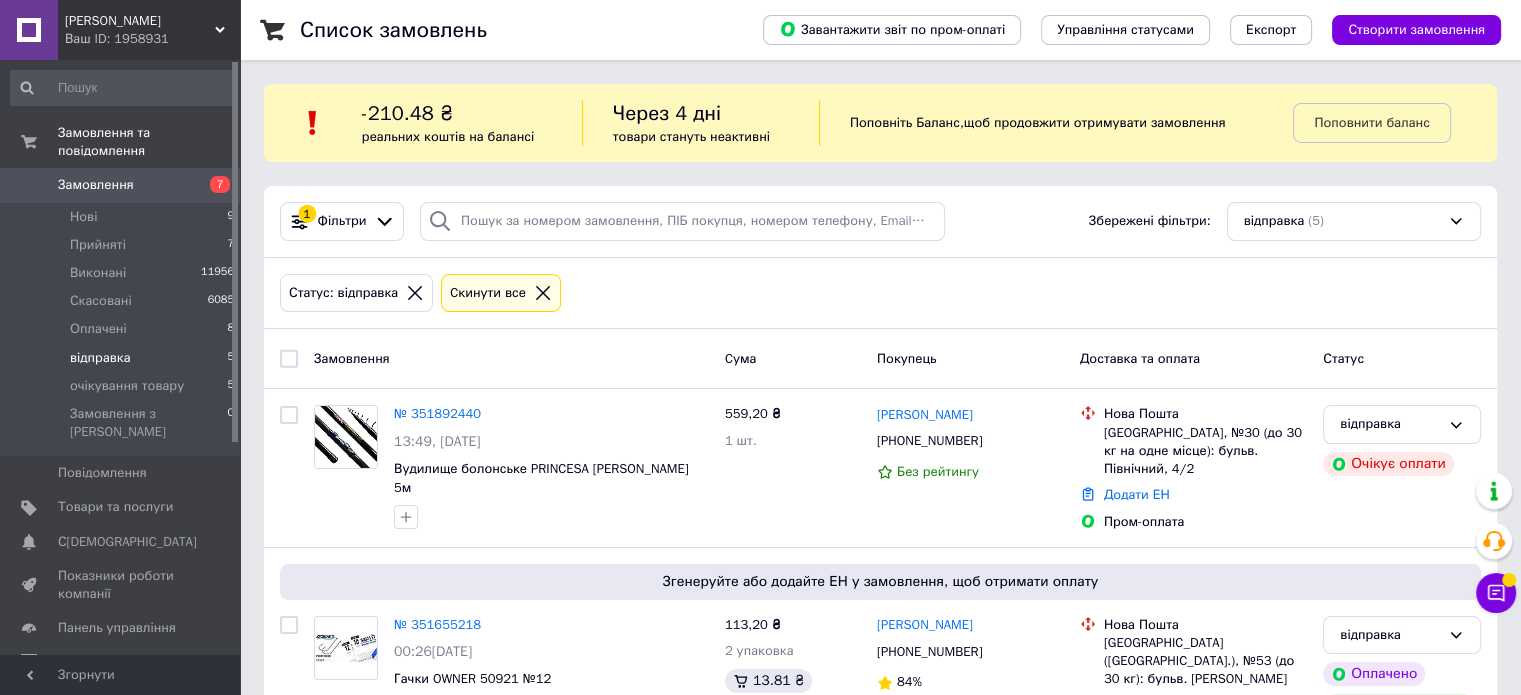 click on "Список замовлень   Завантажити звіт по пром-оплаті Управління статусами Експорт Створити замовлення -210.48 ₴ реальних коштів на балансі Через 4 дні товари стануть неактивні Поповніть Баланс ,  щоб продовжити отримувати замовлення Поповнити баланс 1 Фільтри Збережені фільтри: відправка (5) Статус: відправка Cкинути все Замовлення Cума Покупець Доставка та оплата Статус № 351892440 13:49[DATE] Вудилище болонське PRINCESA [PERSON_NAME] 5м 559,20 ₴ 1 шт. [PERSON_NAME] [PHONE_NUMBER] Без рейтингу Нова Пошта [GEOGRAPHIC_DATA], №30 (до 30 кг на одне місце): бульв. Північний, 4/2 Додати ЕН відправка" at bounding box center [880, 741] 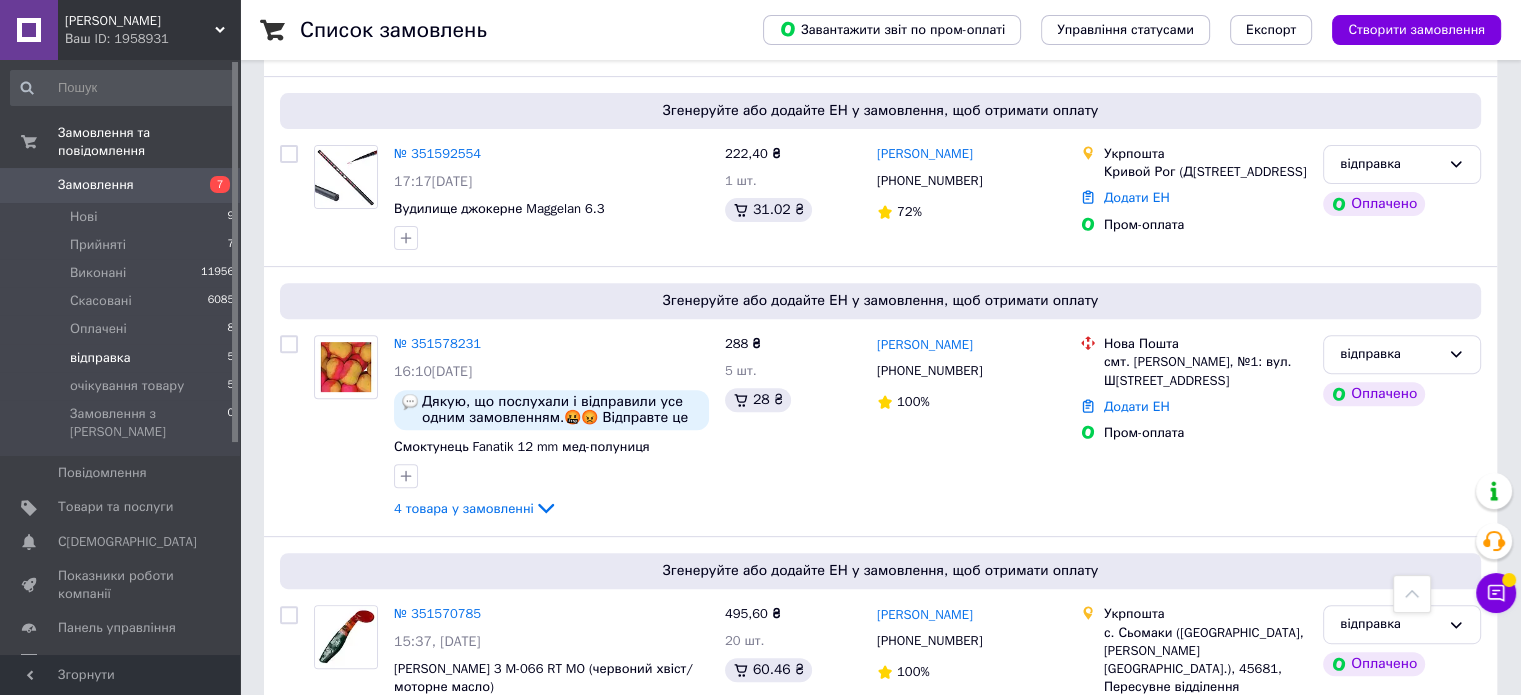 scroll, scrollTop: 667, scrollLeft: 0, axis: vertical 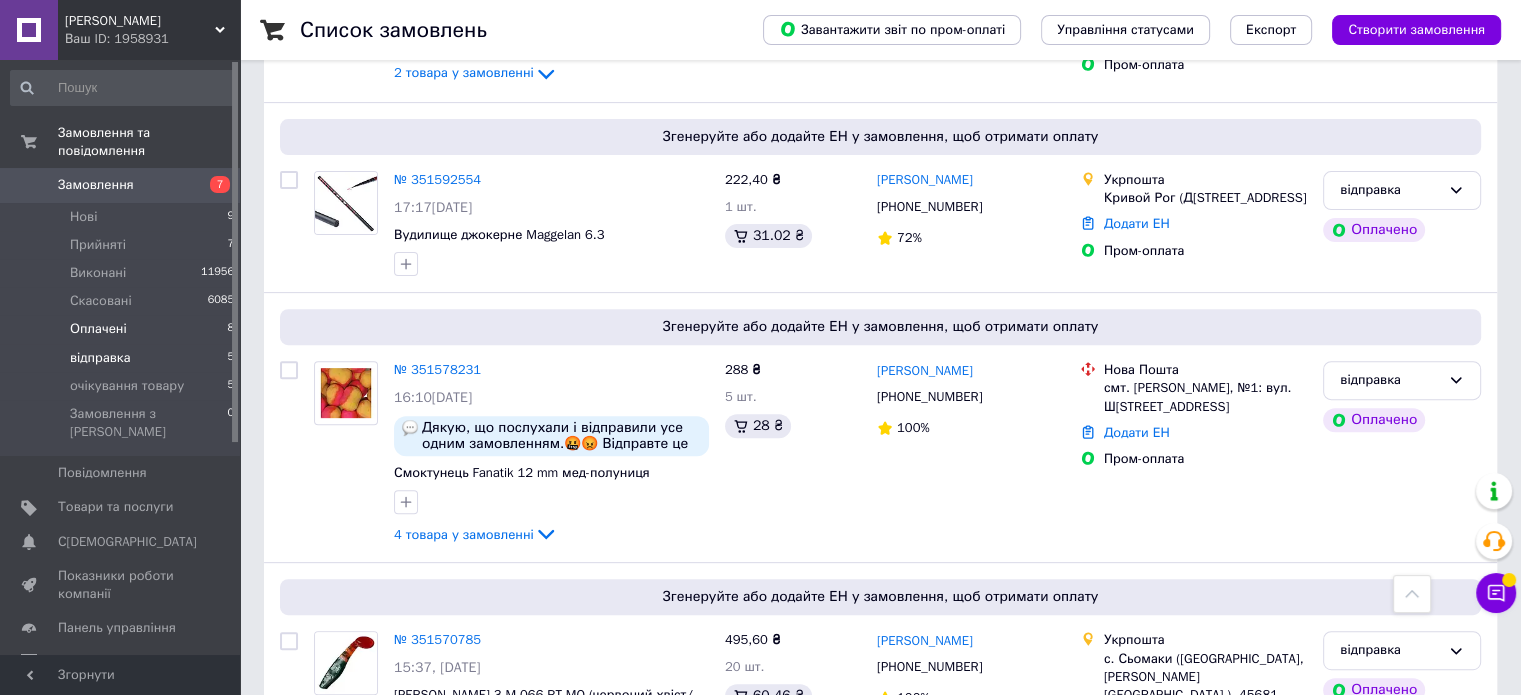 click on "Оплачені" at bounding box center [98, 329] 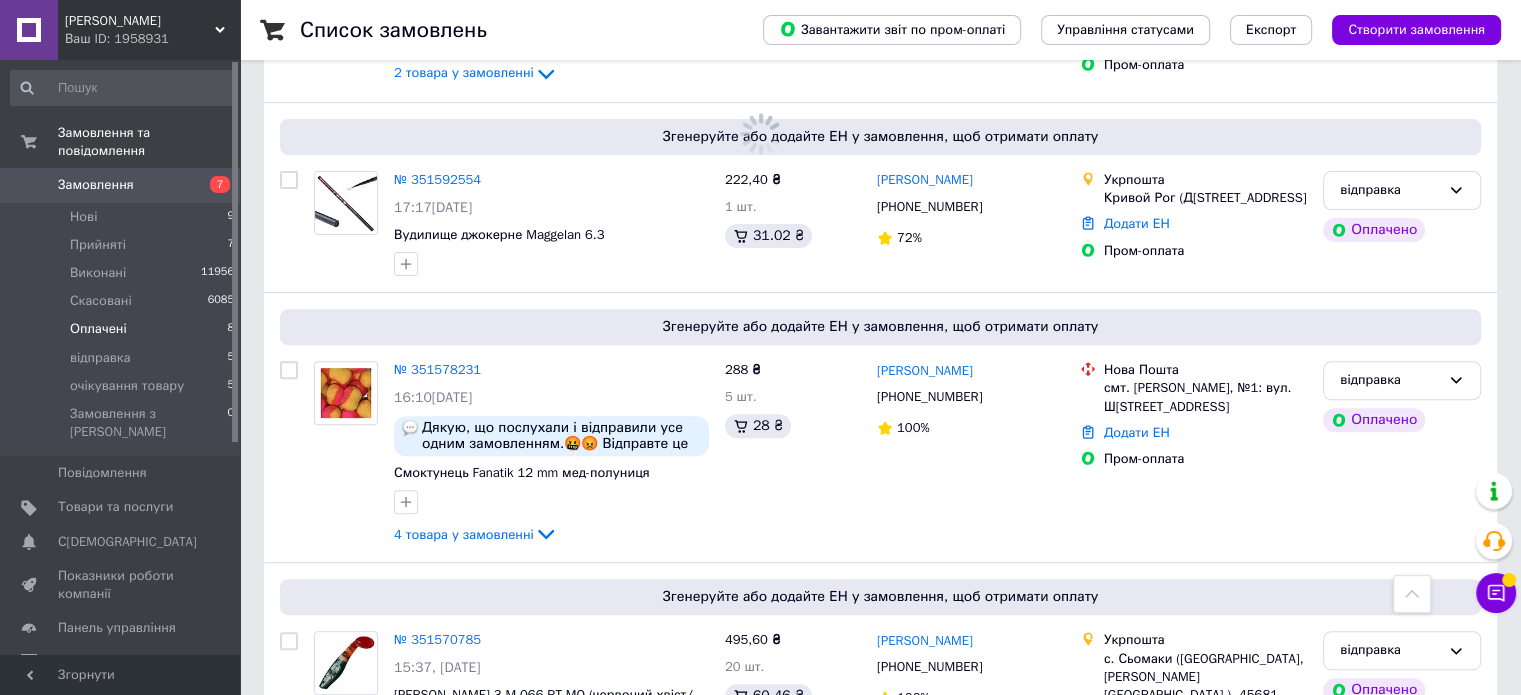 click on "Список замовлень   Завантажити звіт по пром-оплаті Управління статусами Експорт Створити замовлення -210.48 ₴ реальних коштів на балансі Через 4 дні товари стануть неактивні Поповніть Баланс ,  щоб продовжити отримувати замовлення Поповнити баланс 1 Фільтри Збережені фільтри: Оплачені (8) Статус: Оплачені Cкинути все Замовлення Cума Покупець Доставка та оплата Статус № 351892440 13:49[DATE] Вудилище болонське PRINCESA [PERSON_NAME] 5м 559,20 ₴ 1 шт. [PERSON_NAME] [PHONE_NUMBER] Без рейтингу Нова Пошта [GEOGRAPHIC_DATA], №30 (до 30 кг на одне місце): бульв. Північний, 4/2 Додати ЕН Пром-оплата" at bounding box center (880, 74) 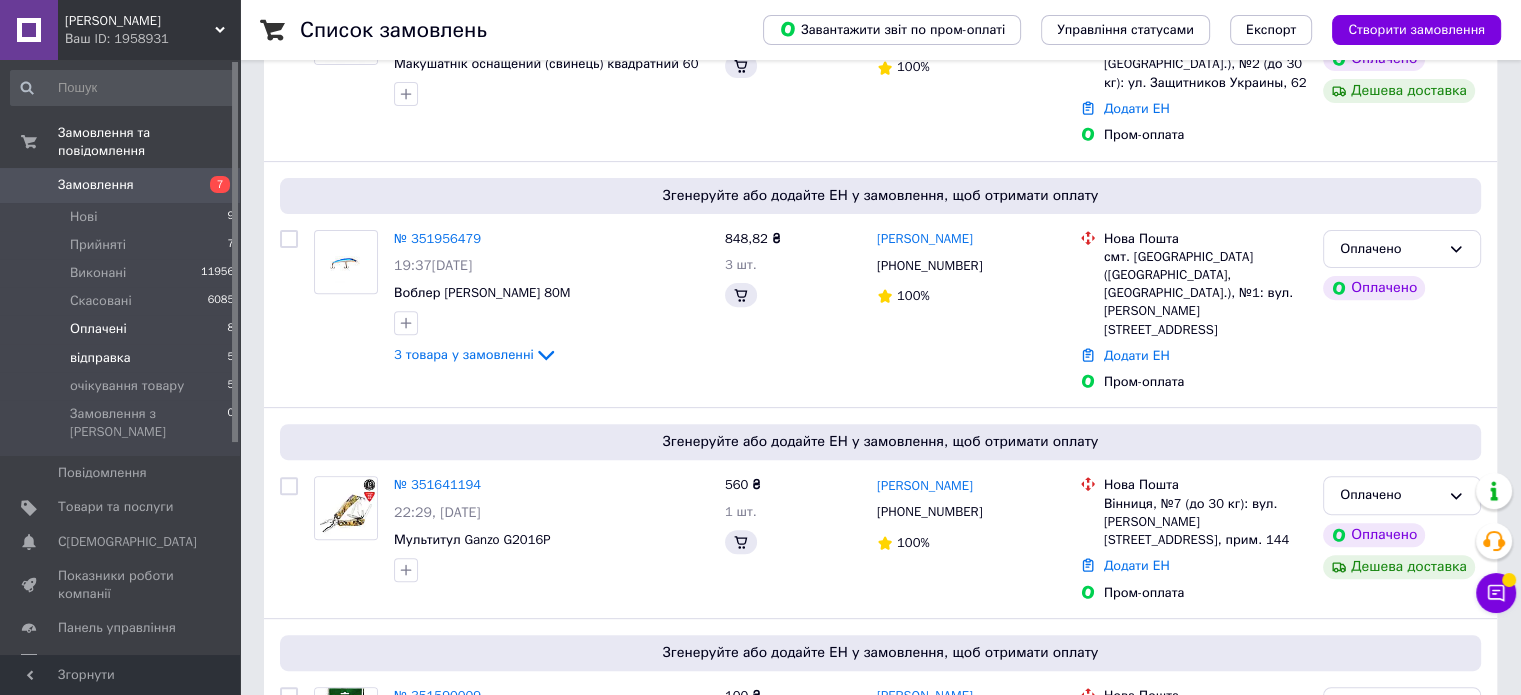 scroll, scrollTop: 0, scrollLeft: 0, axis: both 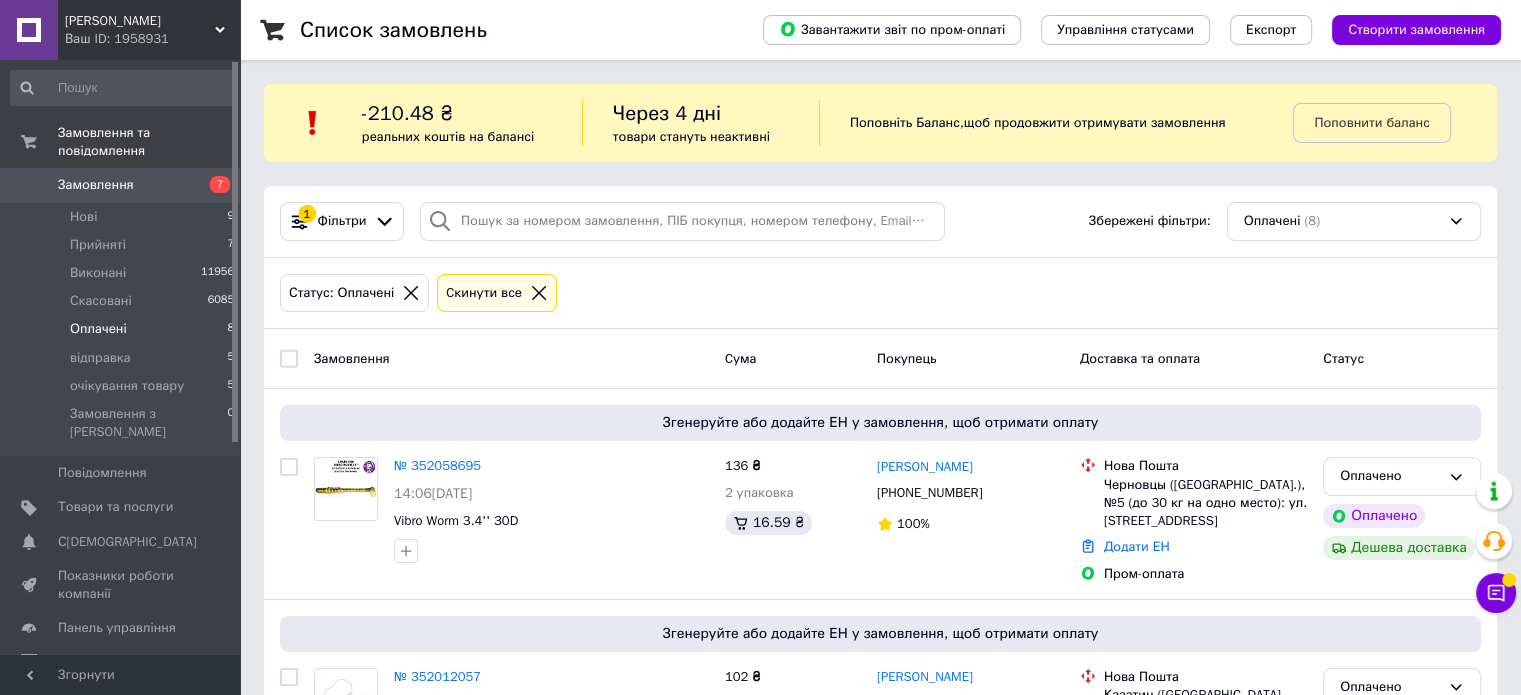 click on "Список замовлень   Завантажити звіт по пром-оплаті Управління статусами Експорт Створити замовлення -210.48 ₴ реальних коштів на балансі Через 4 дні товари стануть неактивні Поповніть Баланс ,  щоб продовжити отримувати замовлення Поповнити баланс 1 Фільтри Збережені фільтри: Оплачені (8) Статус: Оплачені Cкинути все Замовлення Cума Покупець Доставка та оплата Статус Згенеруйте або додайте ЕН у замовлення, щоб отримати оплату № 352058695 14:06, [DATE]ibro Worm 3.4'' 30D 136 ₴ 2 упаковка 16.59 ₴ [PERSON_NAME] [PHONE_NUMBER] 100% Нова Пошта Додати ЕН Пром-оплата Оплачено Оплачено 100%" at bounding box center (880, 1105) 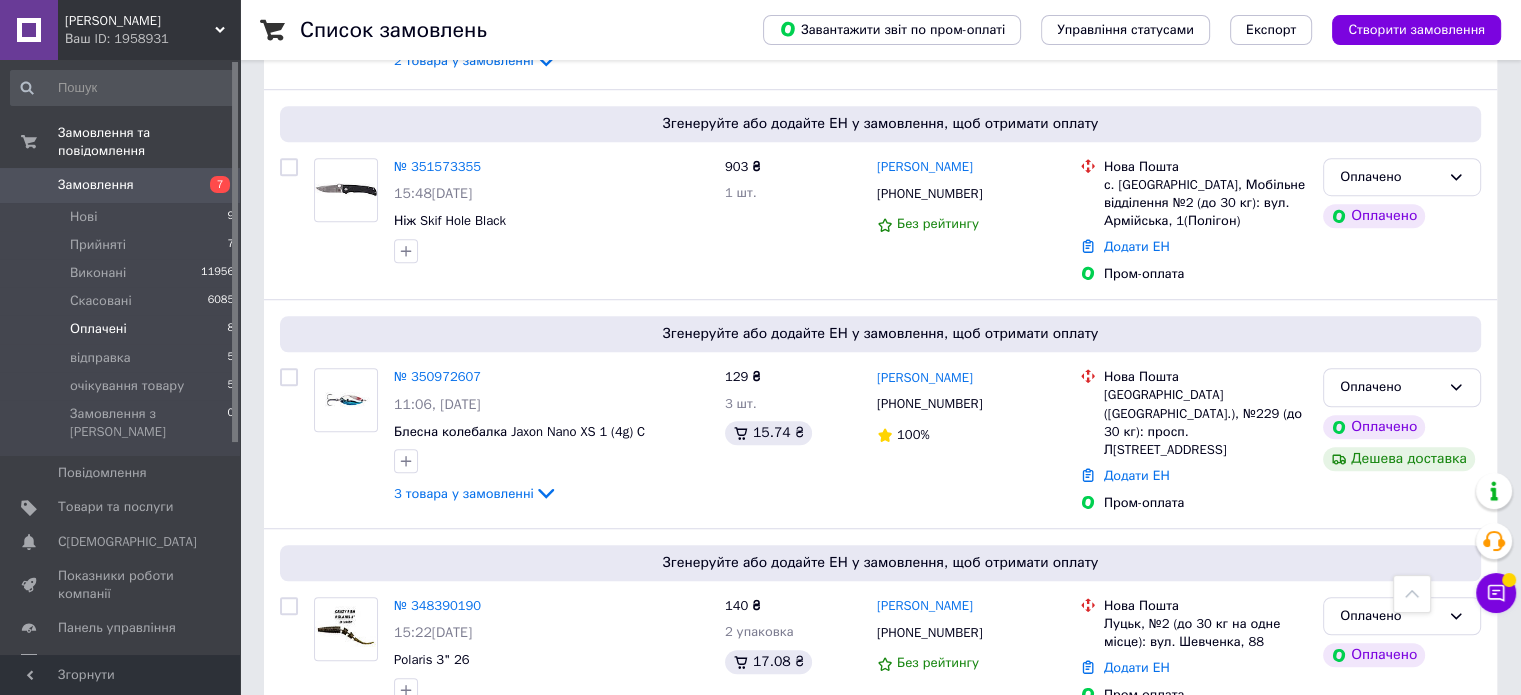 scroll, scrollTop: 1452, scrollLeft: 0, axis: vertical 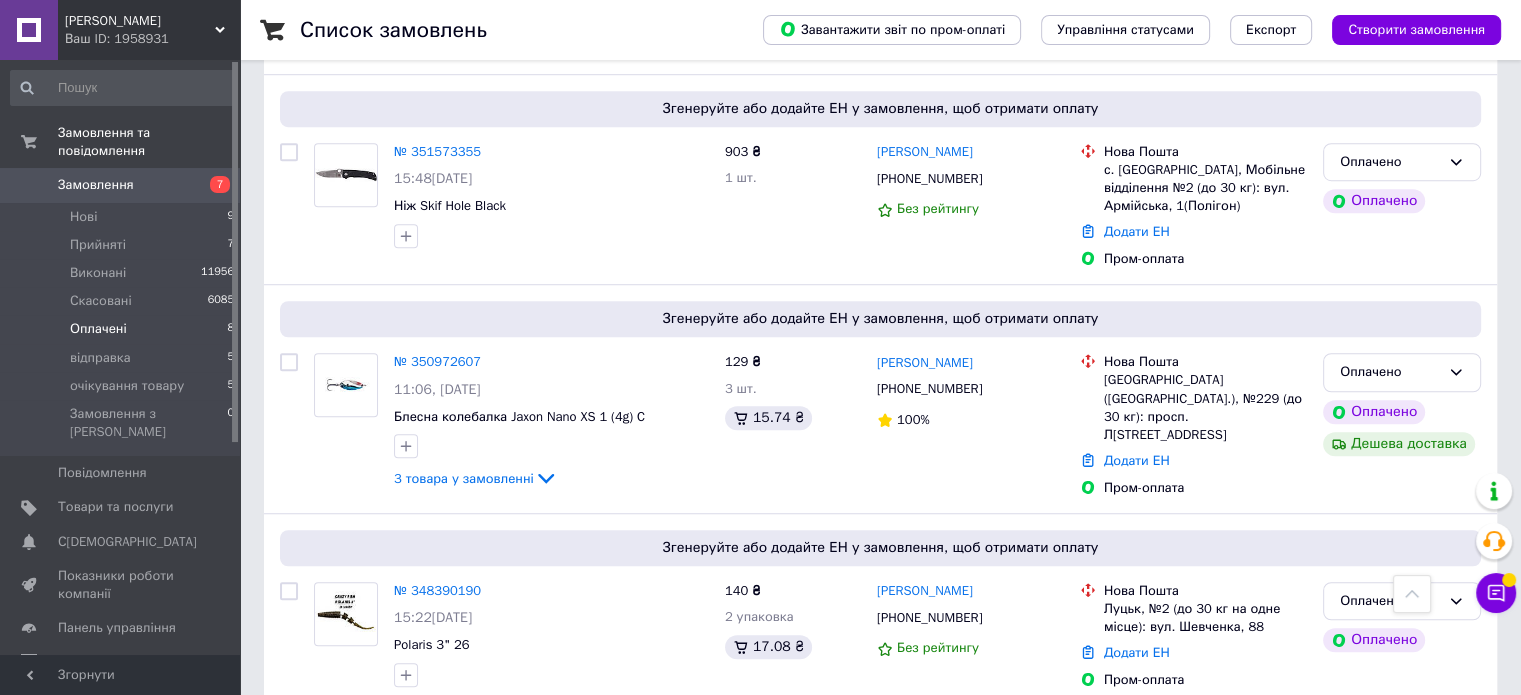 click on "Список замовлень   Завантажити звіт по пром-оплаті Управління статусами Експорт Створити замовлення -210.48 ₴ реальних коштів на балансі Через 4 дні товари стануть неактивні Поповніть Баланс ,  щоб продовжити отримувати замовлення Поповнити баланс 1 Фільтри Збережені фільтри: Оплачені (8) Статус: Оплачені Cкинути все Замовлення Cума Покупець Доставка та оплата Статус Згенеруйте або додайте ЕН у замовлення, щоб отримати оплату № 352058695 14:06, [DATE]ibro Worm 3.4'' 30D 136 ₴ 2 упаковка 16.59 ₴ [PERSON_NAME] [PHONE_NUMBER] 100% Нова Пошта Додати ЕН Пром-оплата Оплачено Оплачено 100%" at bounding box center (880, -347) 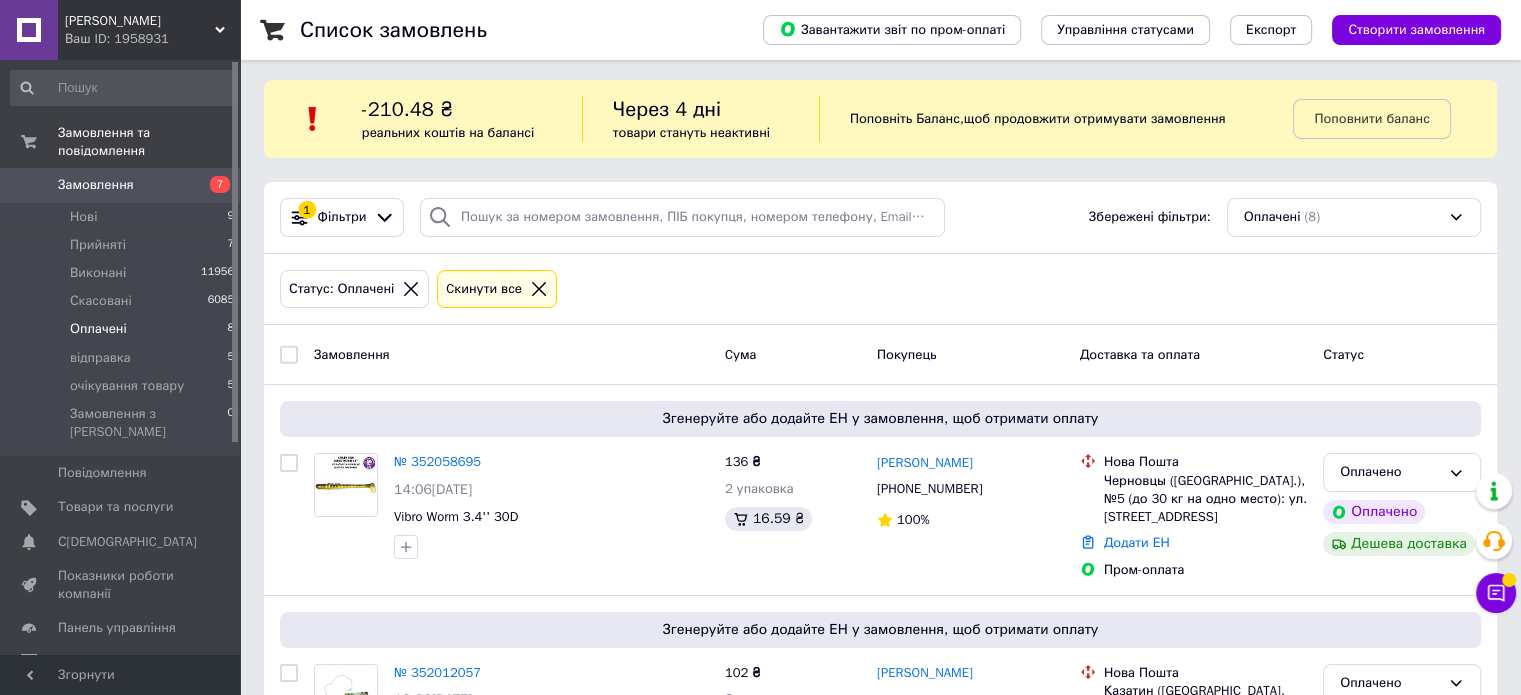 scroll, scrollTop: 0, scrollLeft: 0, axis: both 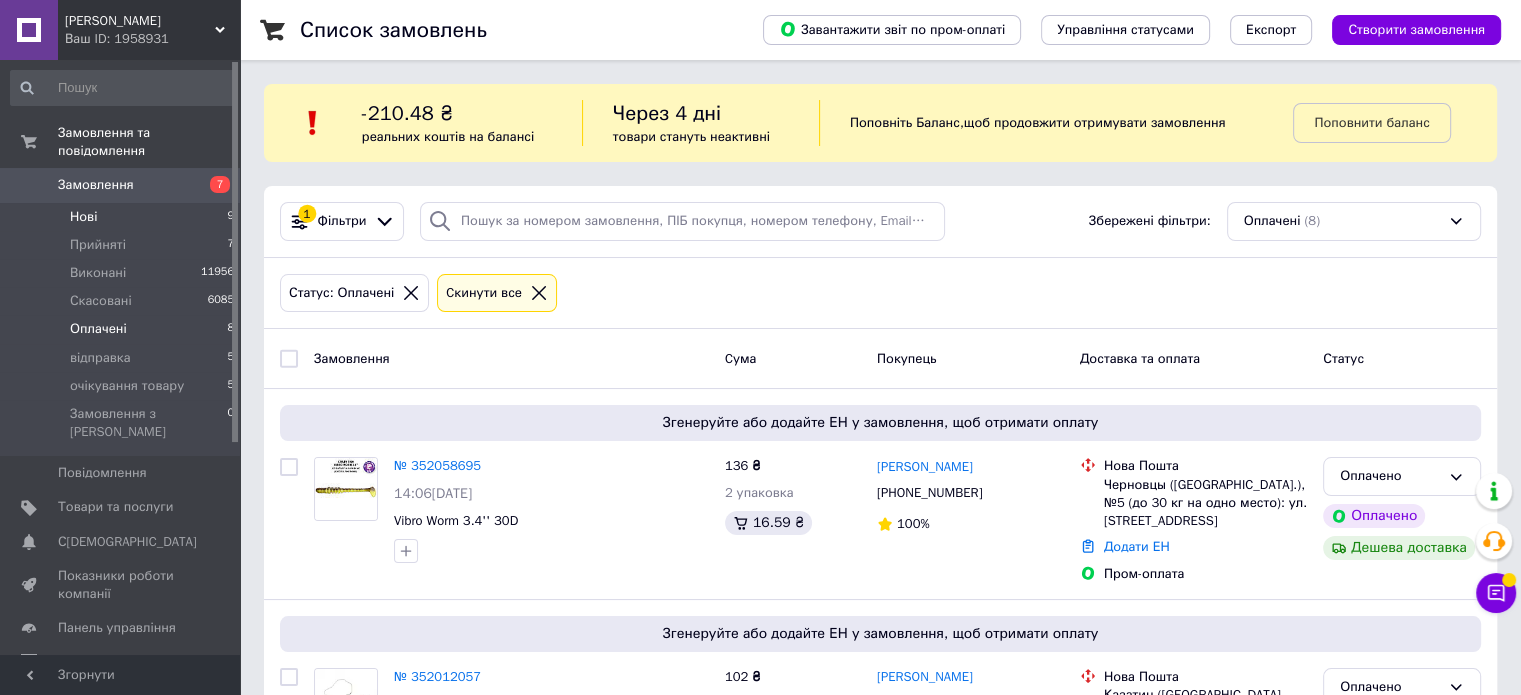 click on "Нові 9" at bounding box center [123, 217] 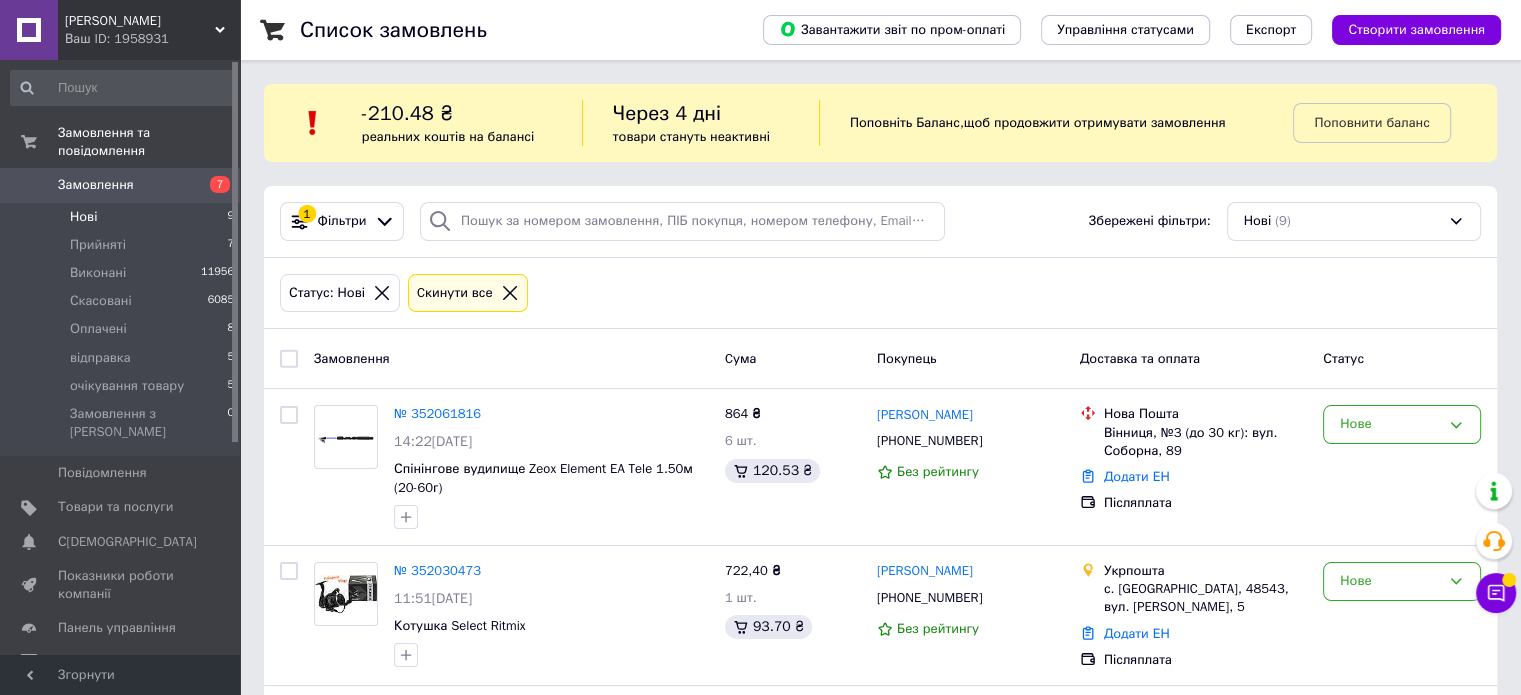 click on "Список замовлень   Завантажити звіт по пром-оплаті Управління статусами Експорт Створити замовлення -210.48 ₴ реальних коштів на балансі Через 4 дні товари стануть неактивні Поповніть Баланс ,  щоб продовжити отримувати замовлення Поповнити баланс 1 Фільтри Збережені фільтри: Нові (9) Статус: Нові Cкинути все Замовлення Cума Покупець Доставка та оплата Статус № 352061816 14:22[DATE] Спінінгове вудилище Zeox Element EA Tele 1.50м (20-60г) 864 ₴ 6 шт. 120.53 ₴ [PERSON_NAME] [PHONE_NUMBER] Без рейтингу Нова Пошта Вінниця, №3 (до 30 кг): вул. Соборна, 89 Додати ЕН Післяплата Нове № 352030473 11:51[DATE]" at bounding box center [880, 979] 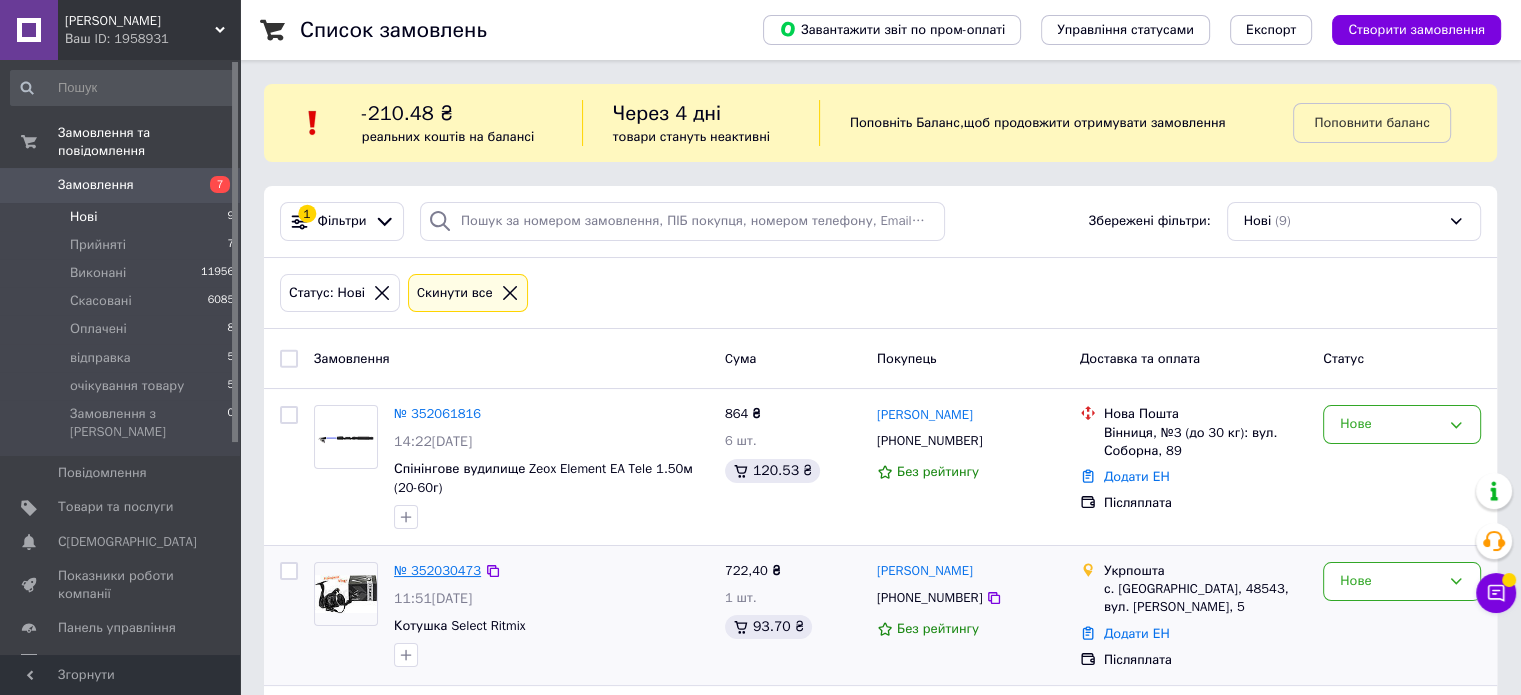 click on "№ 352030473" at bounding box center (437, 570) 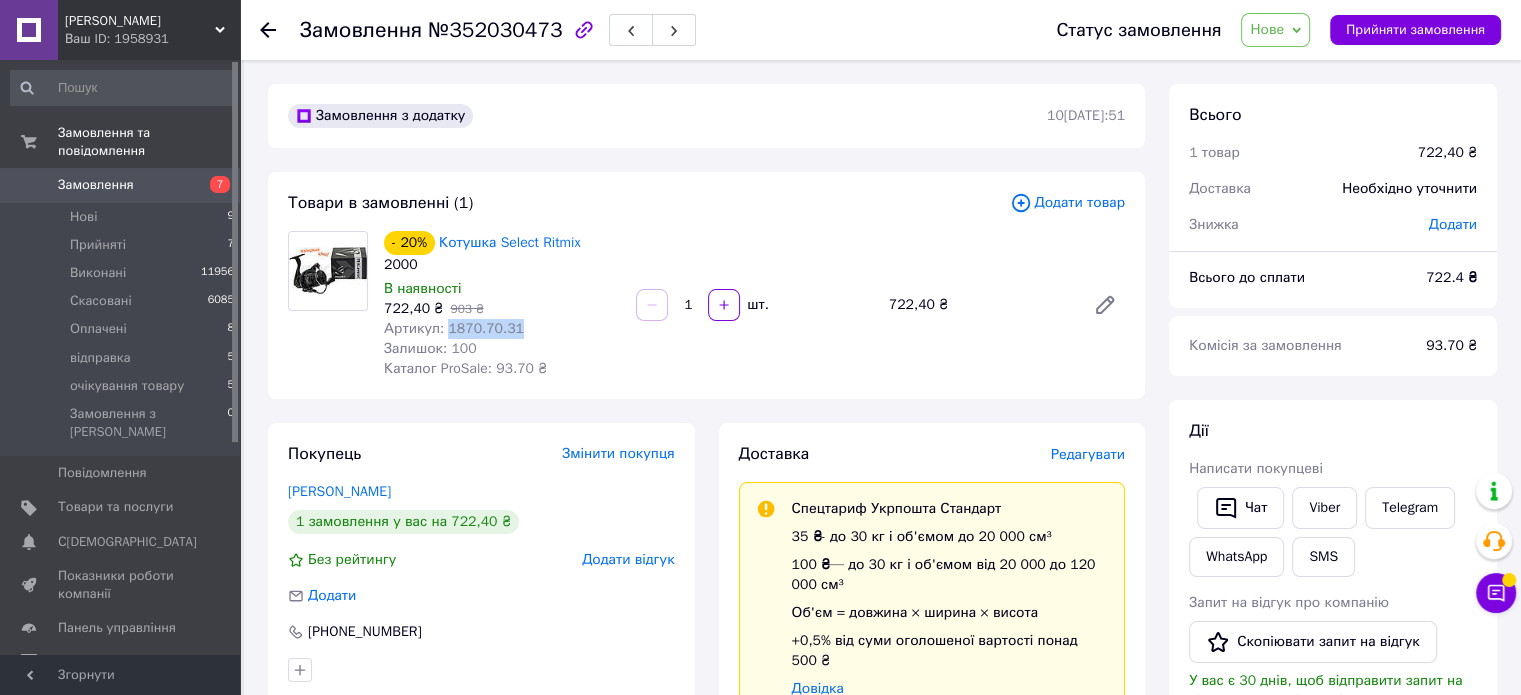 drag, startPoint x: 513, startPoint y: 327, endPoint x: 444, endPoint y: 339, distance: 70.035706 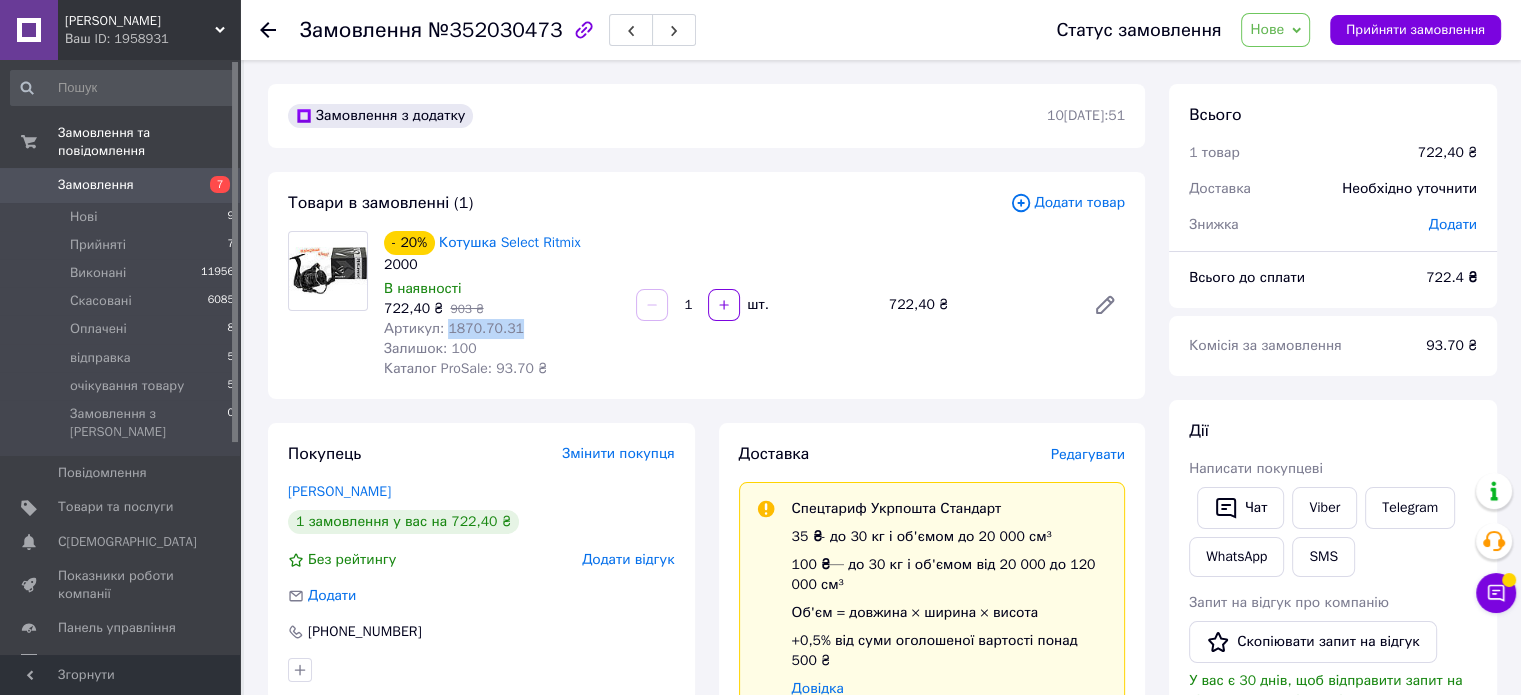 click on "Артикул: 1870.70.31" at bounding box center [502, 329] 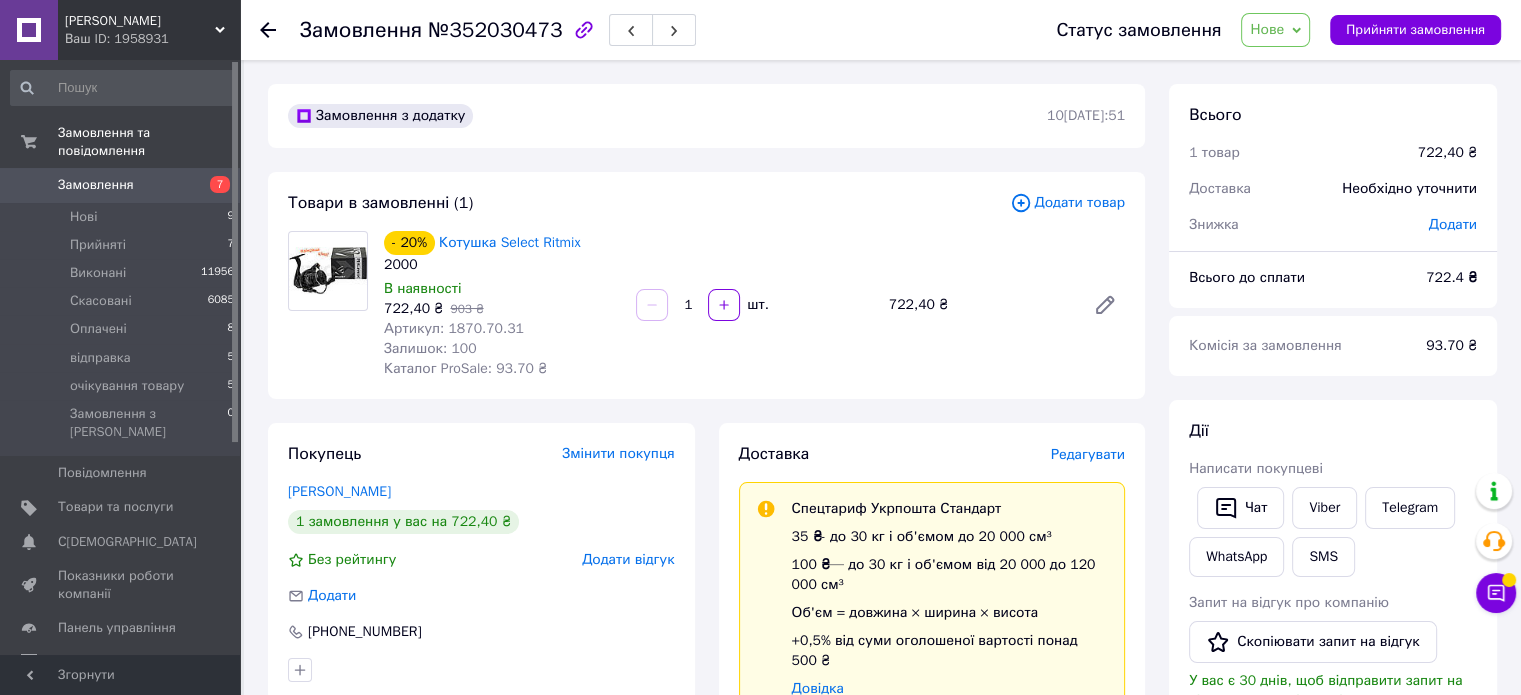 click on "Замовлення з додатку [DATE] 11:51 Товари в замовленні (1) Додати товар - 20% Котушка Select Ritmix 2000 В наявності 722,40 ₴   903 ₴ Артикул: 1870.70.31 Залишок: 100 Каталог ProSale: 93.70 ₴  1   шт. 722,40 ₴ Покупець Змінити покупця [PERSON_NAME] 1 замовлення у вас на 722,40 ₴ Без рейтингу   Додати відгук Додати [PHONE_NUMBER] Оплата Післяплата Доставка Редагувати Спецтариф Укрпошта Стандарт 35 ₴  - до 30 кг і об'ємом до 20 000 см³ 100 ₴  — до 30 кг і об'ємом від 20 000 до 120 000 см³ Об'єм = довжина × ширина × висота +0,5% від суми оголошеної вартості понад 500 ₴ Довідка Укрпошта (безкоштовно від 1500 ₴) Тариф Стандарт" at bounding box center (706, 764) 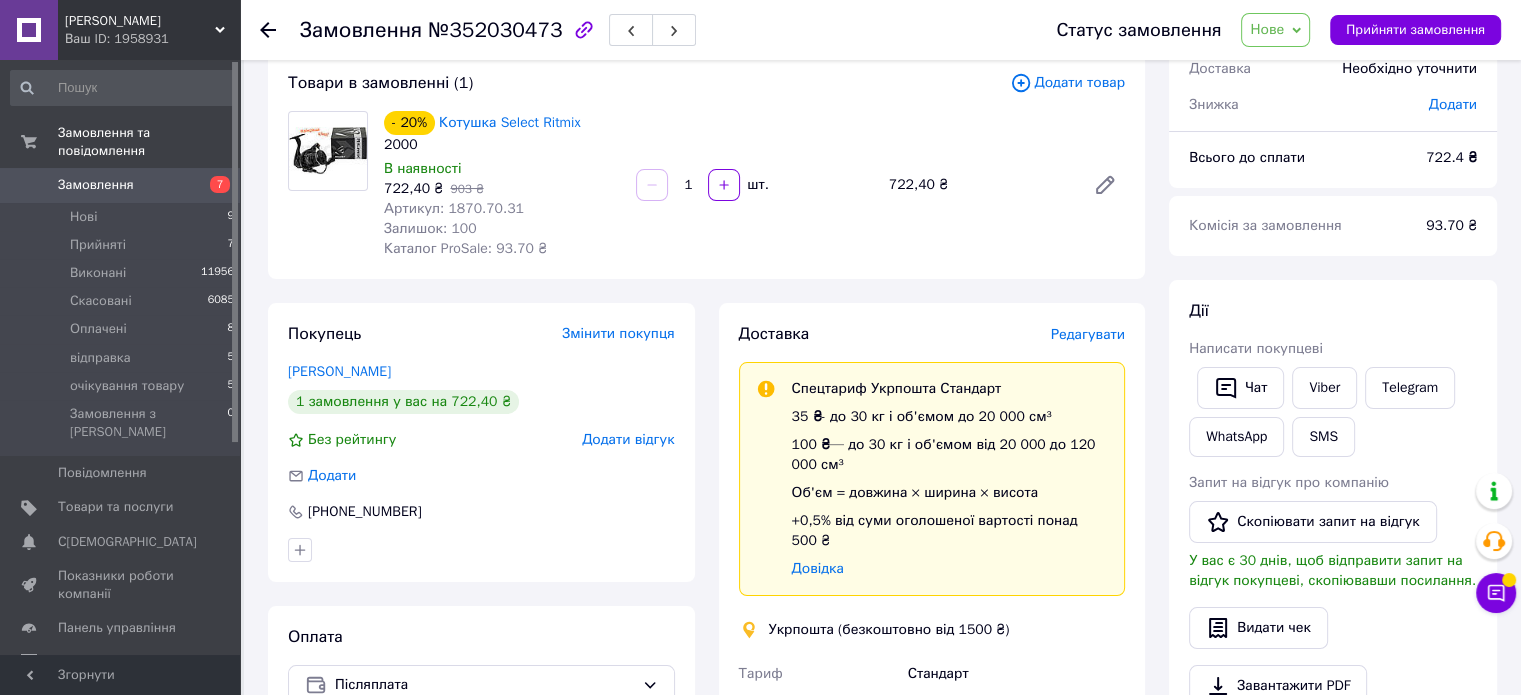 scroll, scrollTop: 240, scrollLeft: 0, axis: vertical 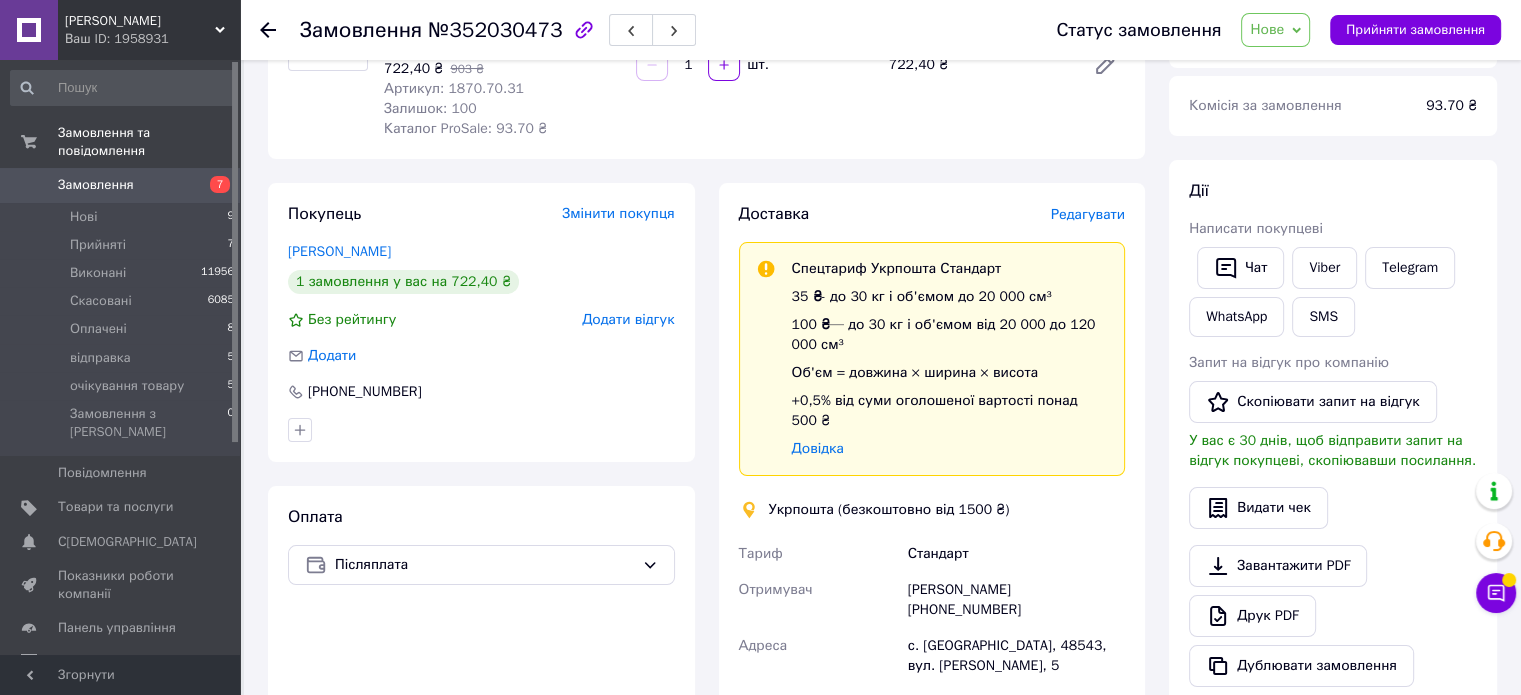 click on "Покупець Змінити покупця [PERSON_NAME] 1 замовлення у вас на 722,40 ₴ Без рейтингу   Додати відгук Додати [PHONE_NUMBER] Оплата Післяплата" at bounding box center (481, 622) 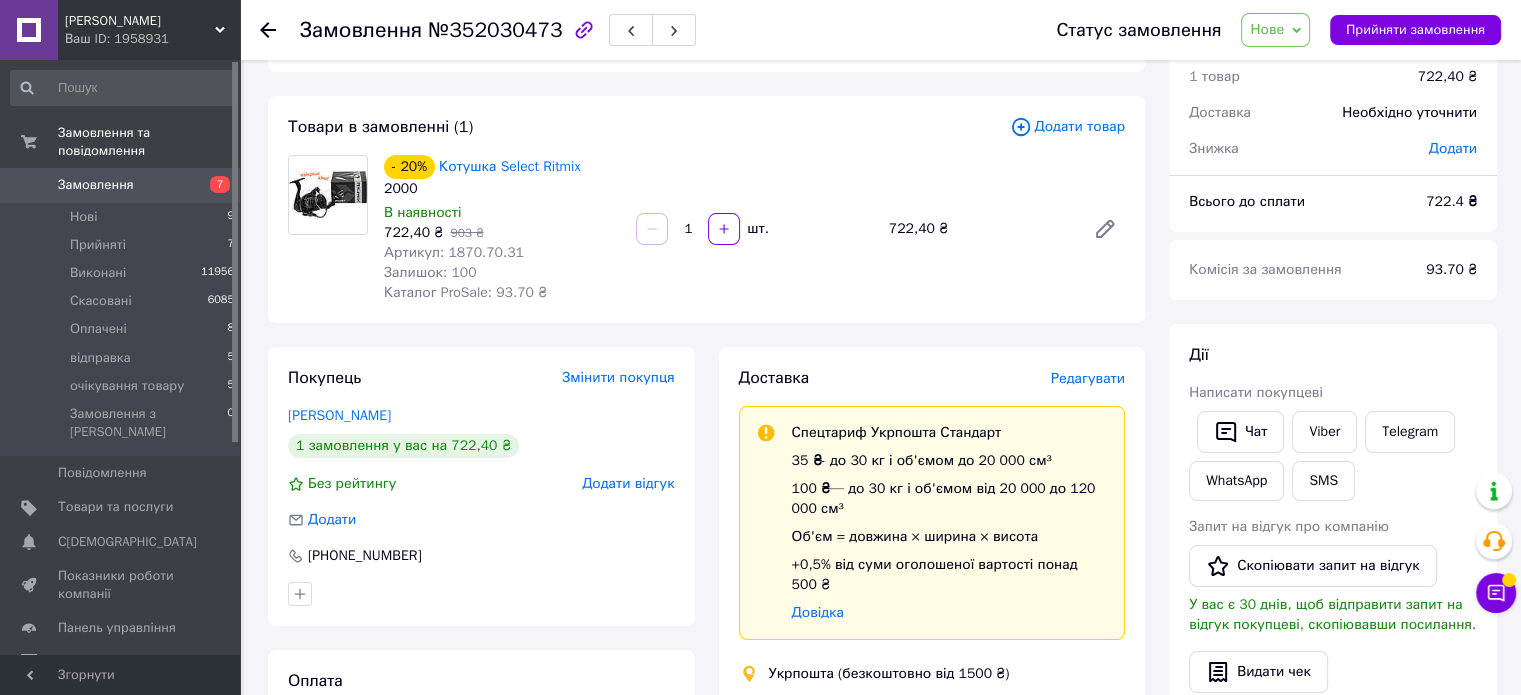 scroll, scrollTop: 80, scrollLeft: 0, axis: vertical 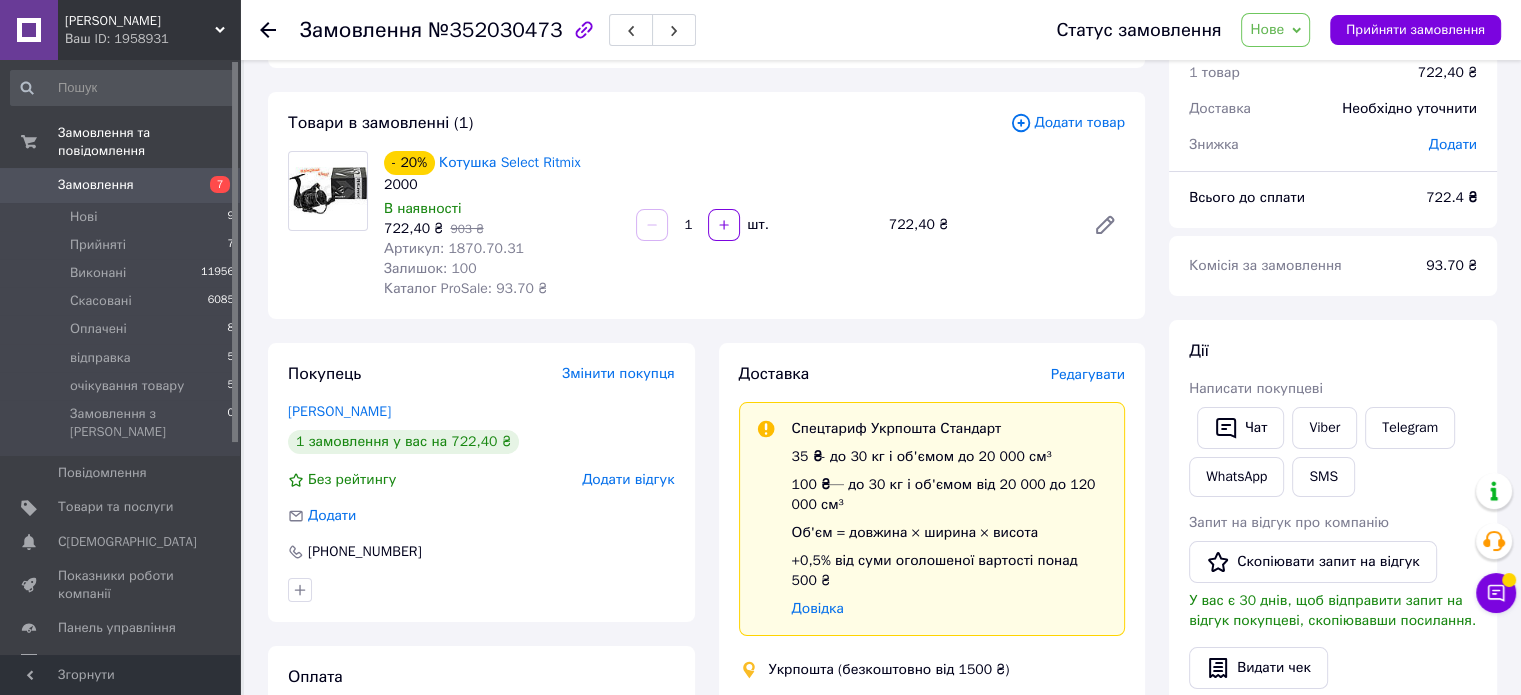 click on "Замовлення №352030473 Статус замовлення [GEOGRAPHIC_DATA] Виконано Скасовано Оплачено відправка очікування товару Прийняти замовлення Замовлення з додатку [DATE] 11:51 Товари в замовленні (1) Додати товар - 20% Котушка Select Ritmix 2000 В наявності 722,40 ₴   903 ₴ Артикул: 1870.70.31 Залишок: 100 Каталог ProSale: 93.70 ₴  1   шт. 722,40 ₴ Покупець Змінити покупця [PERSON_NAME] 1 замовлення у вас на 722,40 ₴ Без рейтингу   Додати відгук Додати [PHONE_NUMBER] Оплата Післяплата Доставка Редагувати Спецтариф Укрпошта Стандарт 35 ₴  - до 30 кг і об'ємом до 20 000 см³ 100 ₴  — до 30 кг і об'ємом від 20 000 до 120 000 см³" at bounding box center [882, 684] 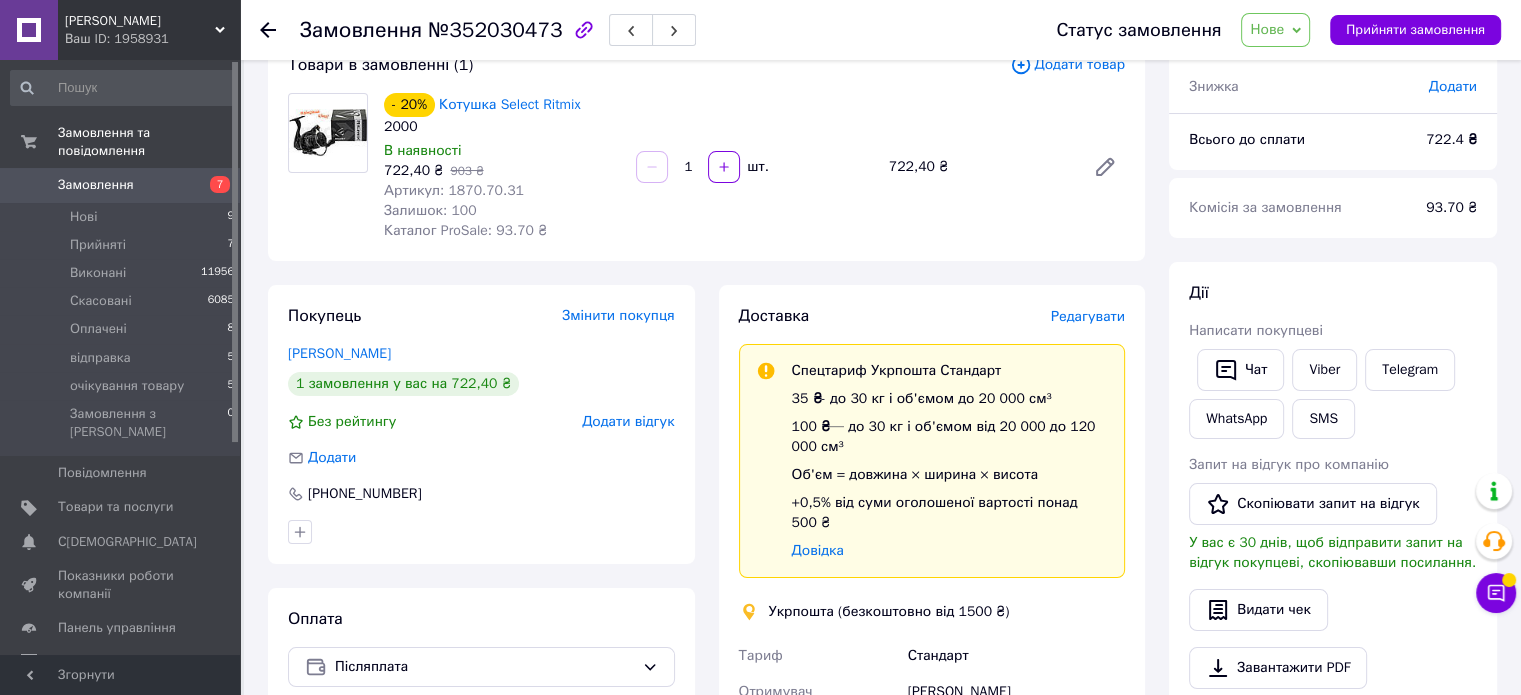 scroll, scrollTop: 0, scrollLeft: 0, axis: both 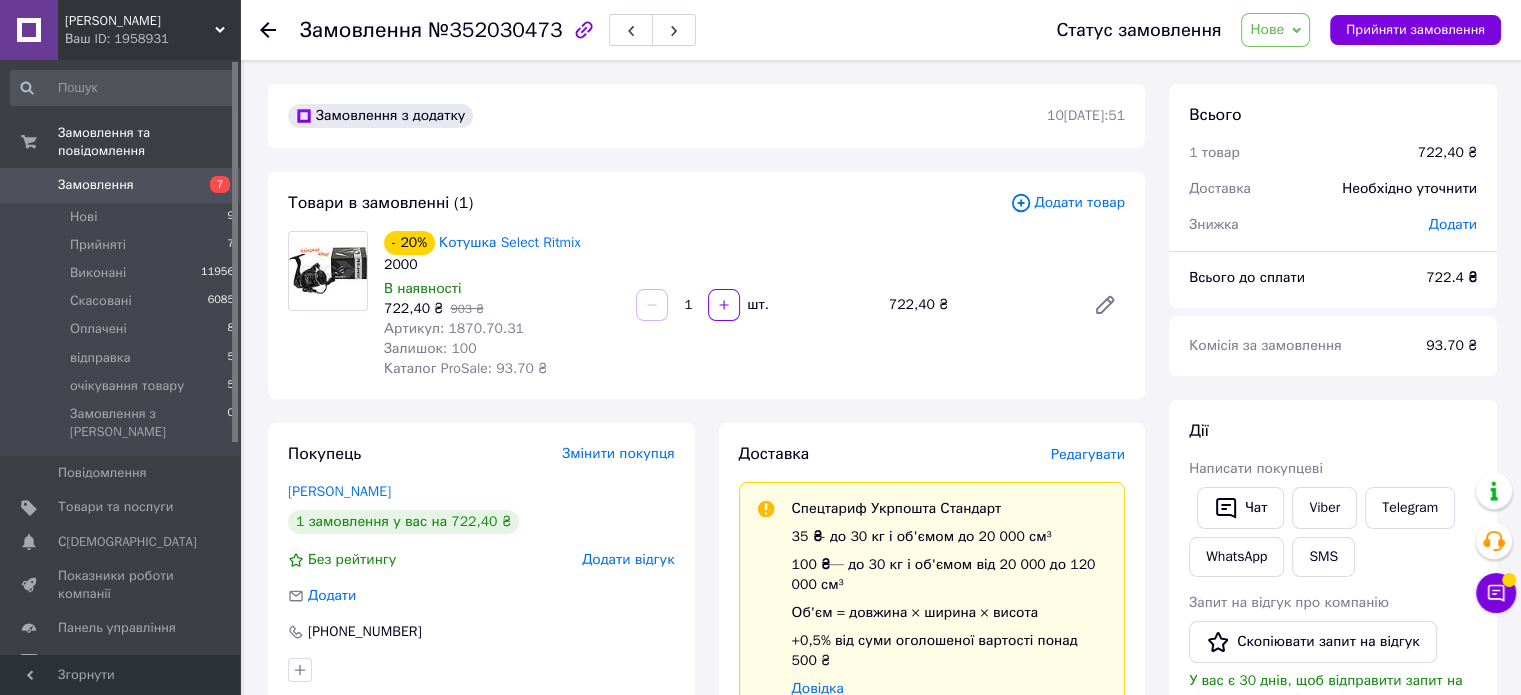 click on "Нове" at bounding box center (1275, 30) 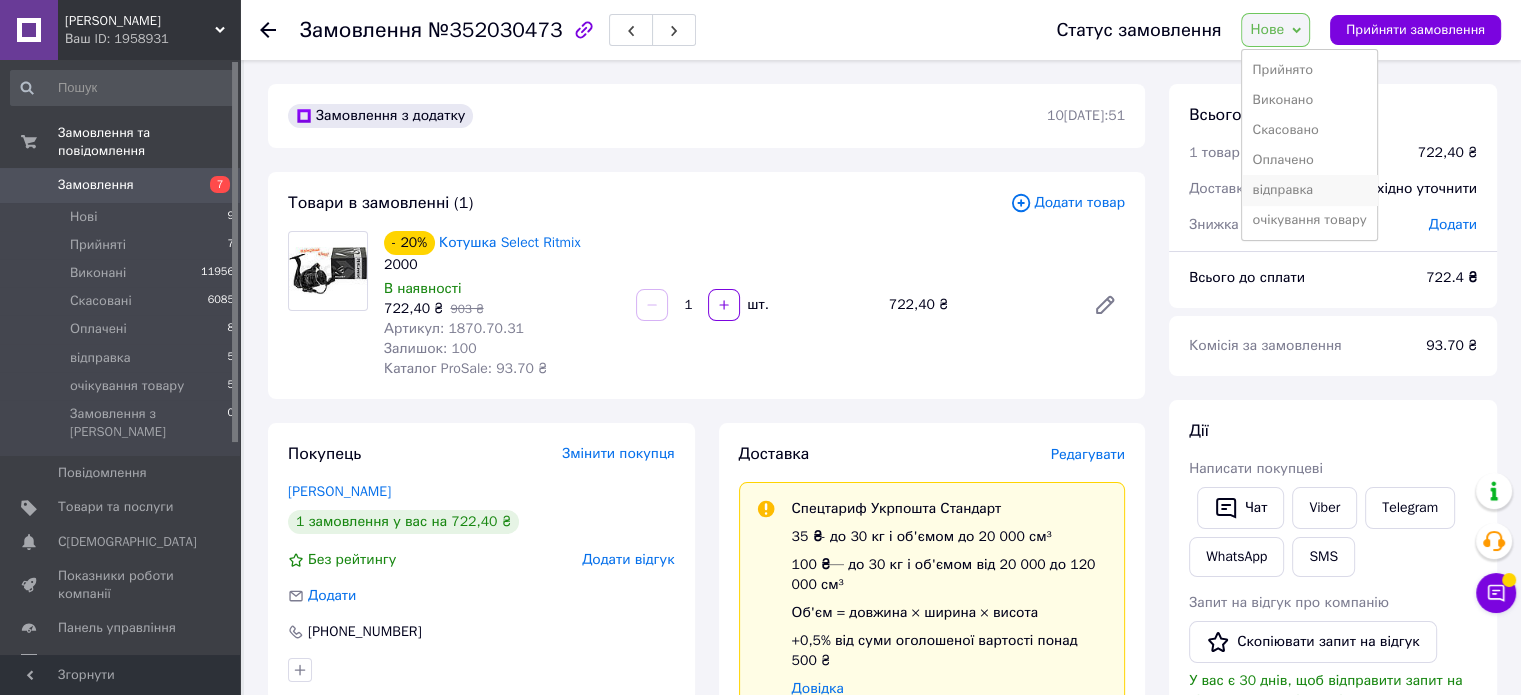 click on "відправка" at bounding box center (1309, 190) 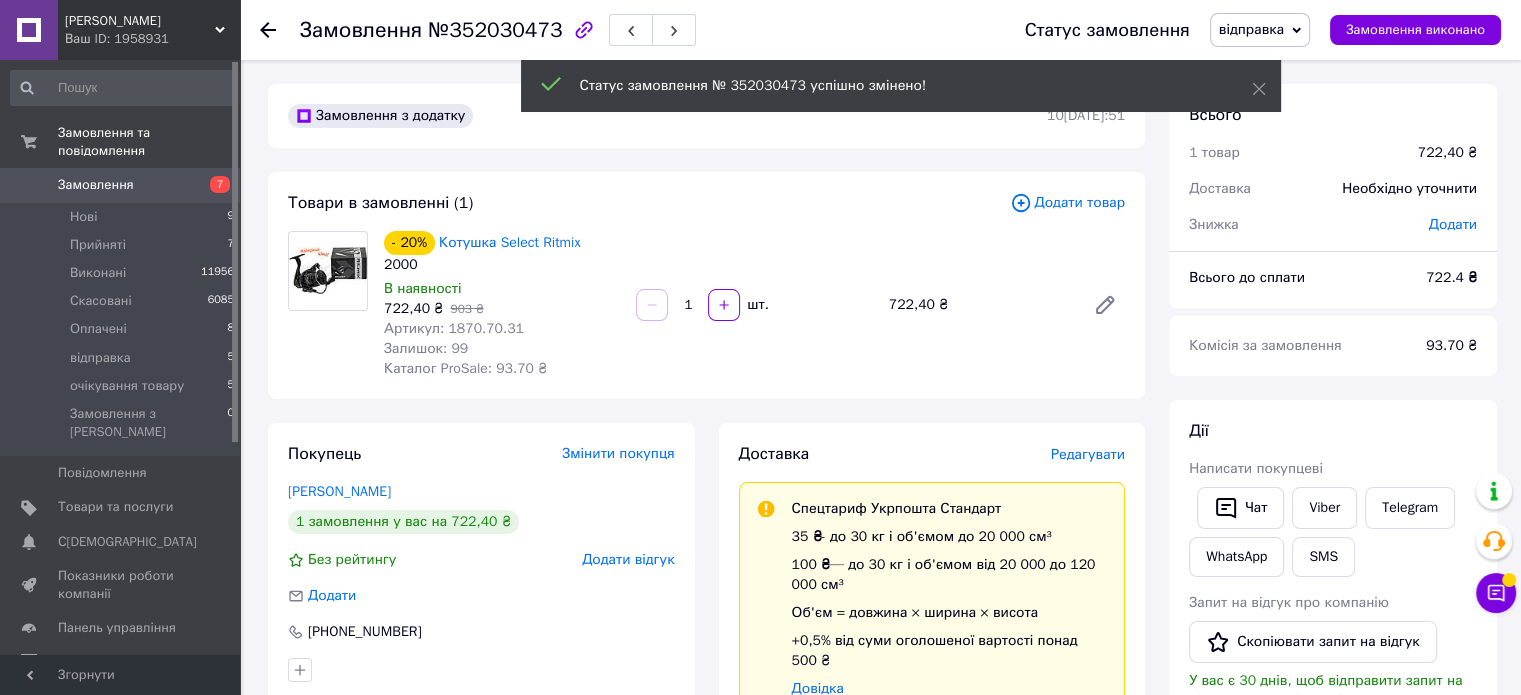 click on "Виконані" at bounding box center (98, 273) 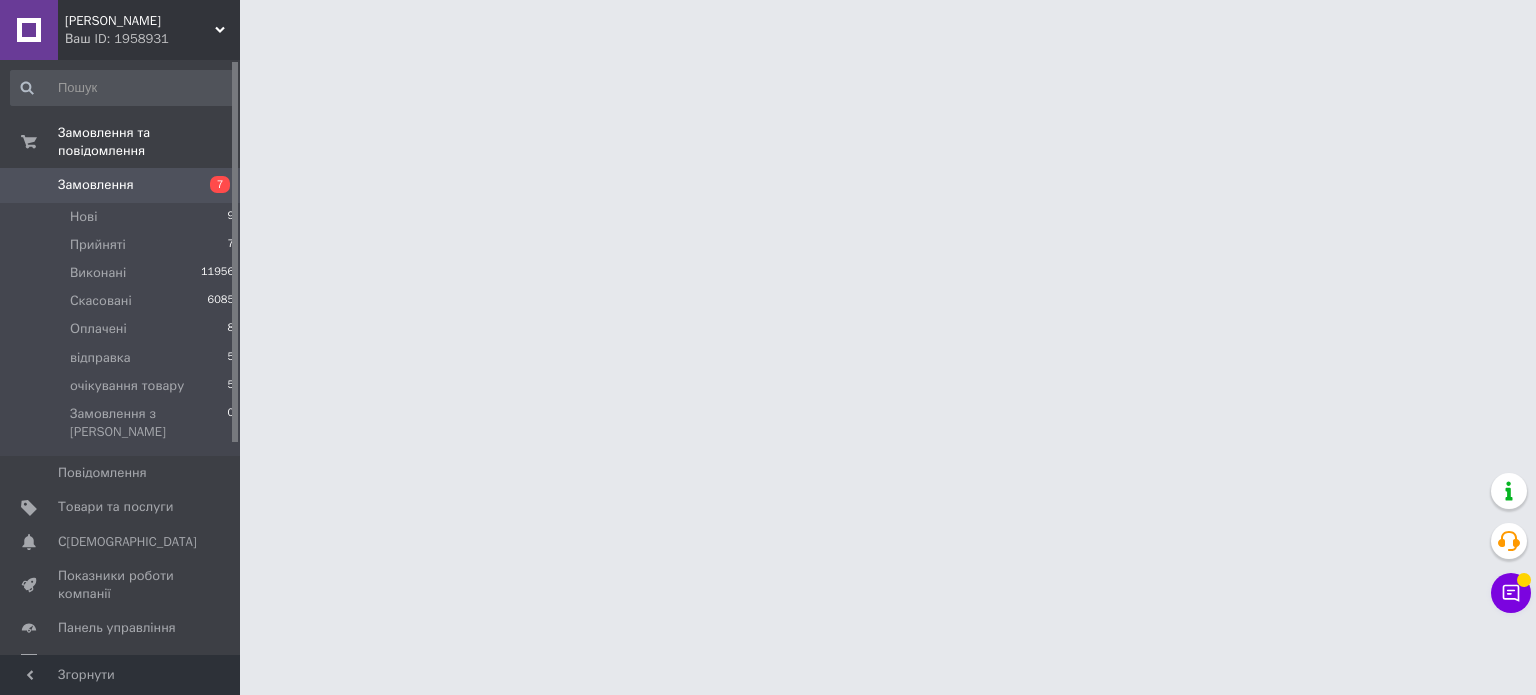 click on "Світ Рибалки Ваш ID: 1958931 Сайт Світ Рибалки Кабінет покупця Перевірити стан системи Сторінка на порталі Довідка Вийти Замовлення та повідомлення Замовлення 7 Нові 9 Прийняті 7 Виконані 11956 Скасовані 6085 Оплачені 8 відправка 5 очікування товару 5 Замовлення з Розетки 0 Повідомлення 0 Товари та послуги Сповіщення 0 Показники роботи компанії Панель управління Відгуки Клієнти Каталог ProSale Аналітика Інструменти веб-майстра та SEO Управління сайтом Гаманець компанії [PERSON_NAME] Тарифи та рахунки Prom топ" at bounding box center (768, 25) 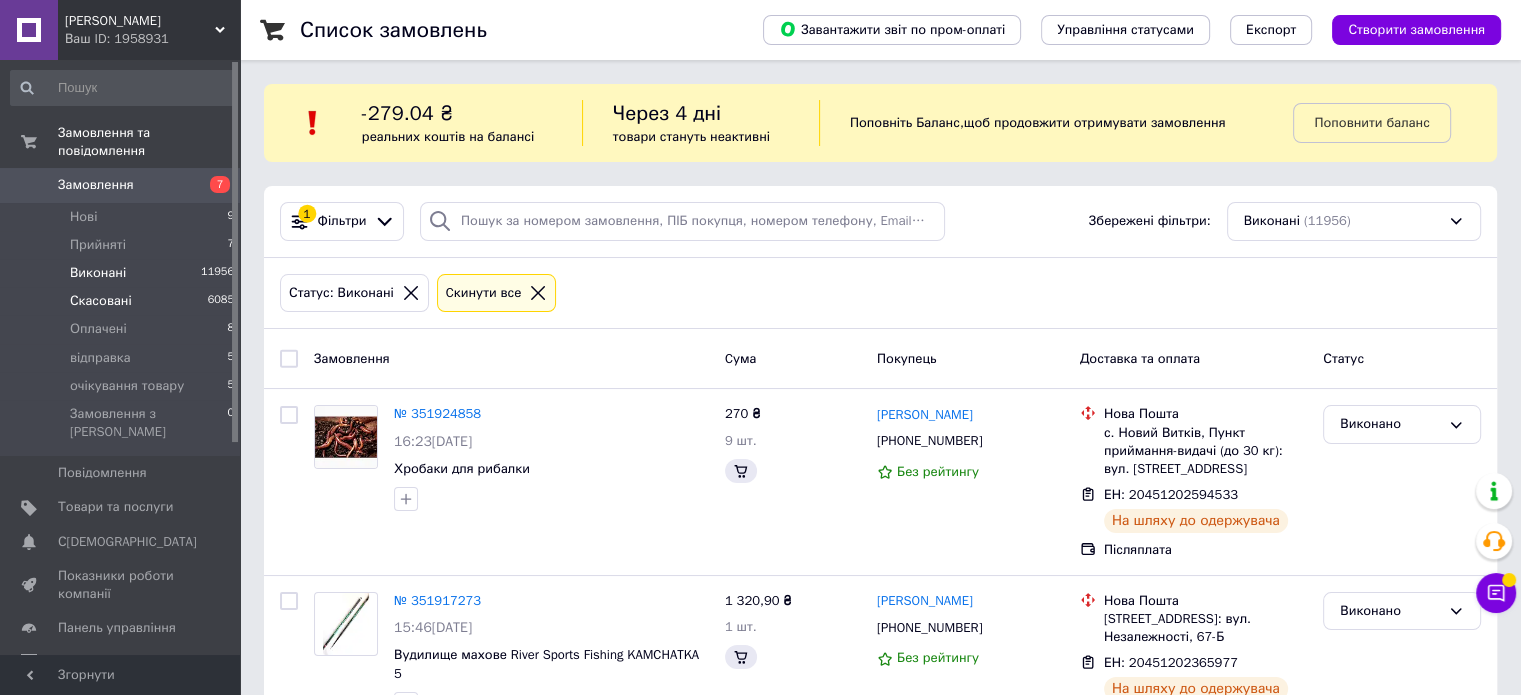 click on "Скасовані" at bounding box center [101, 301] 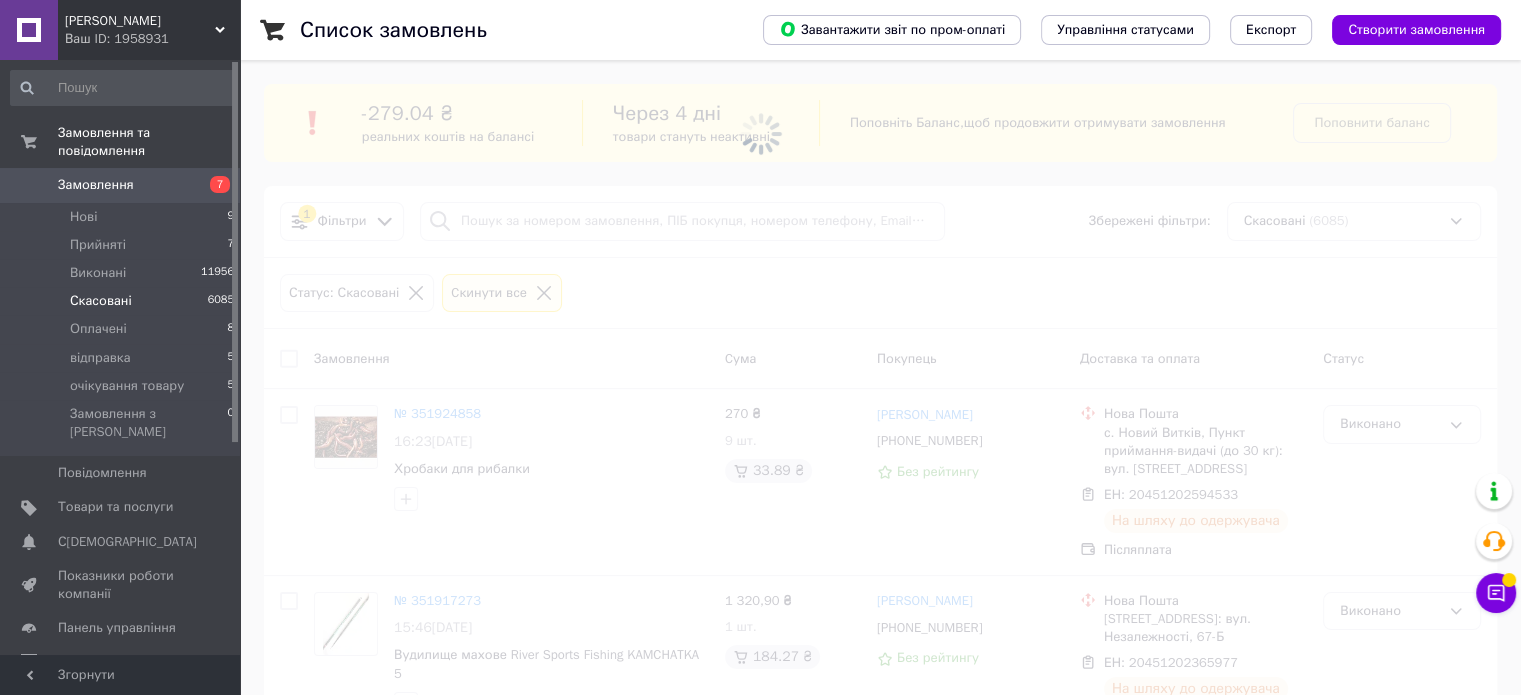 click at bounding box center (760, 347) 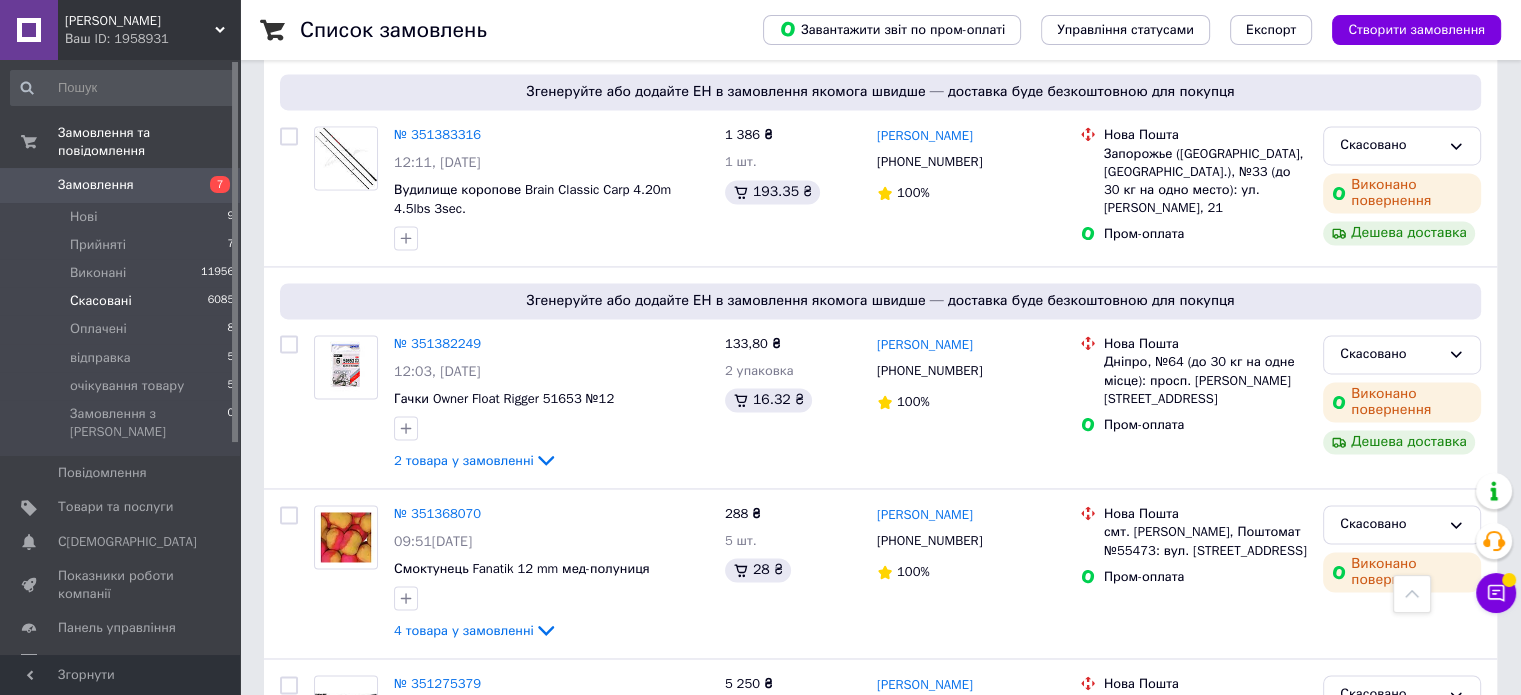 scroll, scrollTop: 3196, scrollLeft: 0, axis: vertical 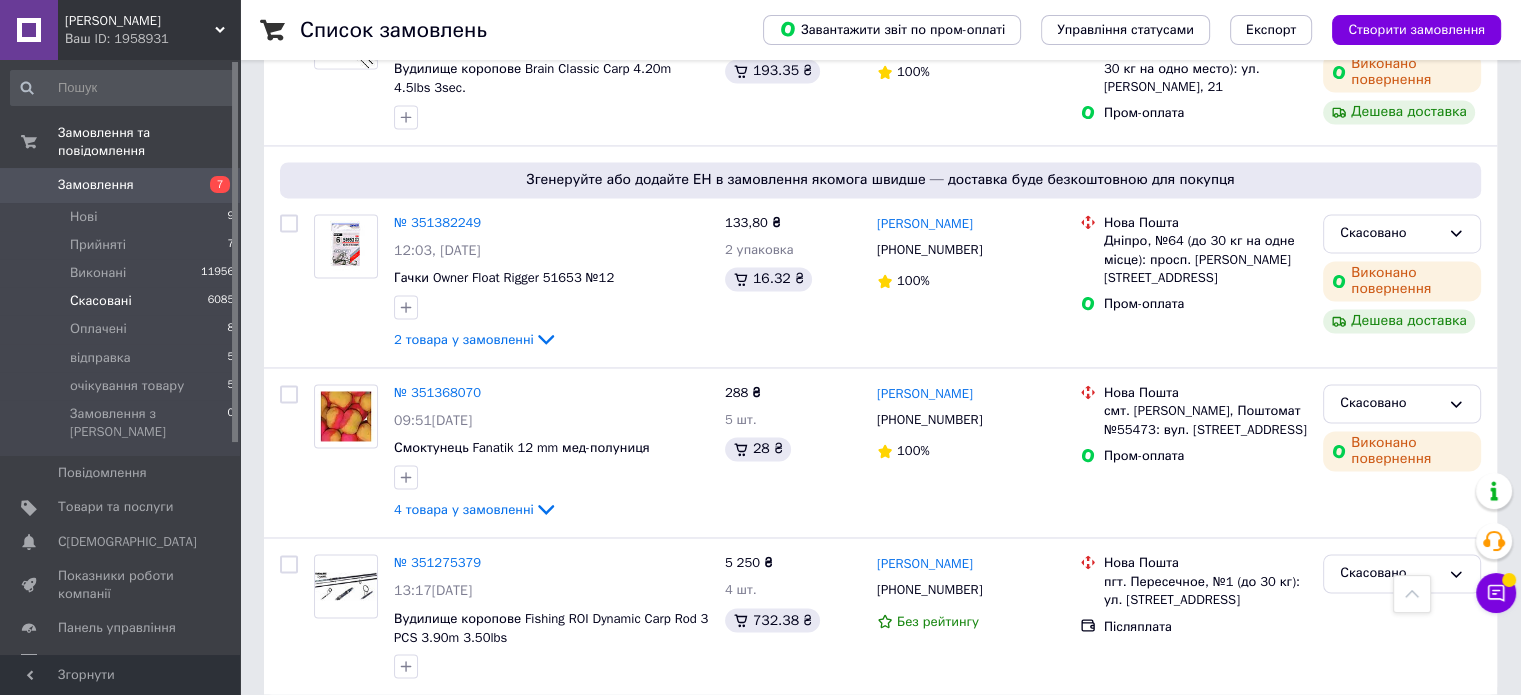 click on "2" at bounding box center (327, 739) 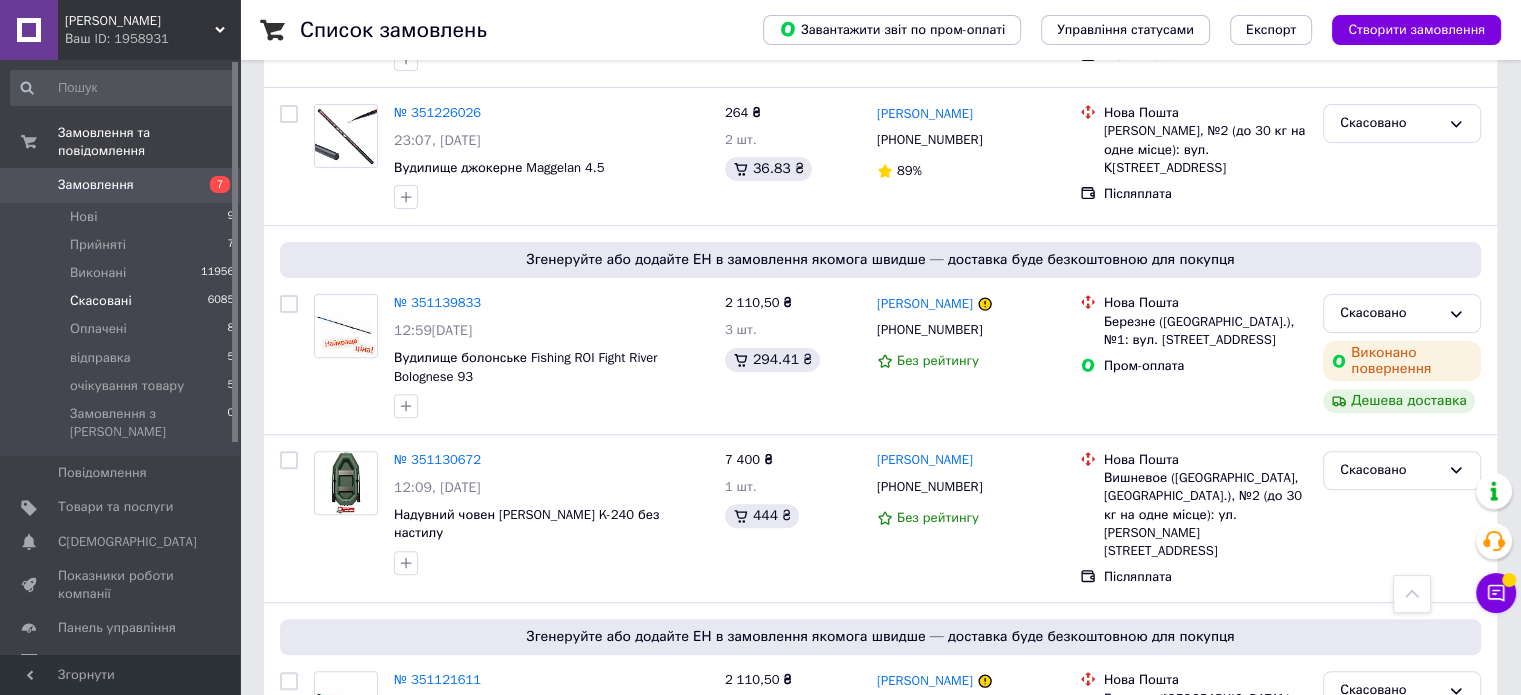 scroll, scrollTop: 600, scrollLeft: 0, axis: vertical 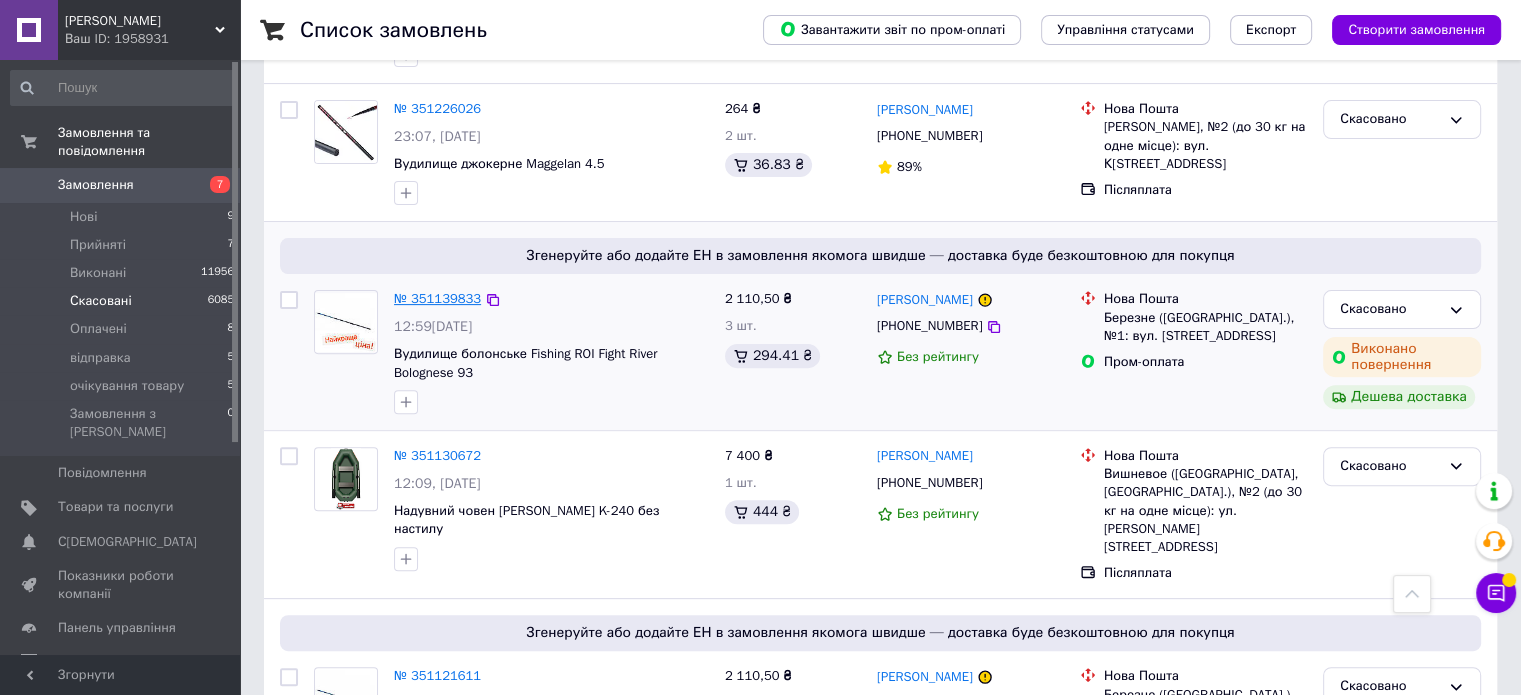 click on "№ 351139833" at bounding box center [437, 298] 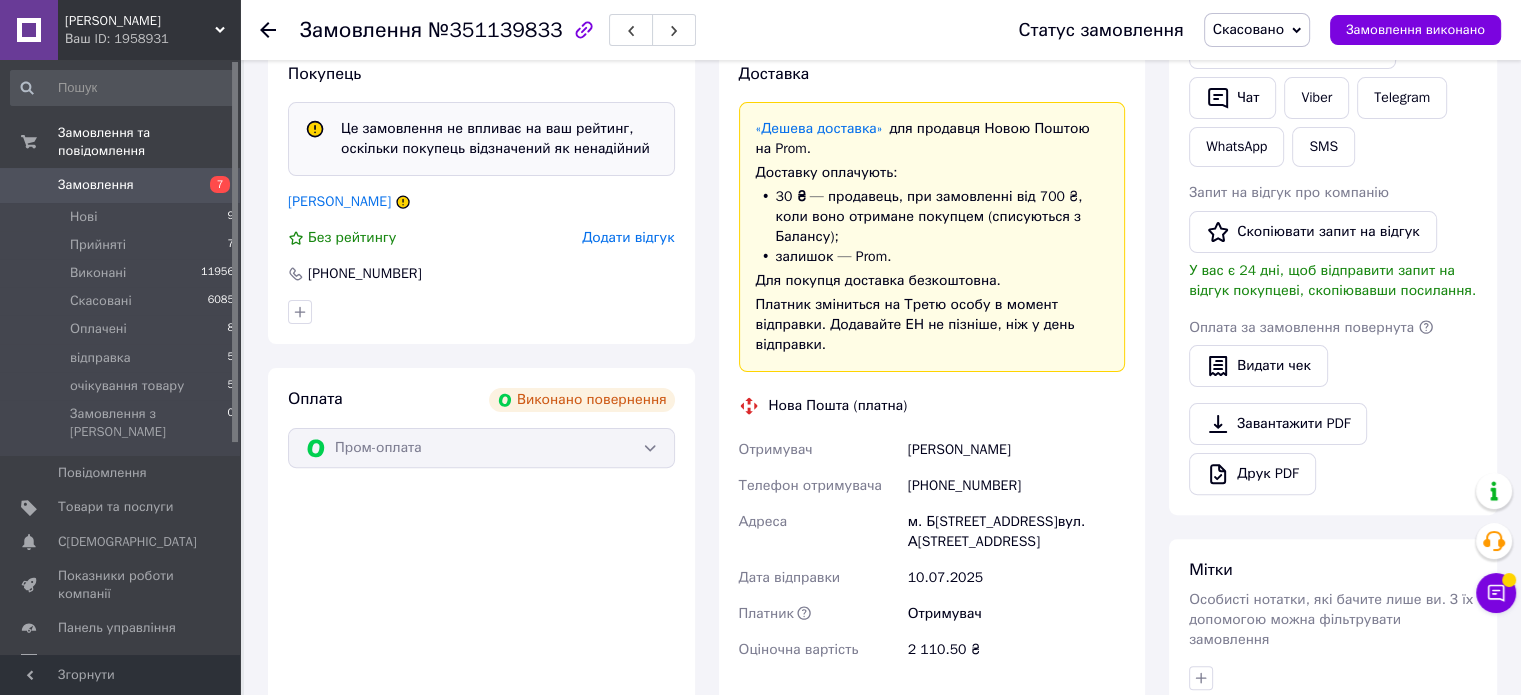 scroll, scrollTop: 480, scrollLeft: 0, axis: vertical 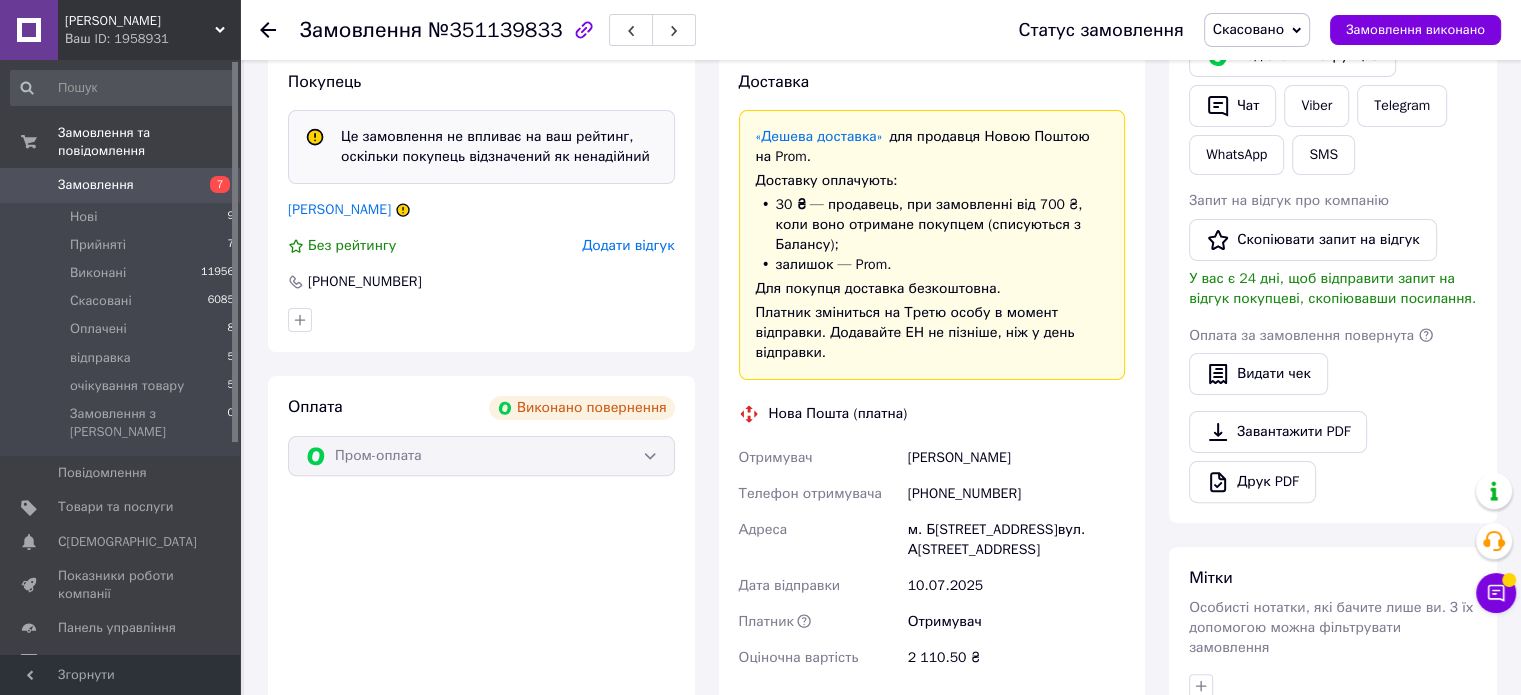 click 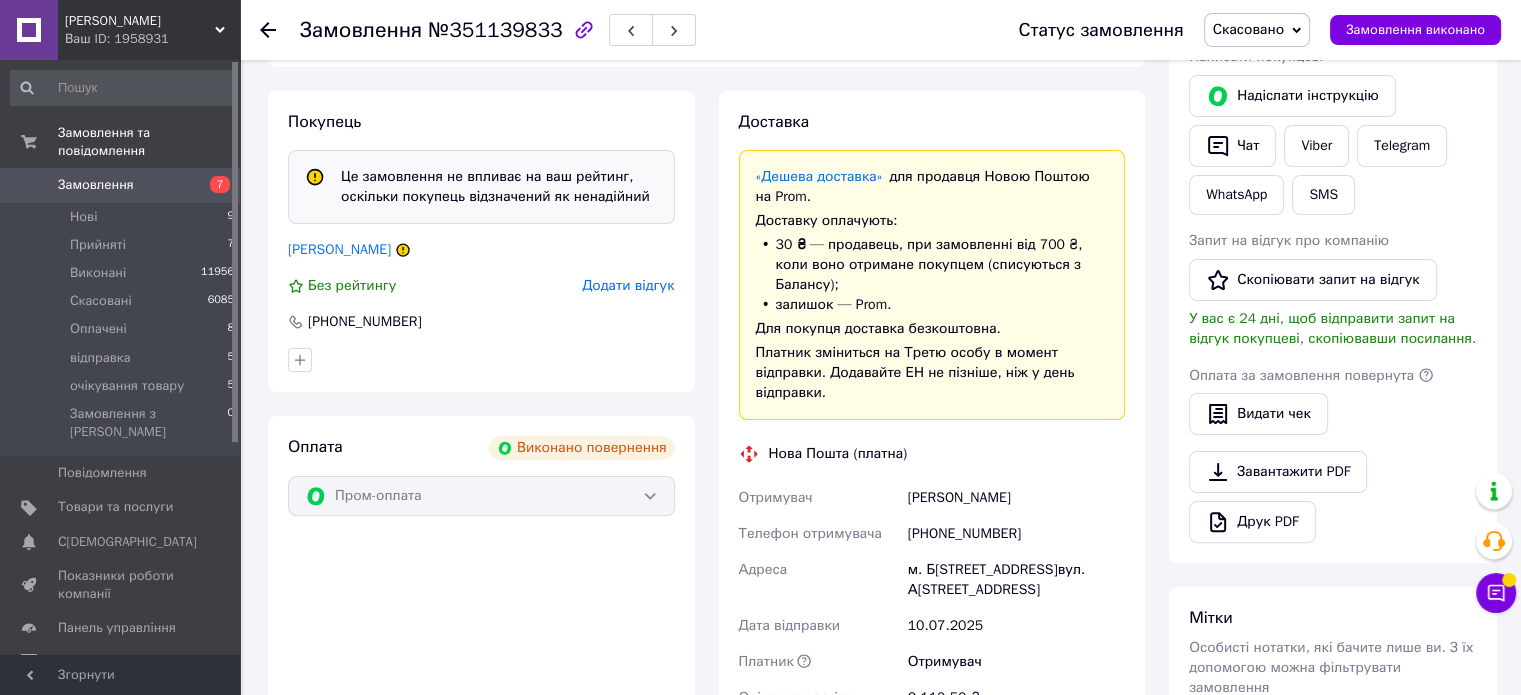scroll, scrollTop: 400, scrollLeft: 0, axis: vertical 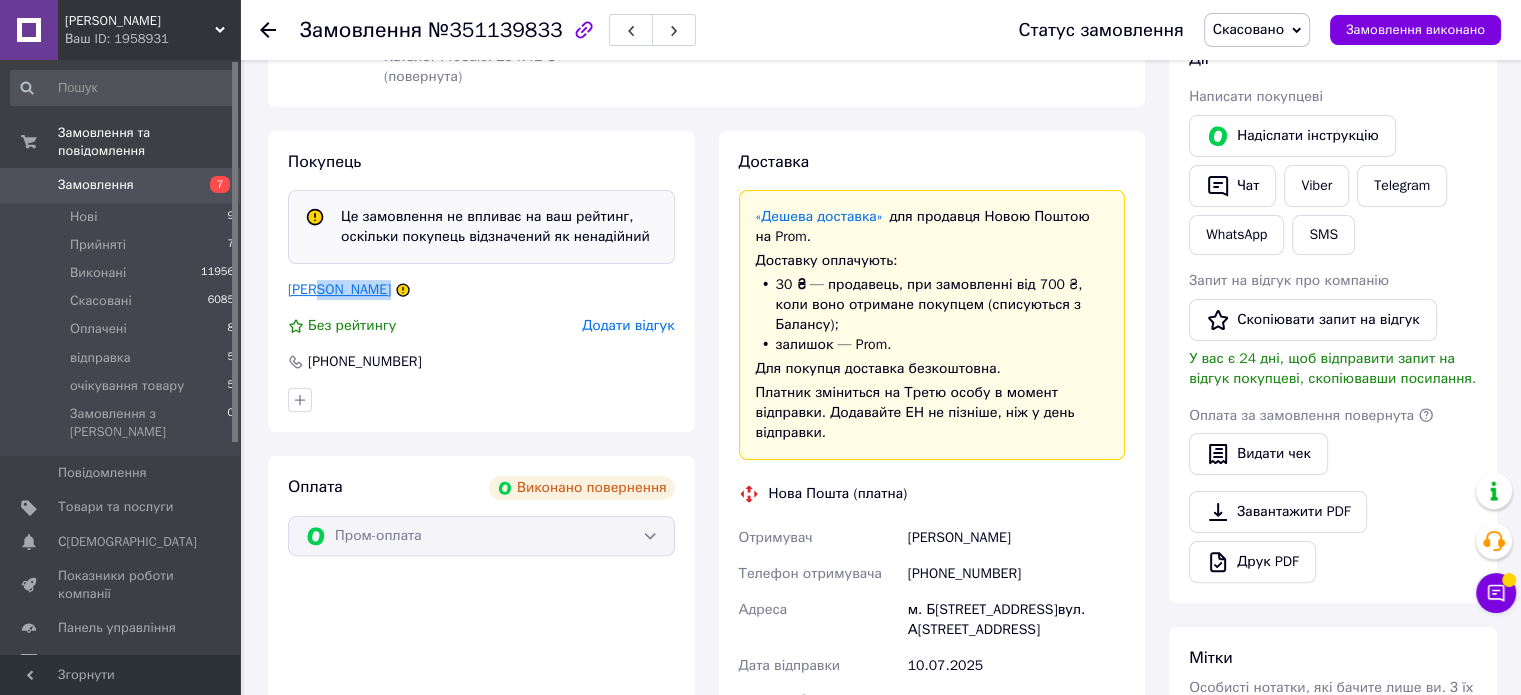 drag, startPoint x: 420, startPoint y: 287, endPoint x: 317, endPoint y: 295, distance: 103.31021 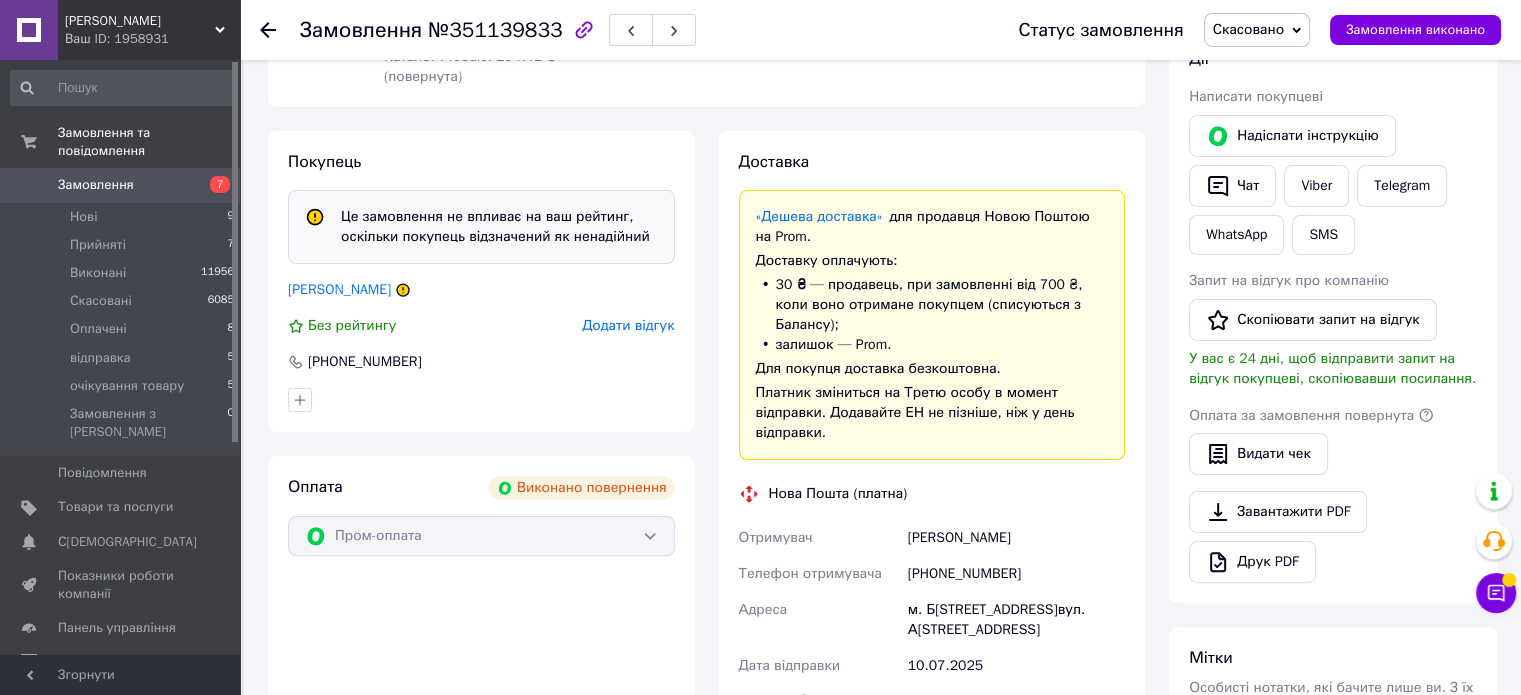drag, startPoint x: 448, startPoint y: 303, endPoint x: 593, endPoint y: 134, distance: 222.67914 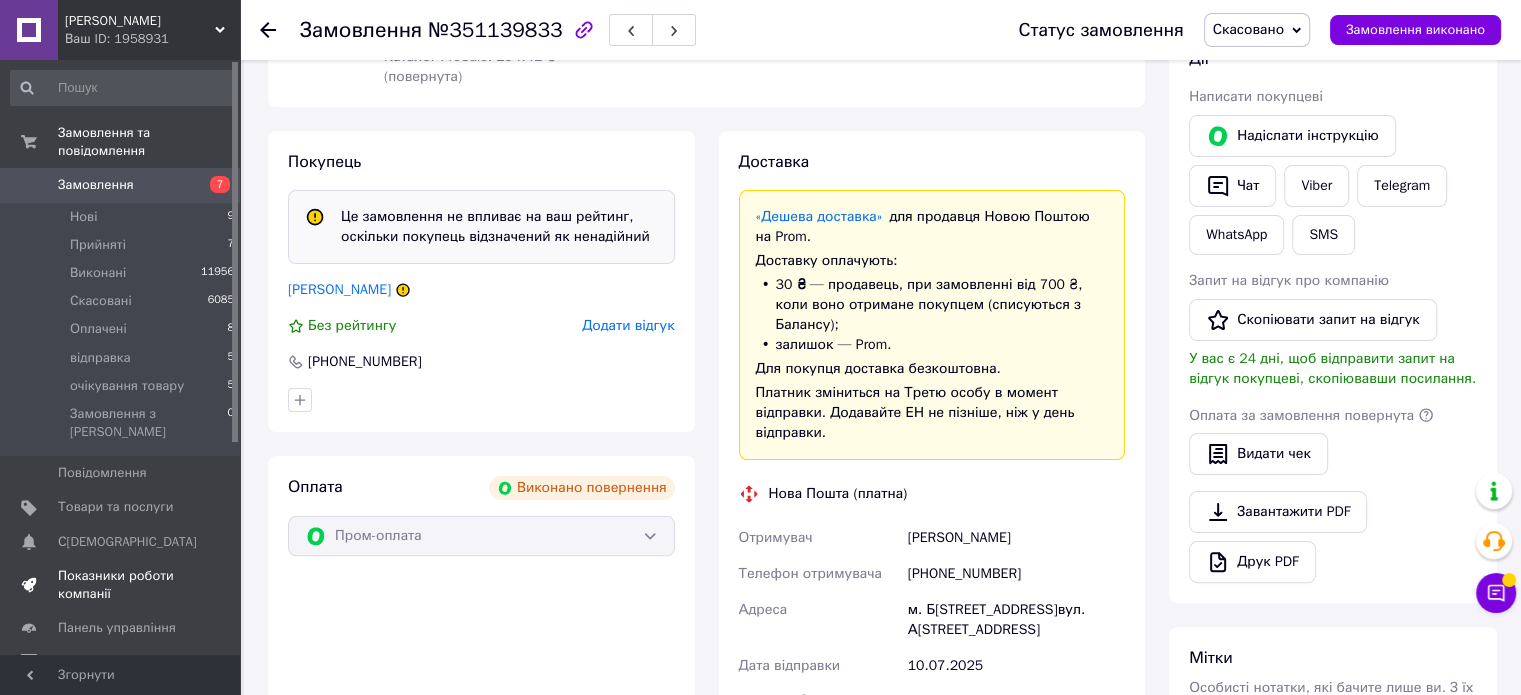 click on "Показники роботи компанії" at bounding box center [121, 585] 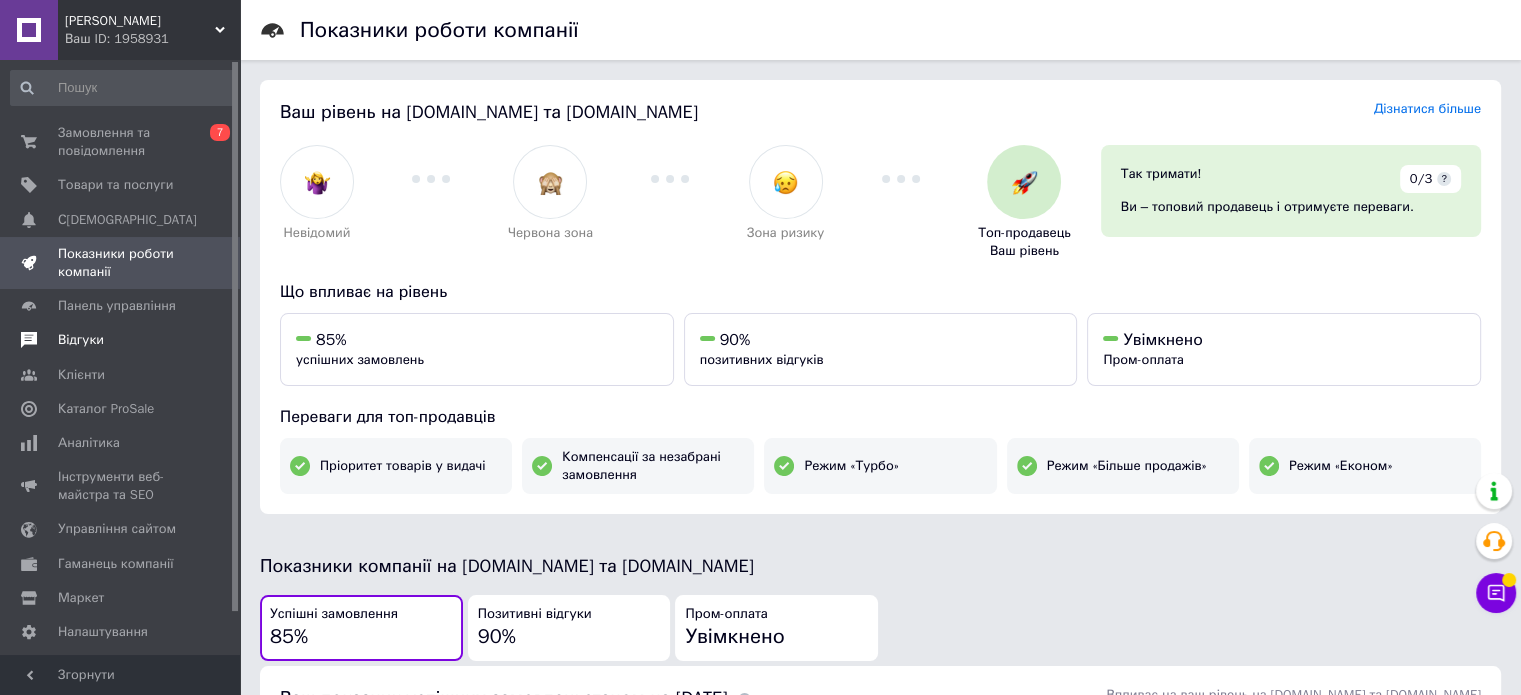 click on "Відгуки" at bounding box center (81, 340) 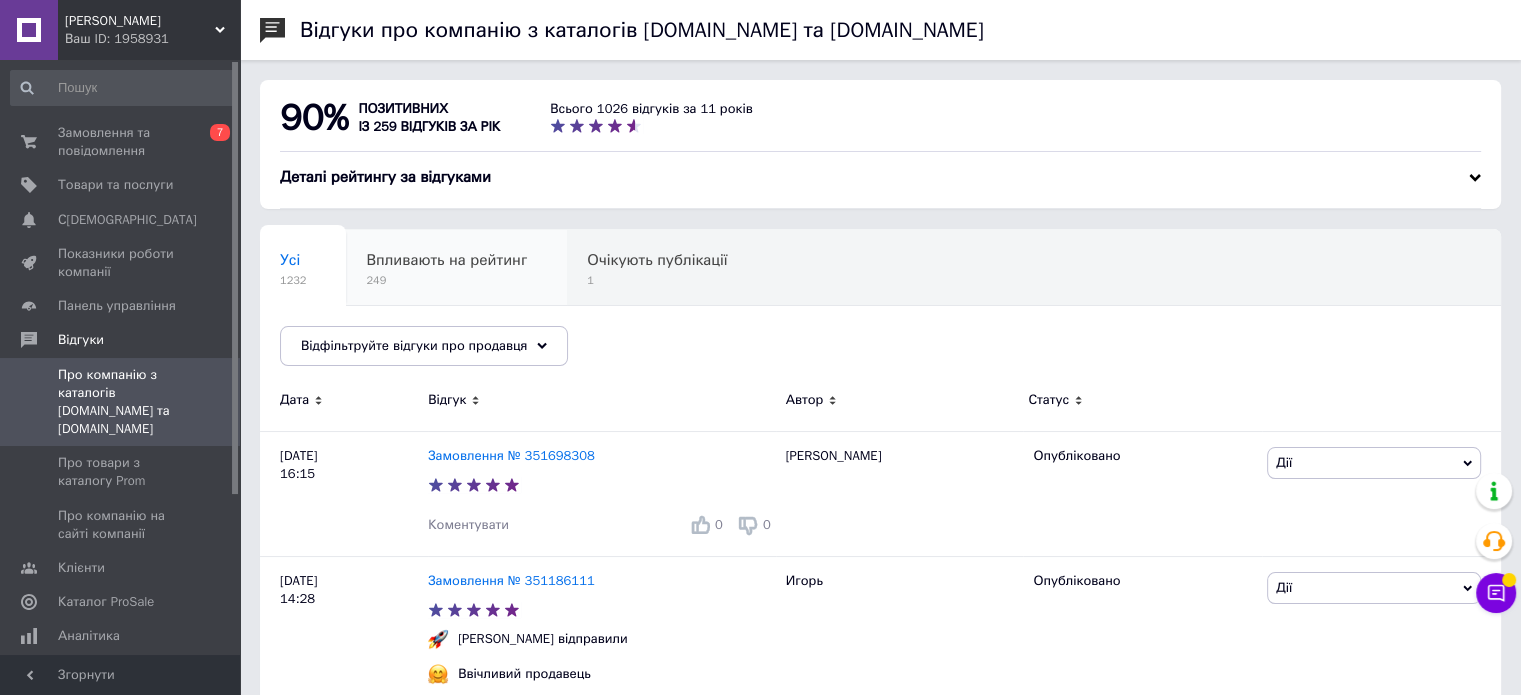 click on "249" at bounding box center (446, 280) 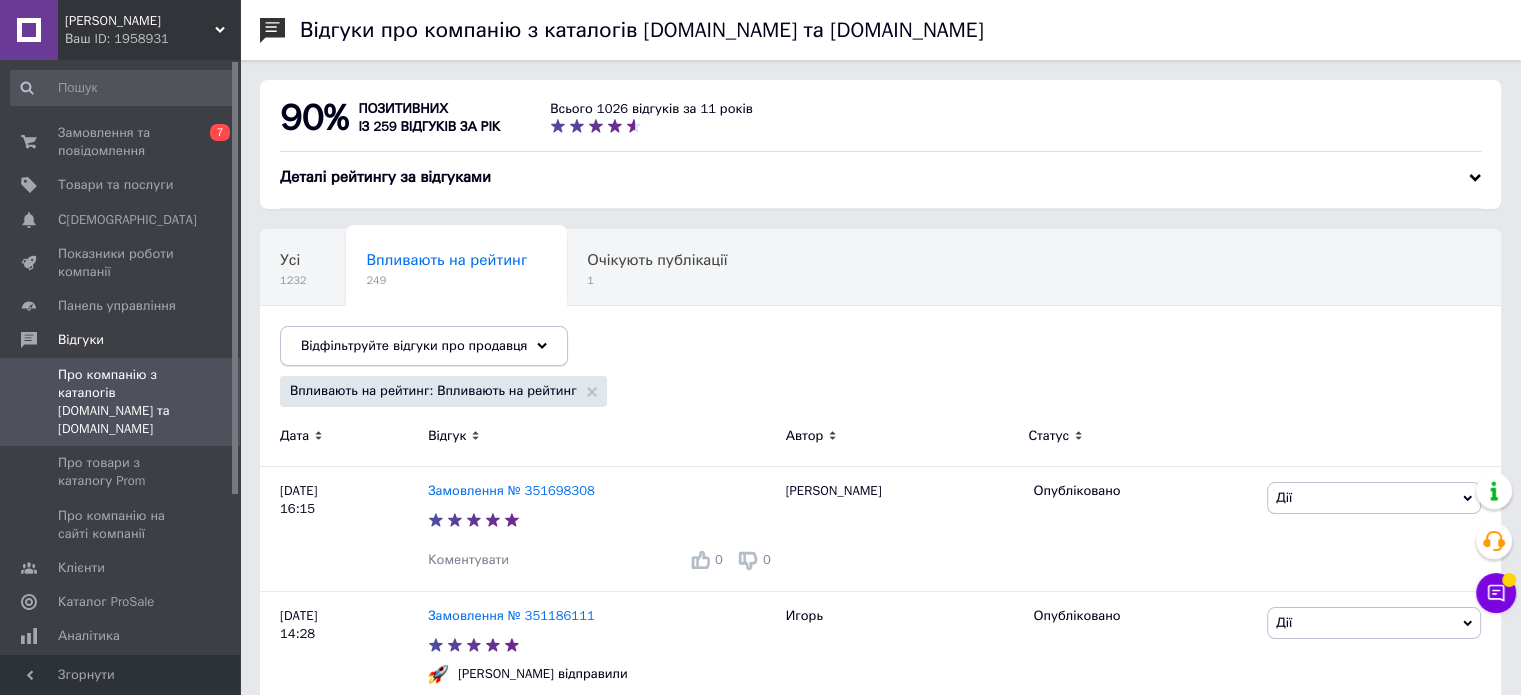 click on "Відфільтруйте відгуки про продавця" at bounding box center [414, 345] 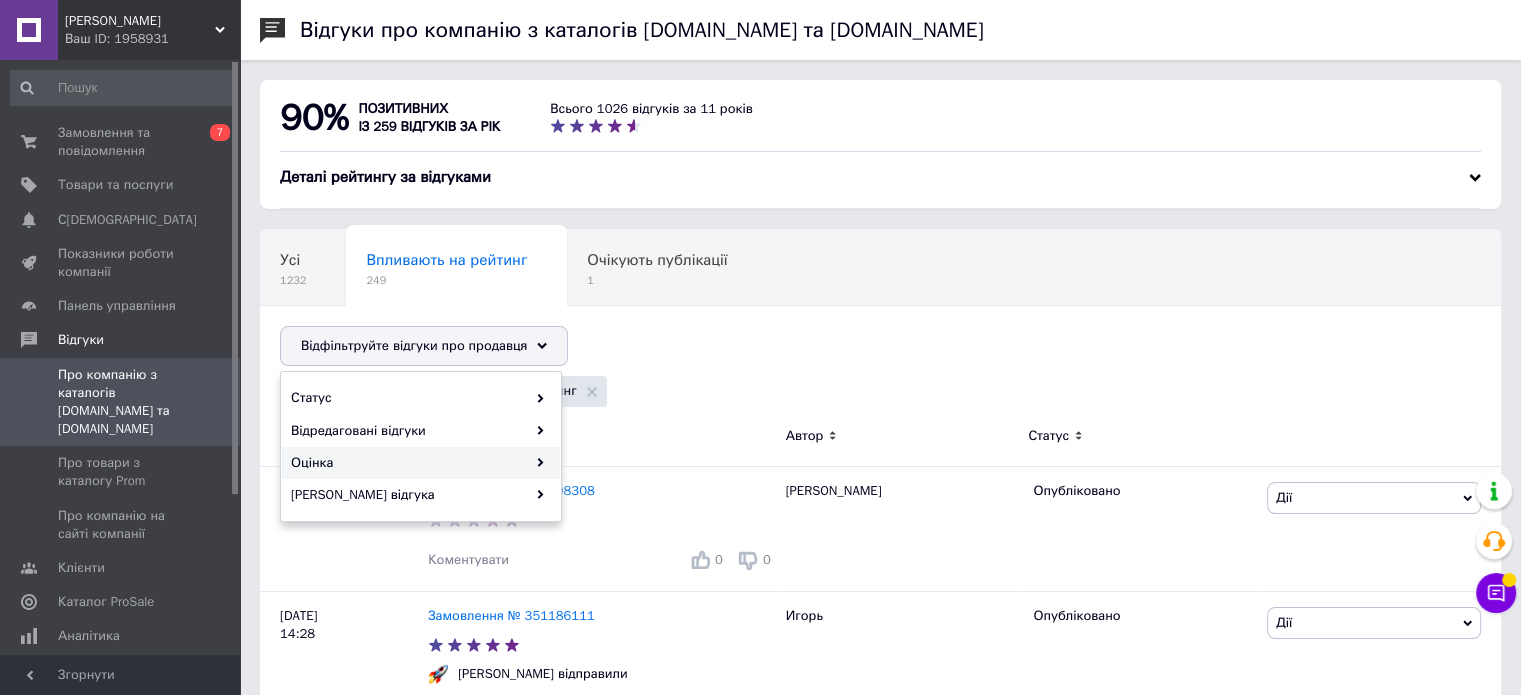 click on "Оцінка" at bounding box center [421, 463] 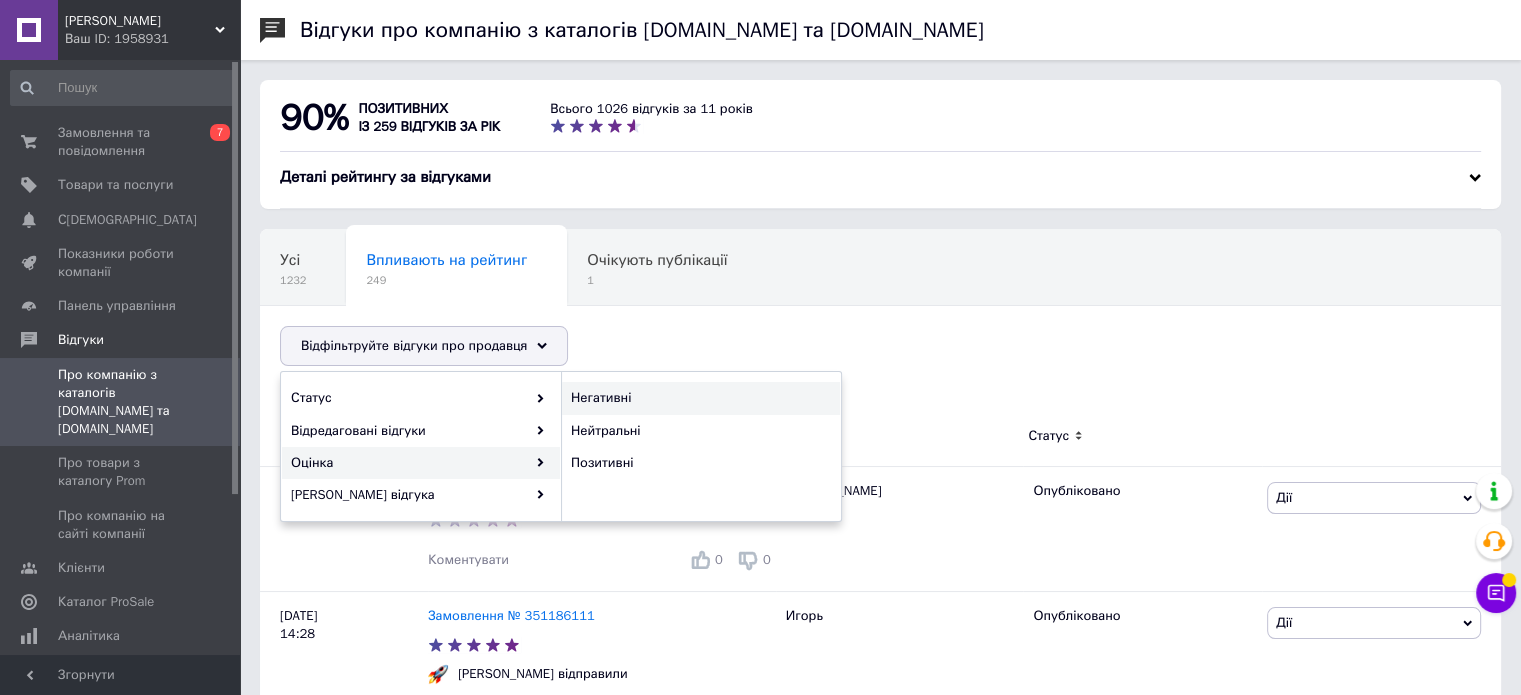 click on "Негативні" at bounding box center [698, 398] 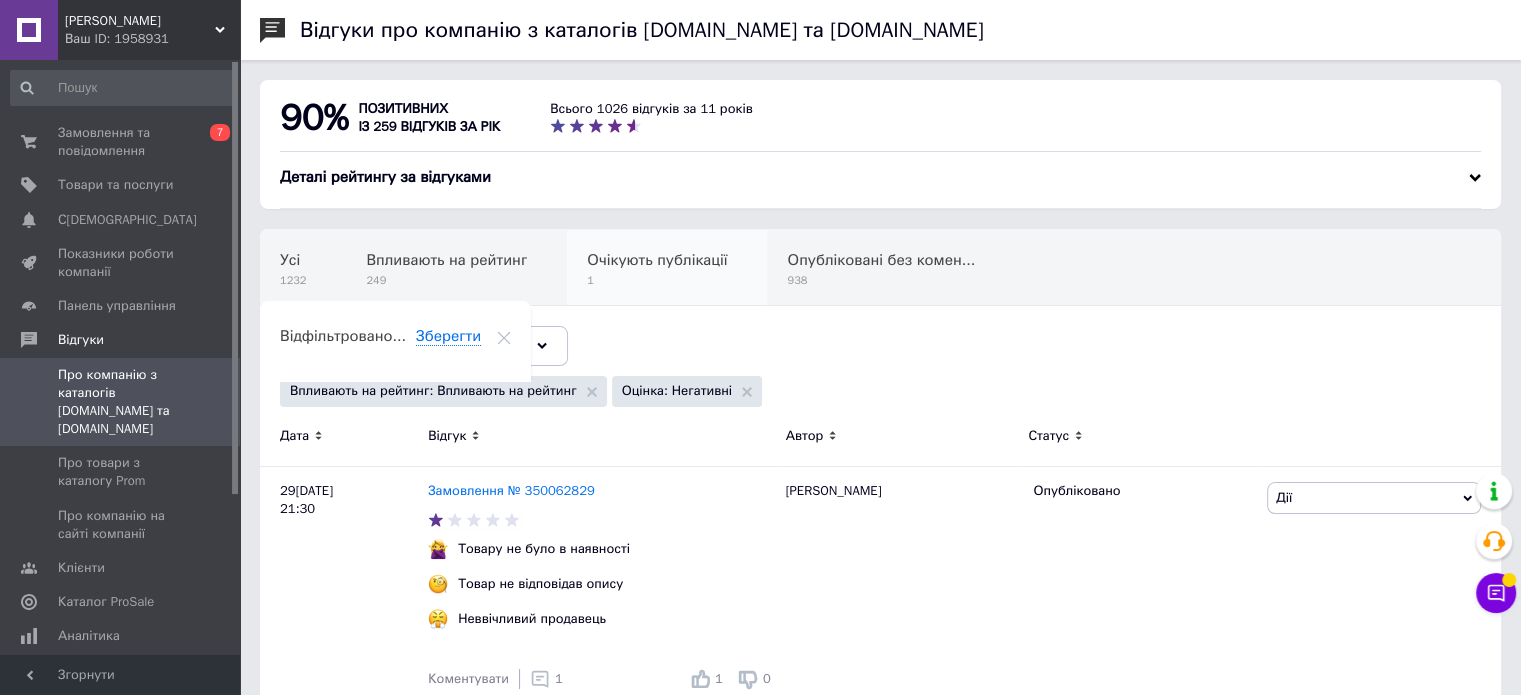 click on "Очікують публікації 1" at bounding box center [667, 268] 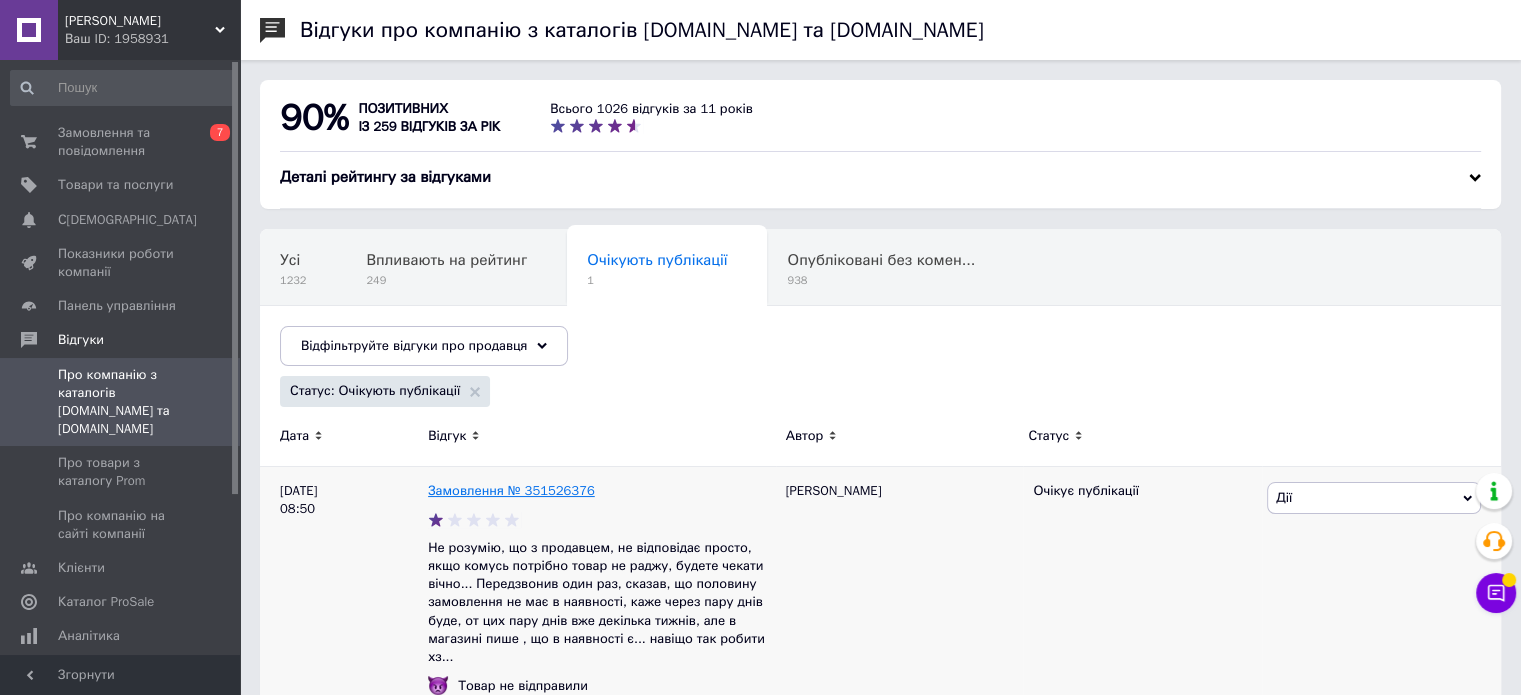click on "Замовлення № 351526376" at bounding box center (511, 490) 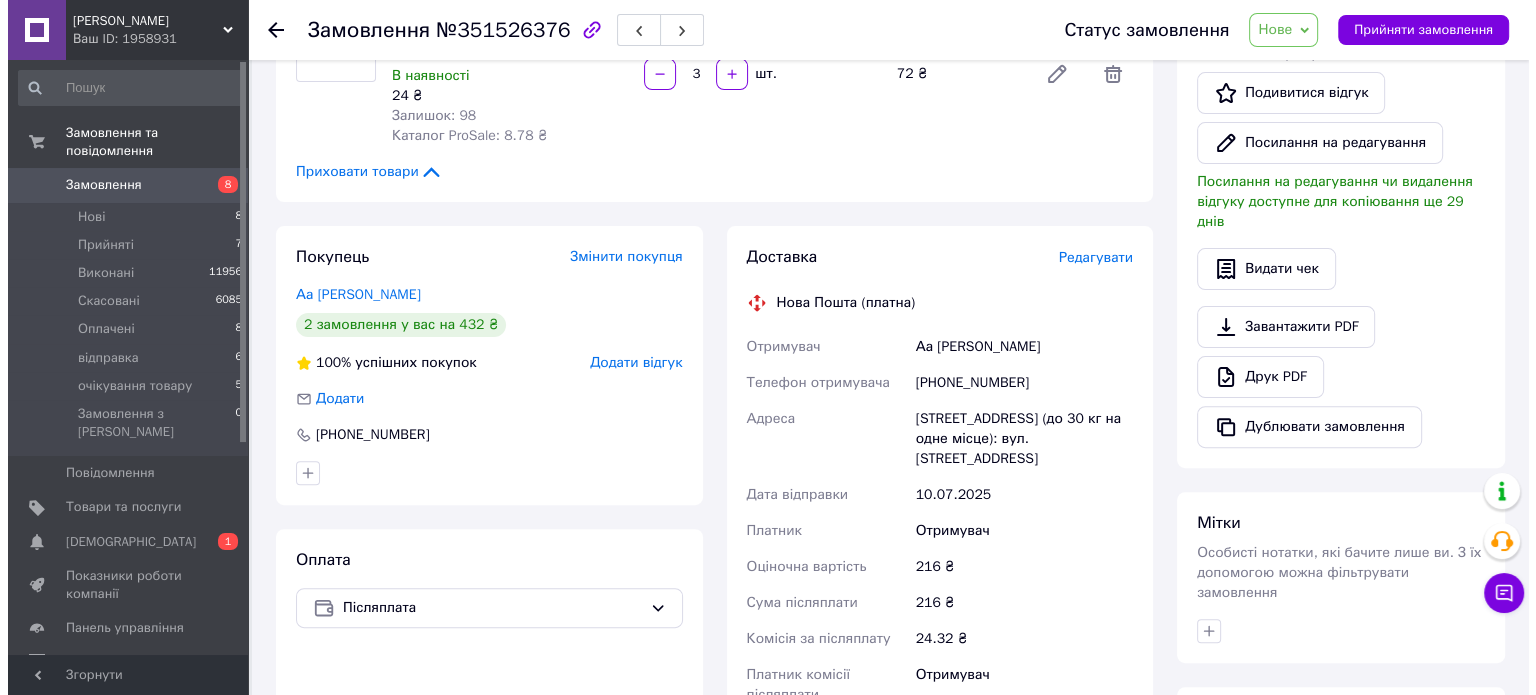 scroll, scrollTop: 560, scrollLeft: 0, axis: vertical 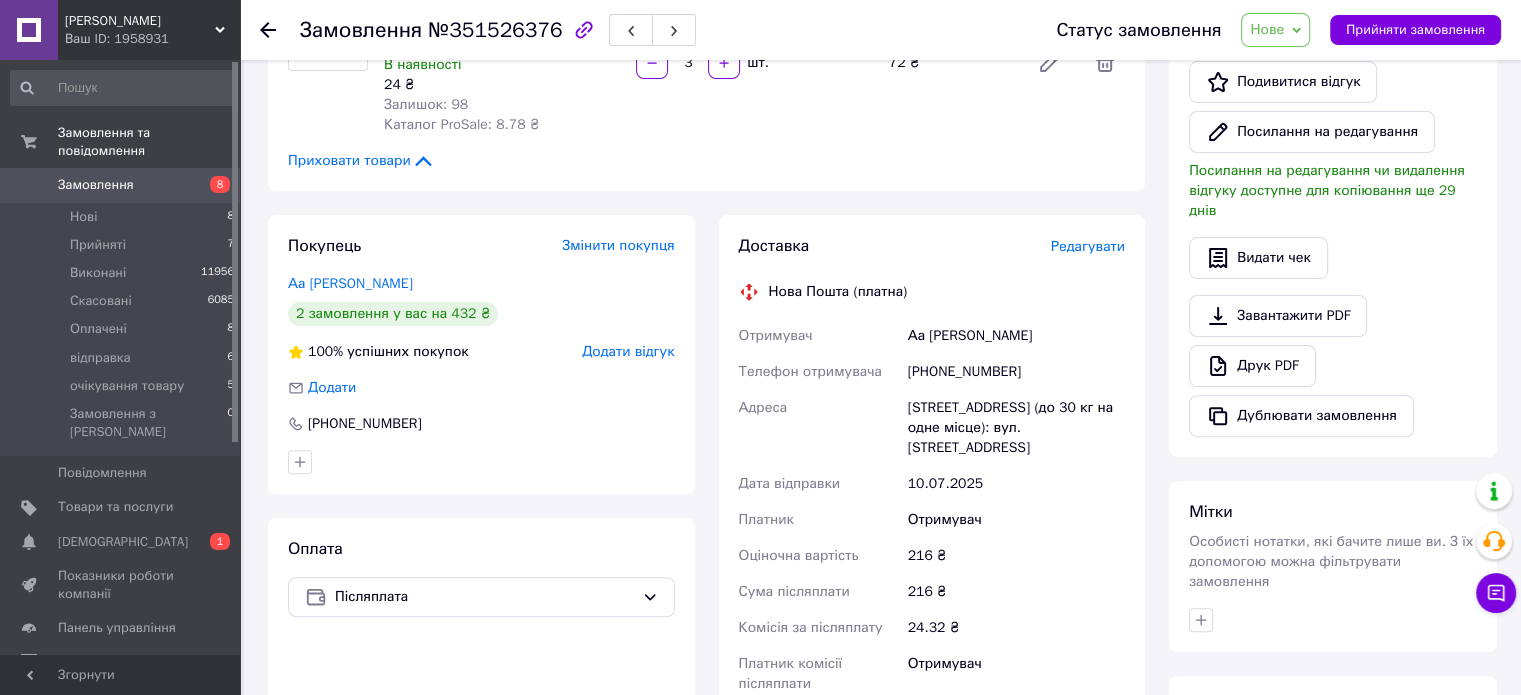 click on "Додати відгук" at bounding box center [628, 351] 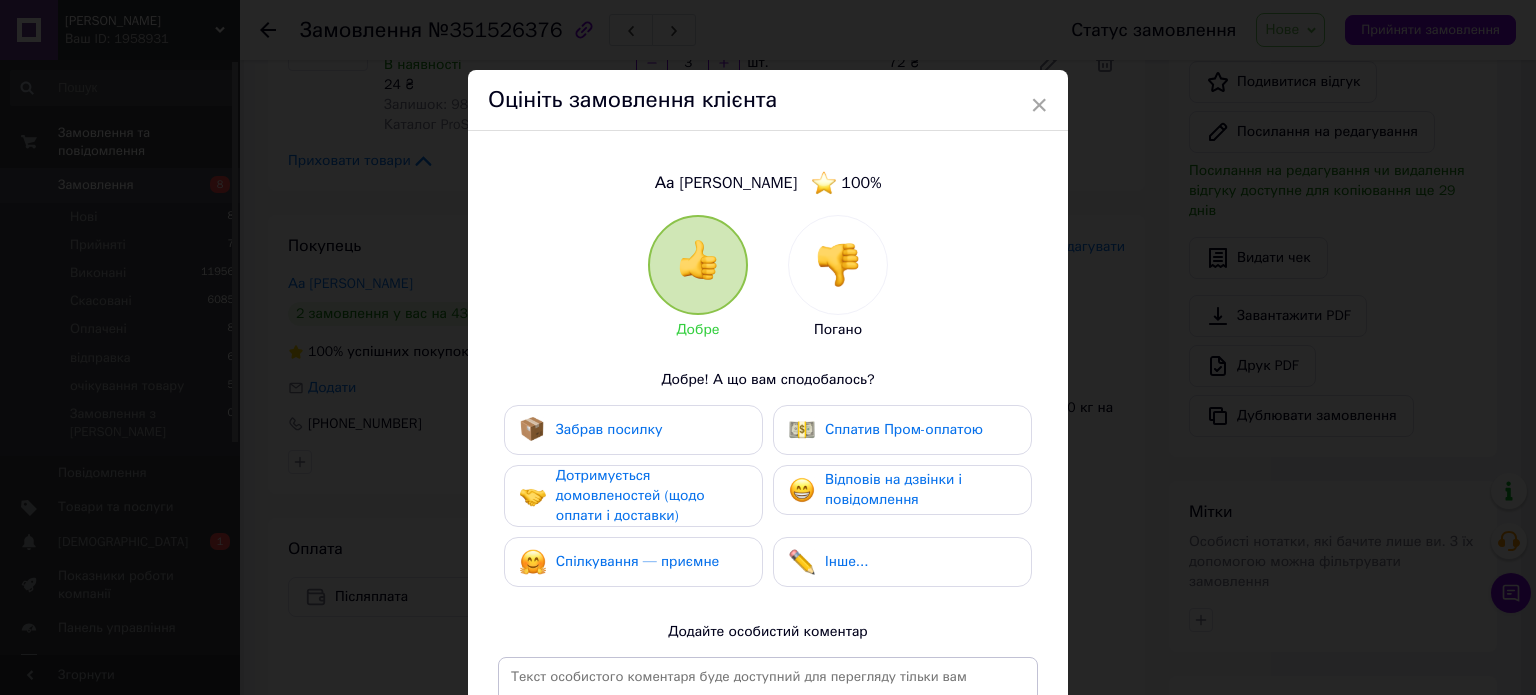 click at bounding box center [838, 265] 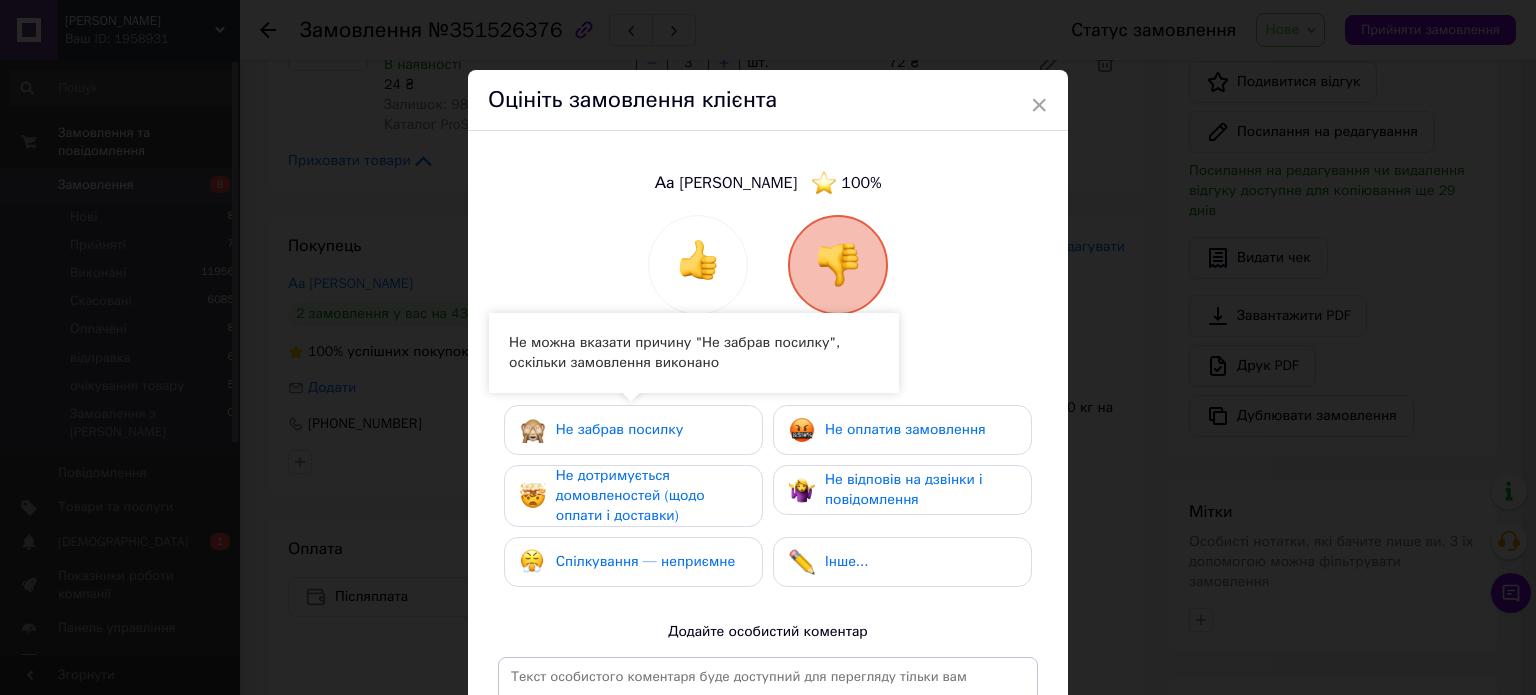 click on "Не дотримується домовленостей (щодо оплати і доставки)" at bounding box center (630, 495) 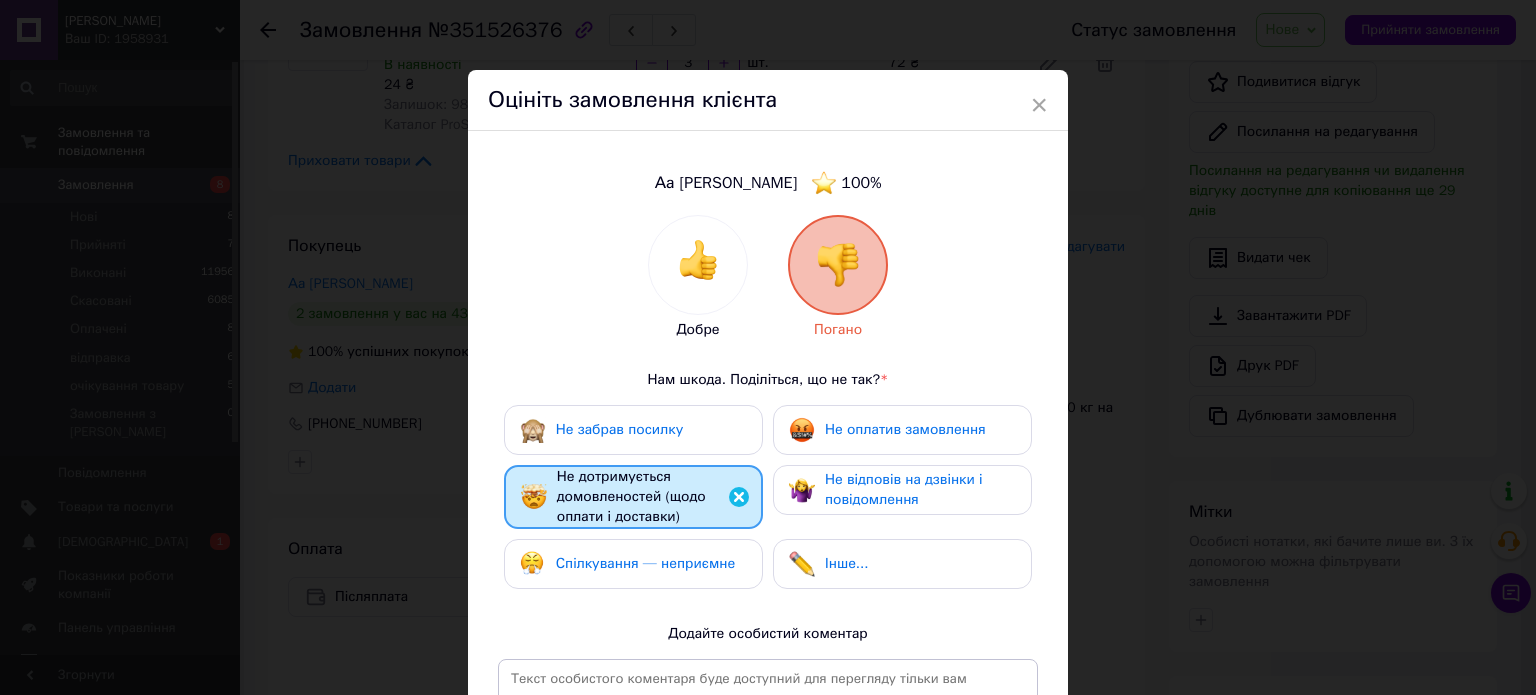 click on "Спілкування — неприємне" at bounding box center (645, 564) 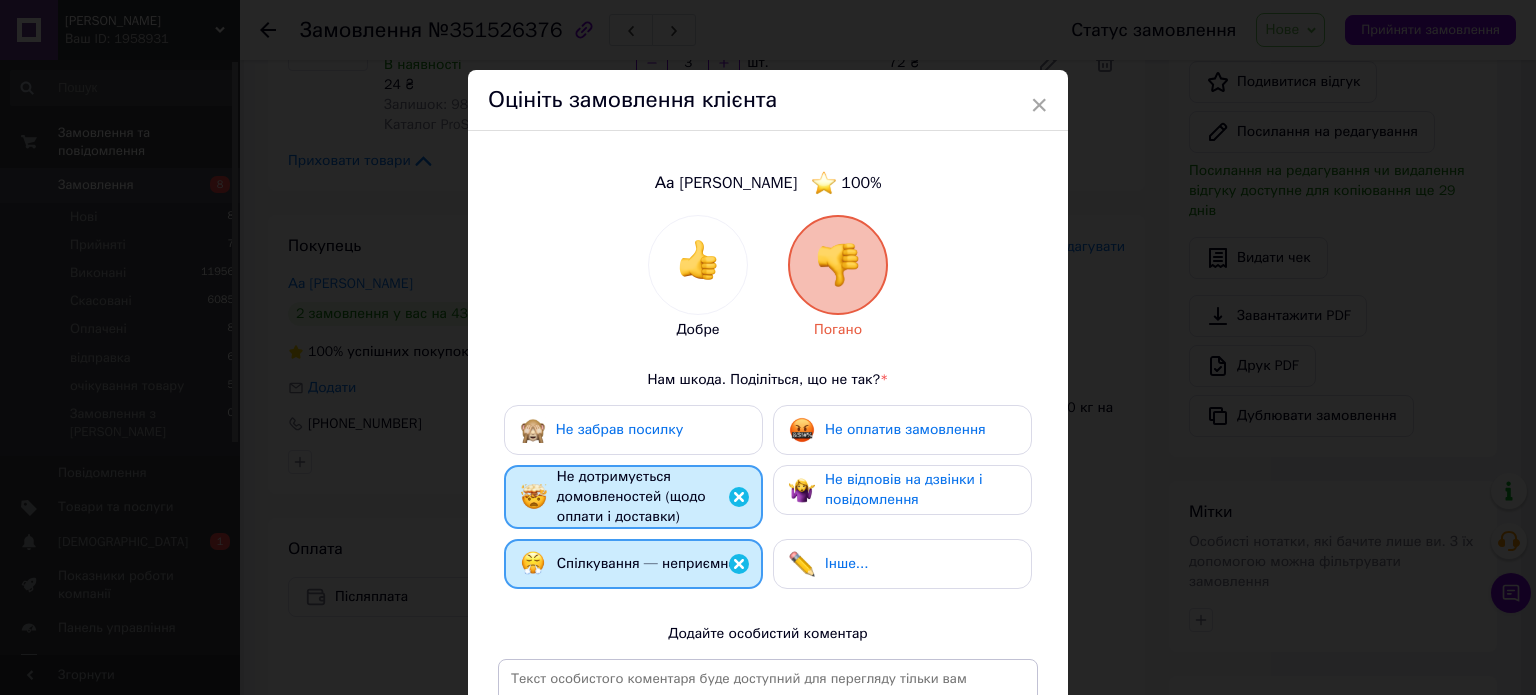 click on "Не оплатив замовлення" at bounding box center (905, 429) 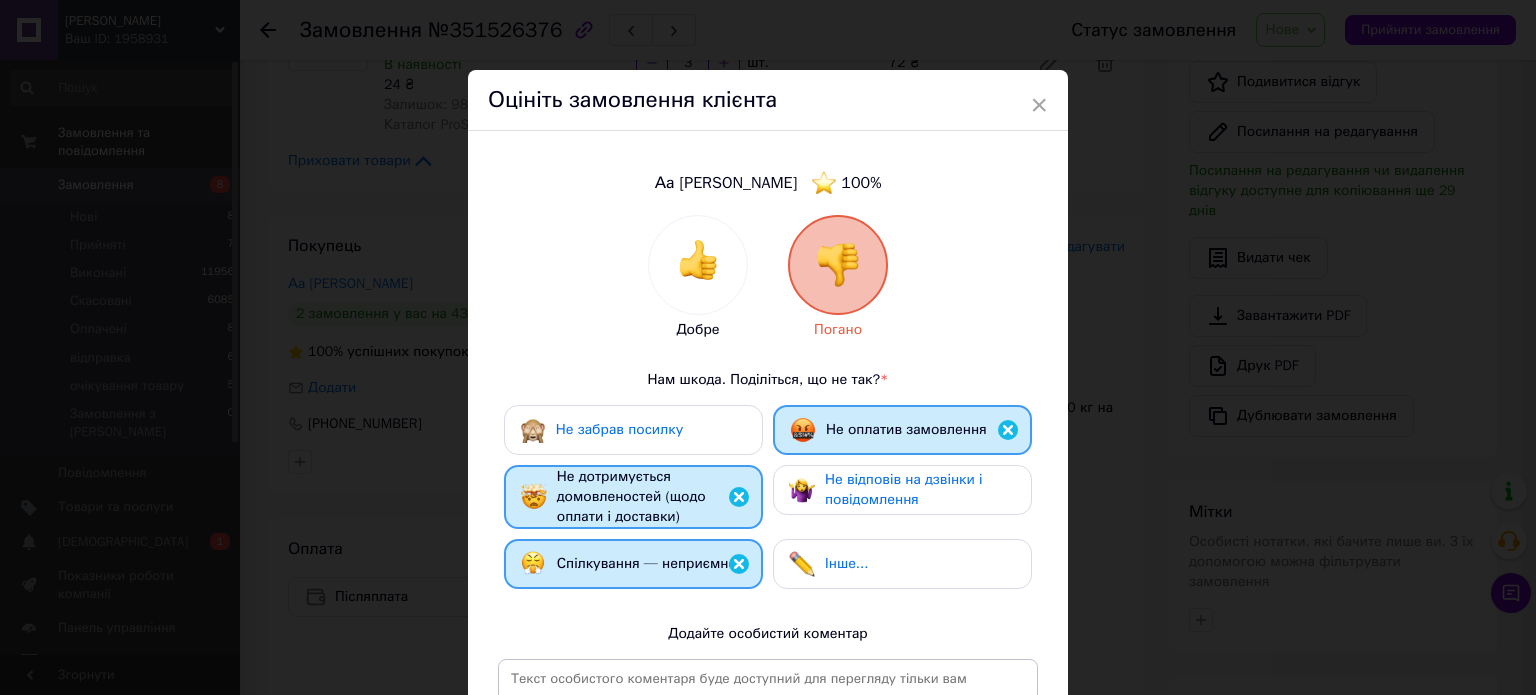 click on "Добре Погано Нам шкода. Поділіться, що не так?  * Не забрав посилку Не оплатив замовлення Не дотримується домовленостей (щодо оплати і доставки) Не відповів на дзвінки і повідомлення Спілкування — неприємне Інше... Додайте особистий коментар 0   з   500" at bounding box center [768, 529] 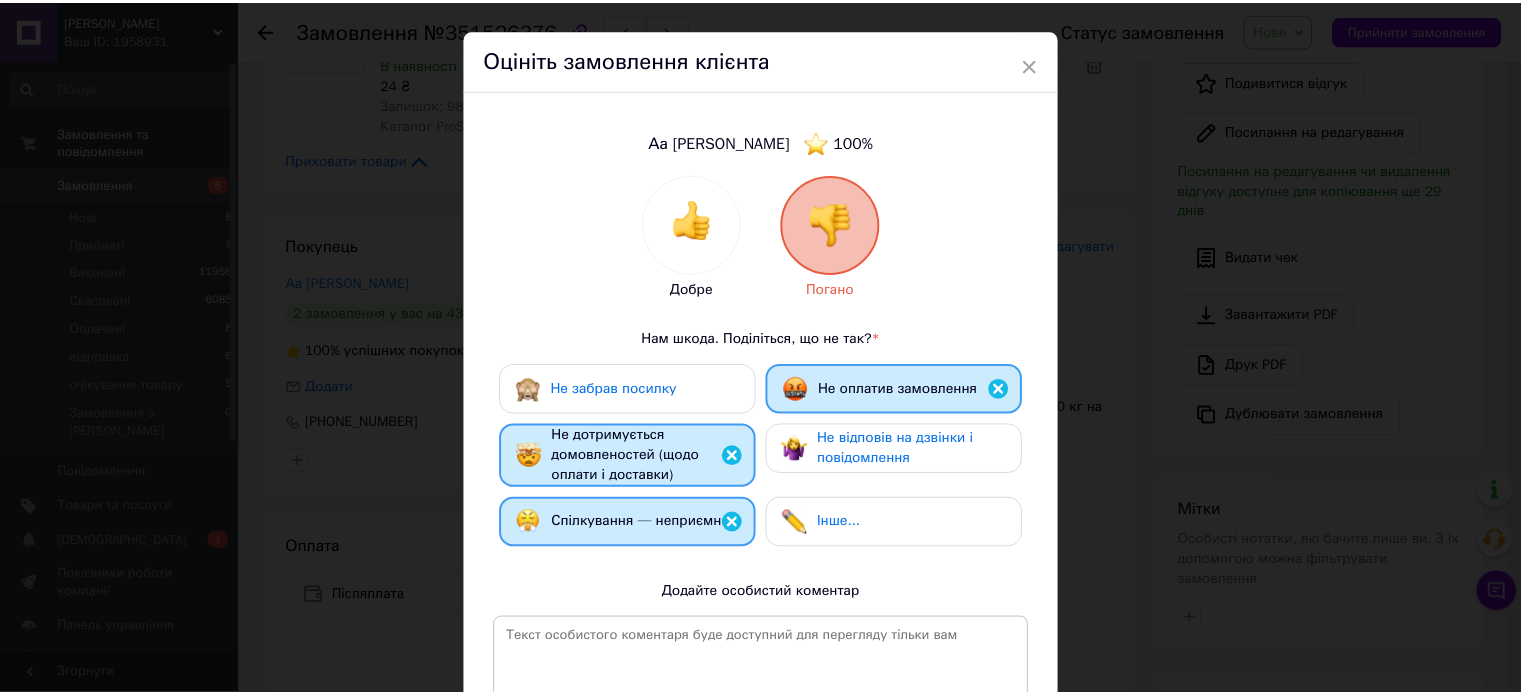 scroll, scrollTop: 200, scrollLeft: 0, axis: vertical 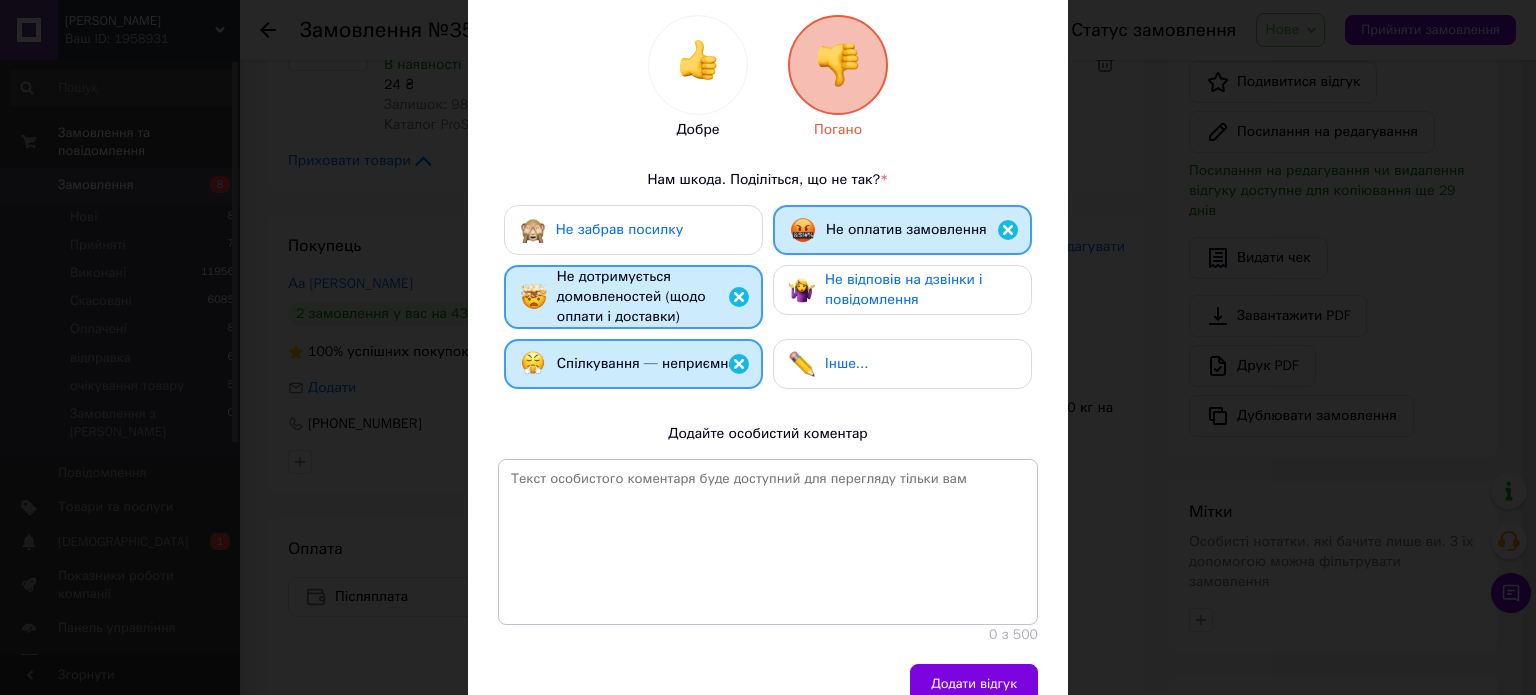 click on "Не відповів на дзвінки і повідомлення" at bounding box center [920, 290] 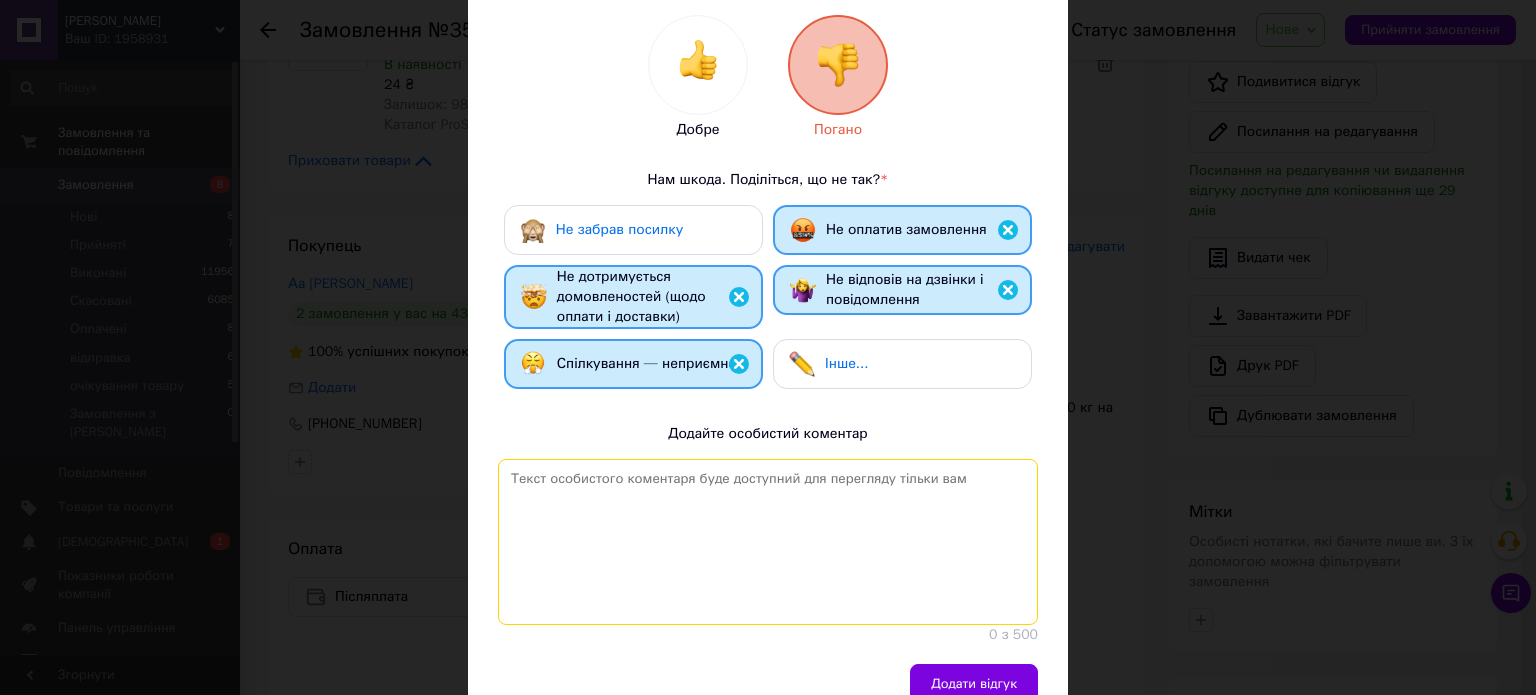 click at bounding box center [768, 542] 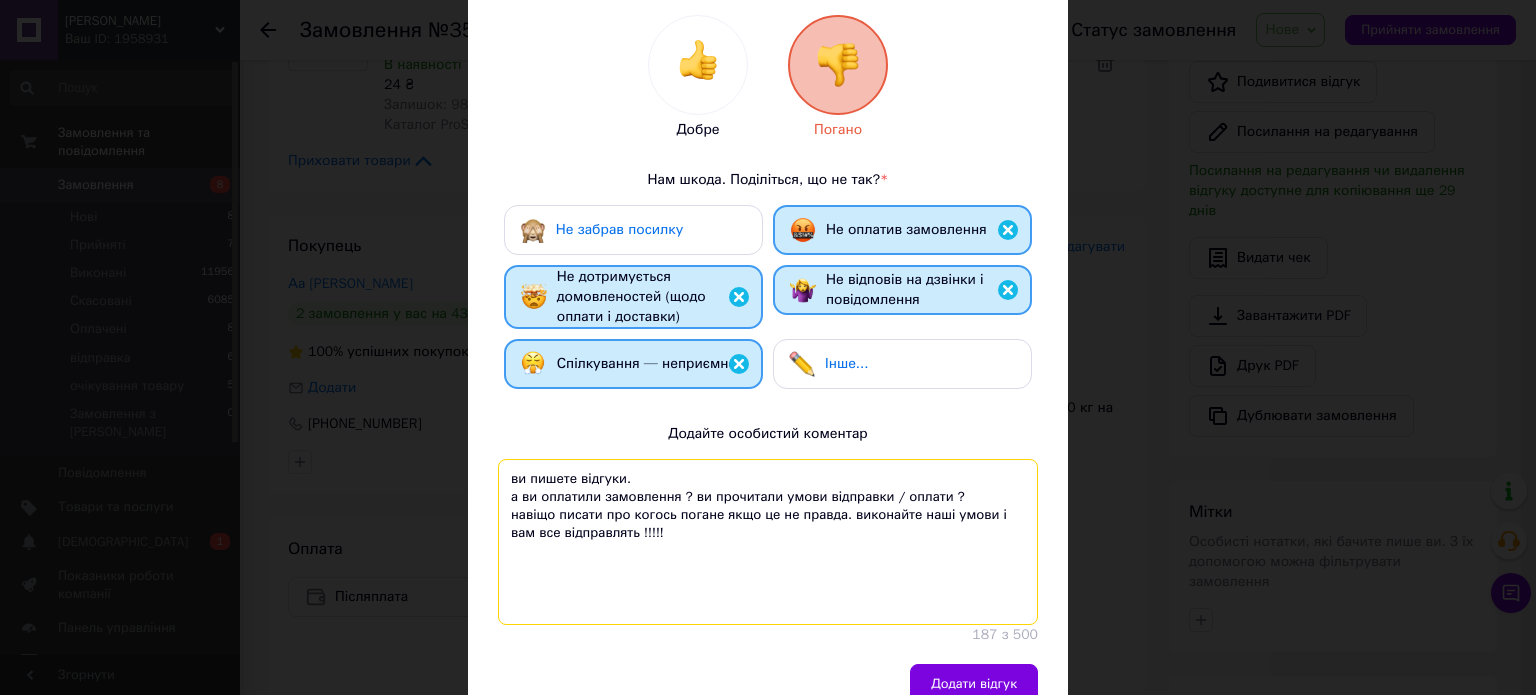 drag, startPoint x: 638, startPoint y: 529, endPoint x: 508, endPoint y: 471, distance: 142.35168 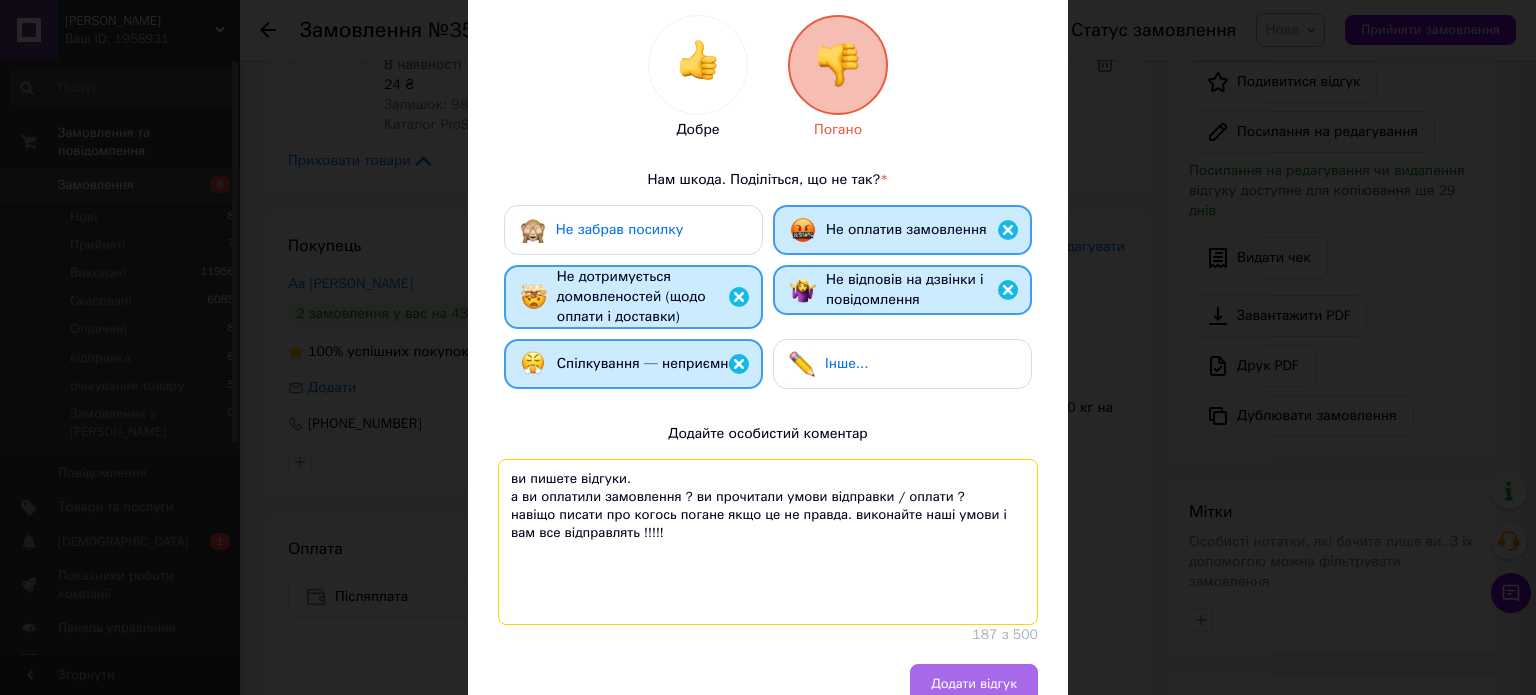 type on "ви пишете відгуки.
а ви оплатили замовлення ? ви прочитали умови відправки / оплати ?
навіщо писати про когось погане якщо це не правда. виконайте наші умови і вам все відправлять !!!!!" 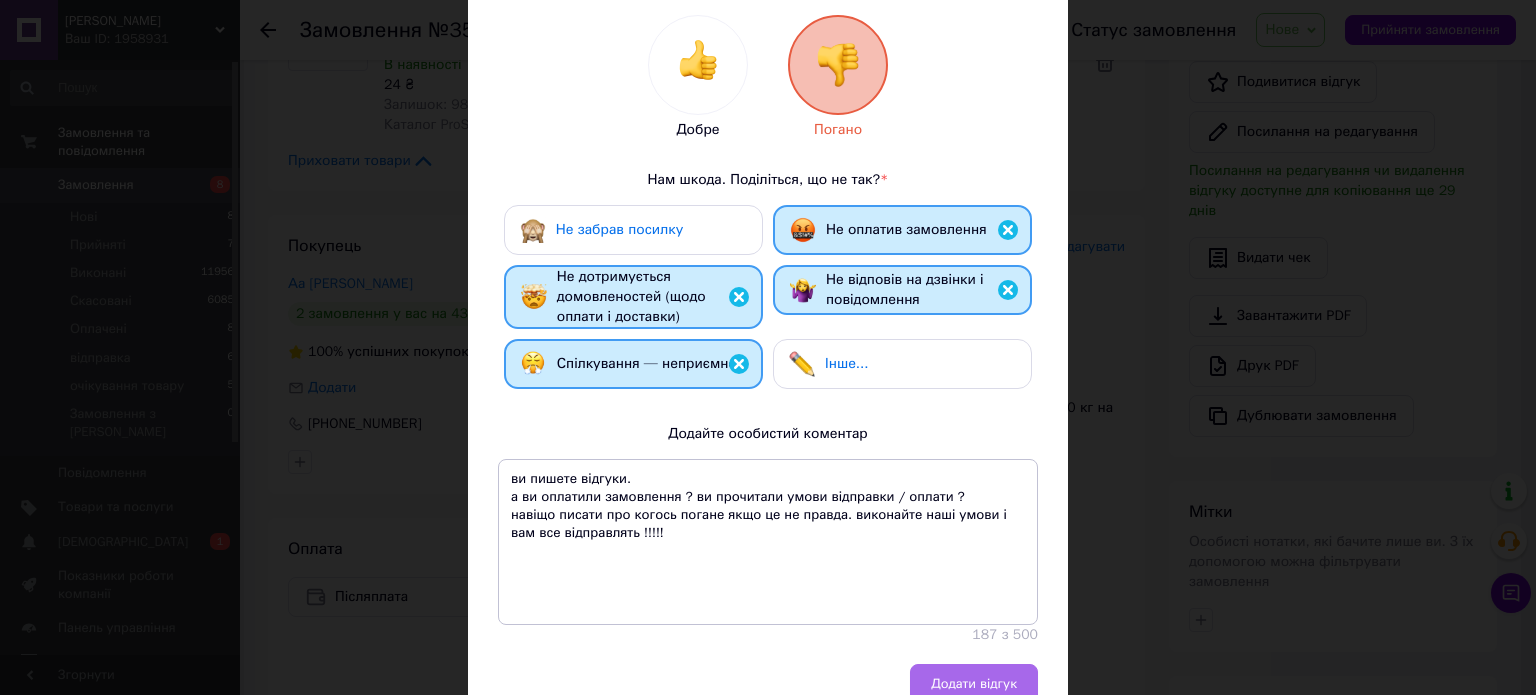 click on "Додати відгук" at bounding box center [974, 684] 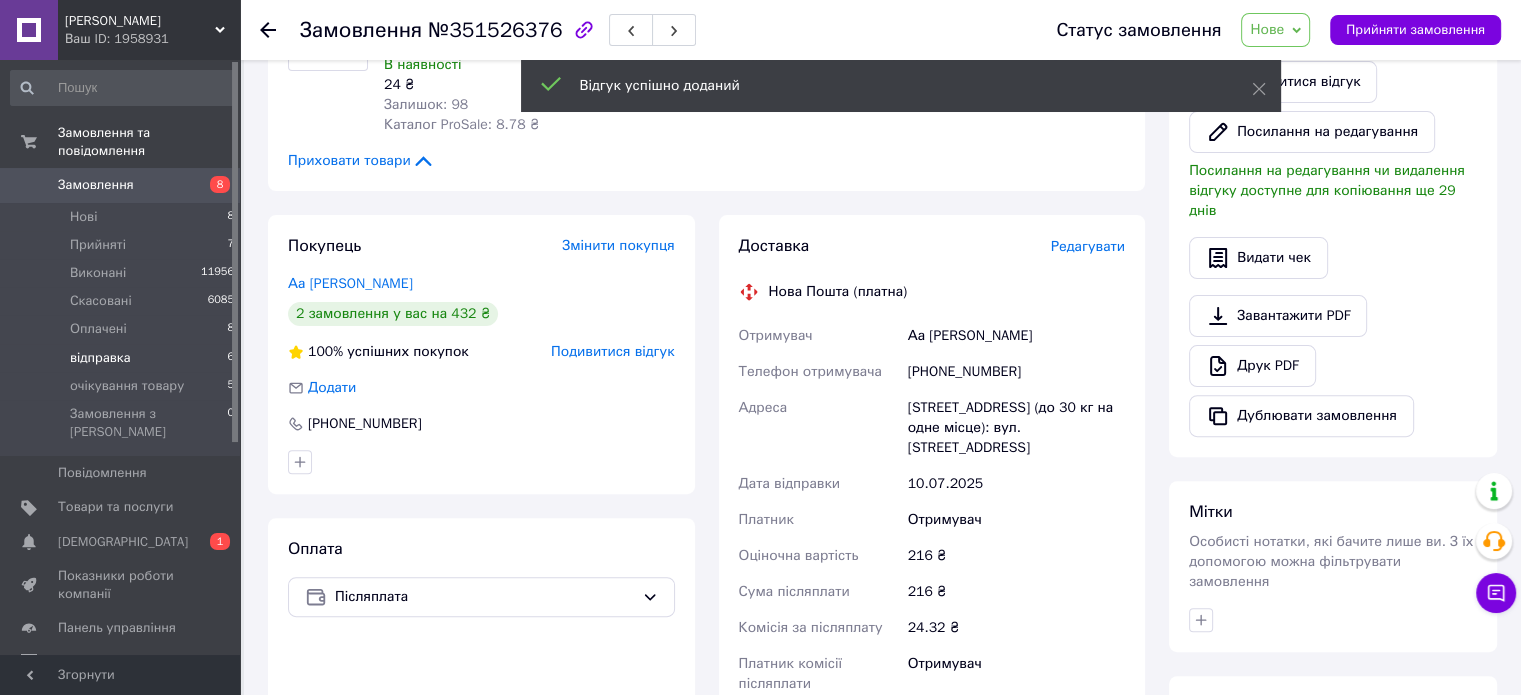 click on "відправка 6" at bounding box center (123, 358) 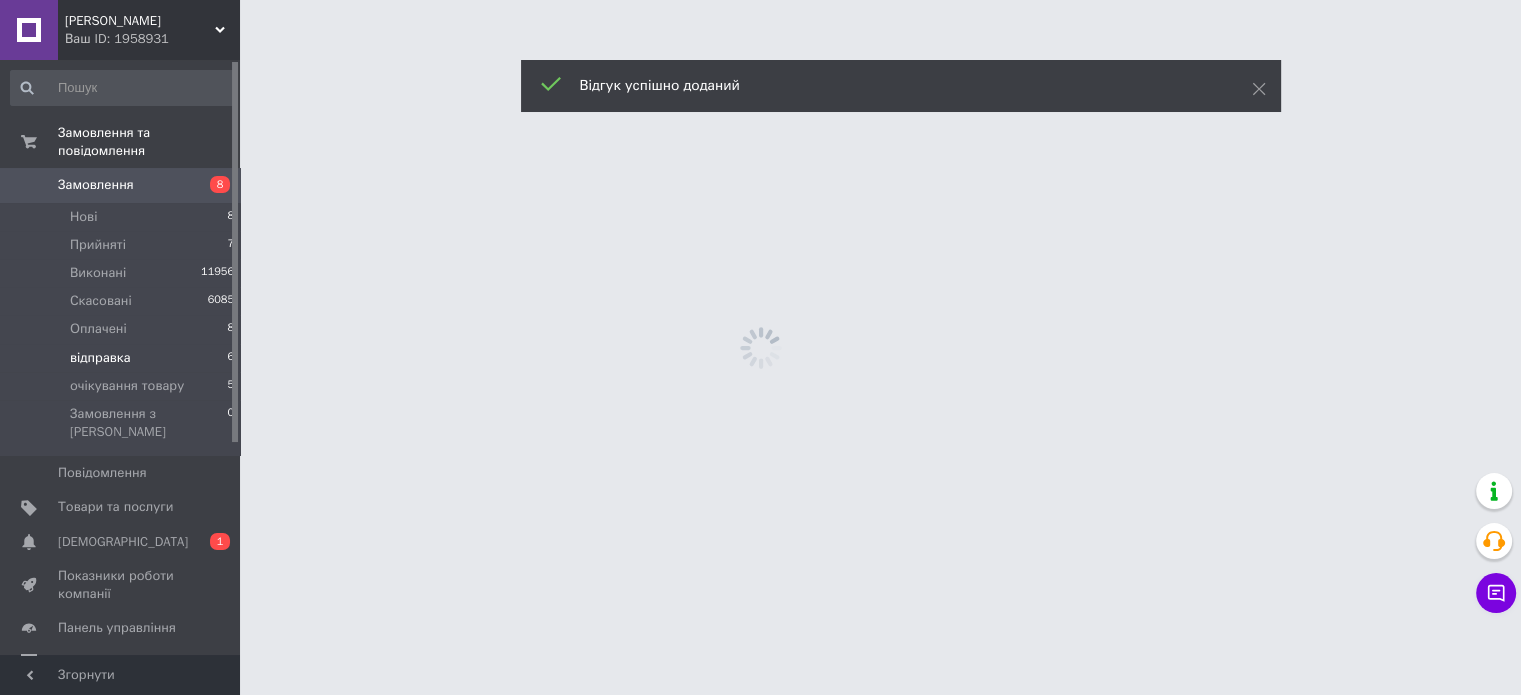 scroll, scrollTop: 0, scrollLeft: 0, axis: both 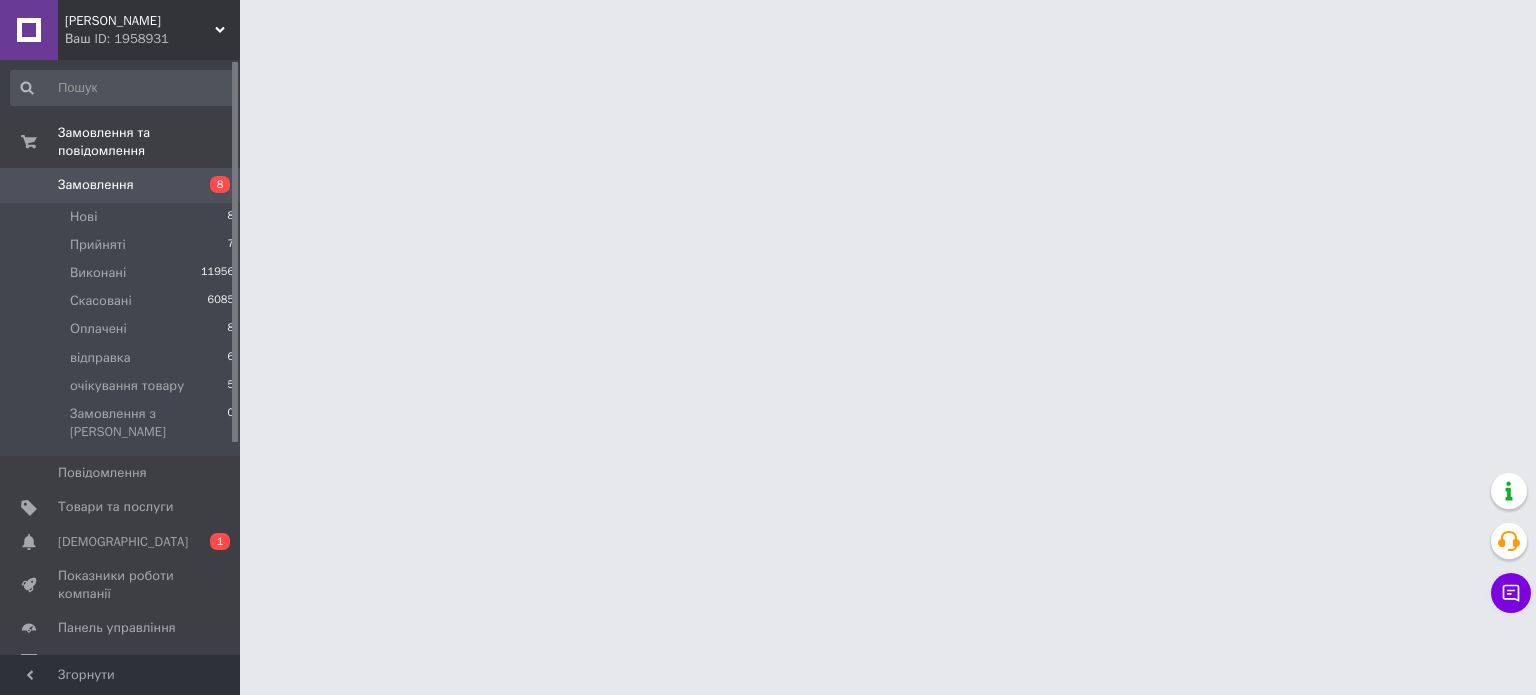 click on "Світ Рибалки Ваш ID: 1958931 Сайт Світ Рибалки Кабінет покупця Перевірити стан системи Сторінка на порталі Довідка Вийти Замовлення та повідомлення Замовлення 8 Нові 8 Прийняті 7 Виконані 11956 Скасовані 6085 Оплачені 8 відправка 6 очікування товару 5 Замовлення з Розетки 0 Повідомлення 0 Товари та послуги Сповіщення 0 1 Показники роботи компанії Панель управління Відгуки Клієнти Каталог ProSale Аналітика Інструменти веб-майстра та SEO Управління сайтом Гаманець компанії Маркет Налаштування Тарифи та рахунки Prom топ" at bounding box center [768, 25] 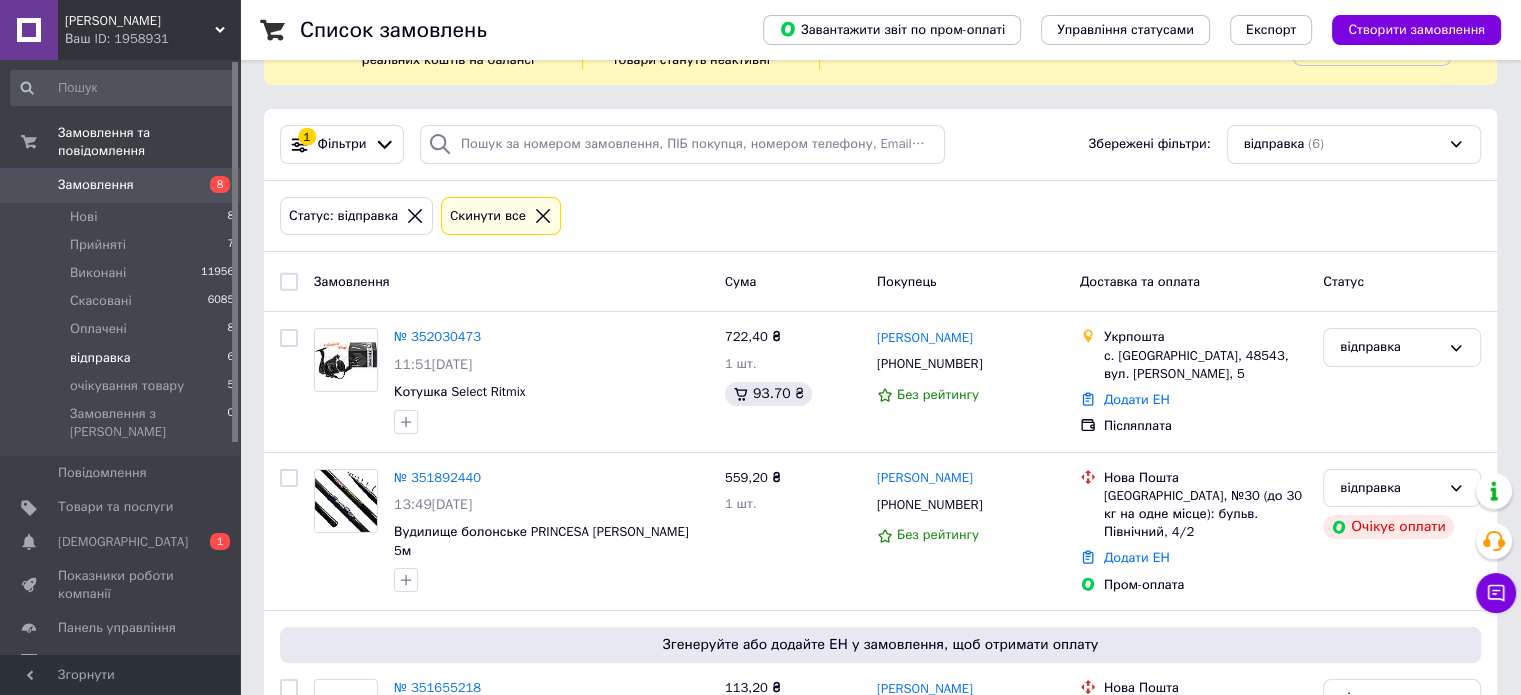scroll, scrollTop: 80, scrollLeft: 0, axis: vertical 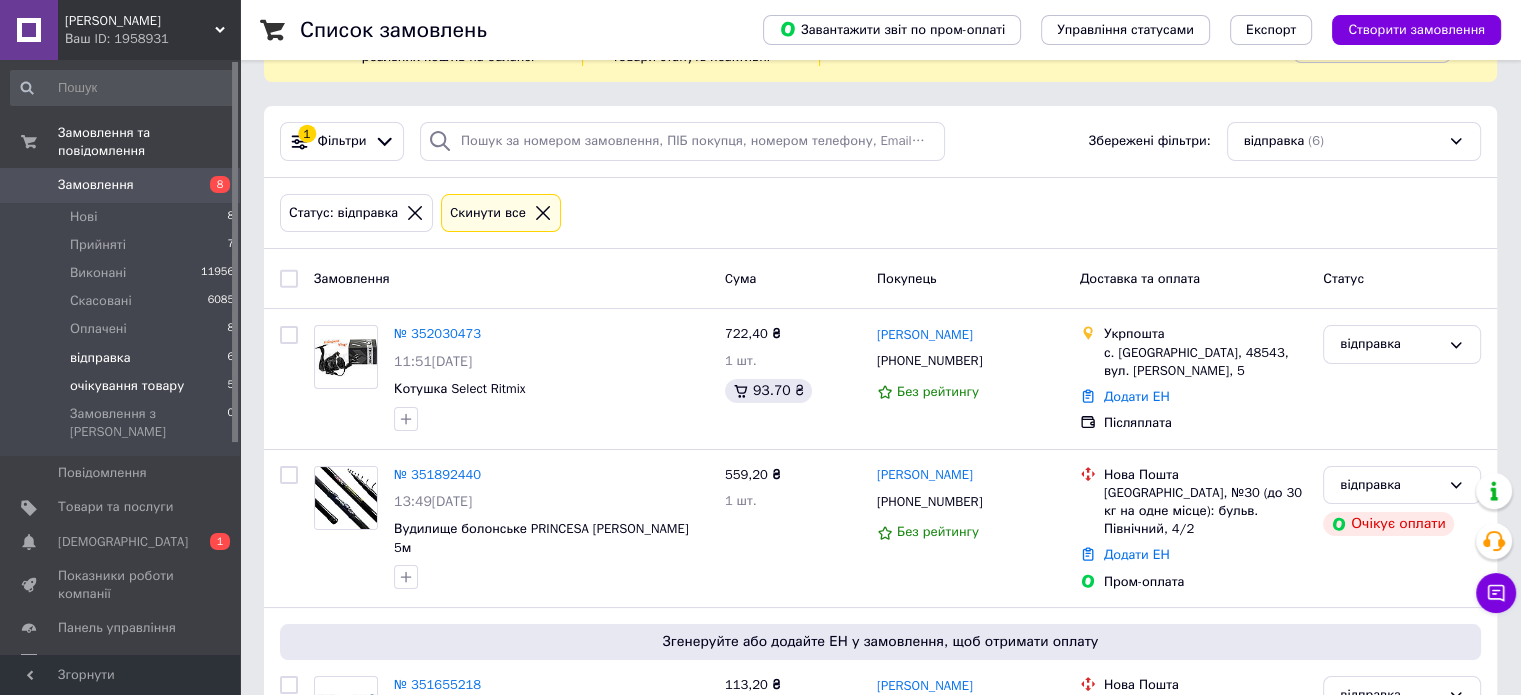 click on "очікування товару" at bounding box center [127, 386] 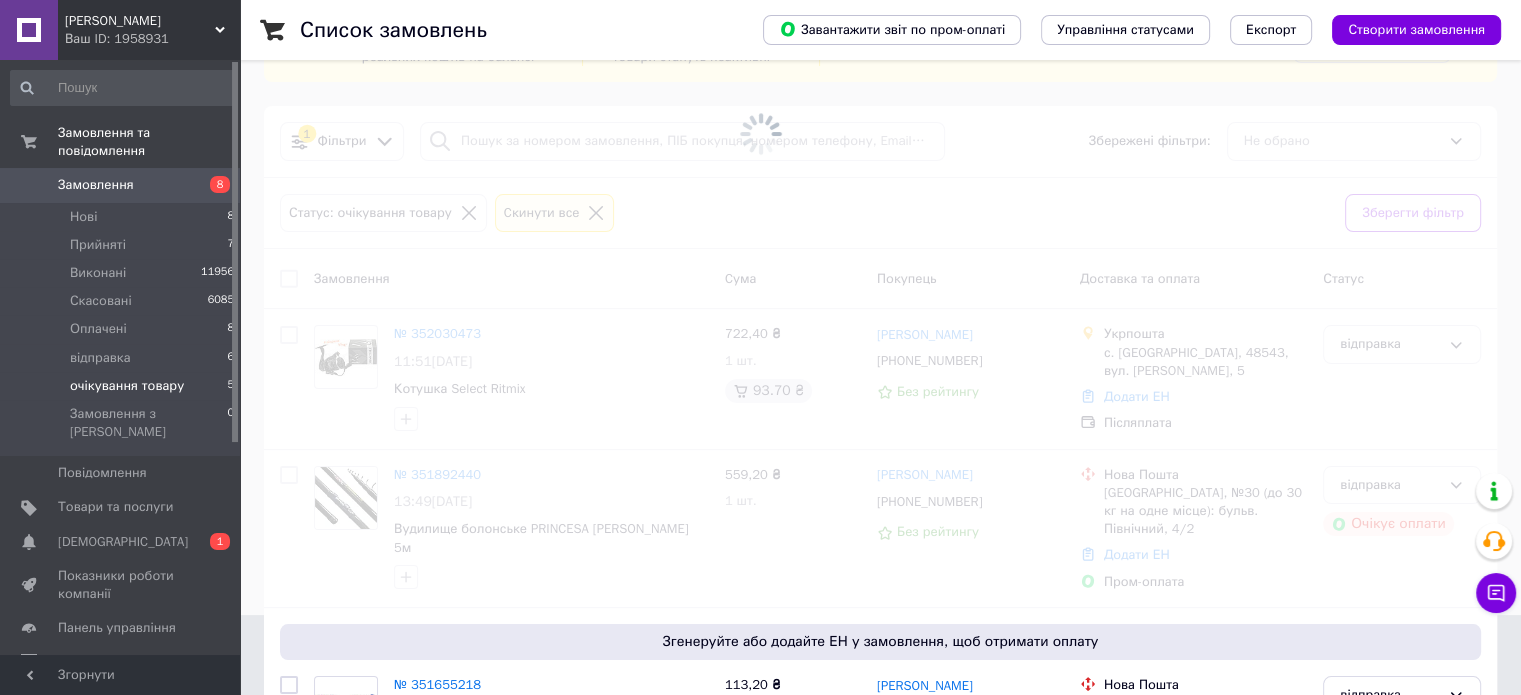 click at bounding box center (760, 267) 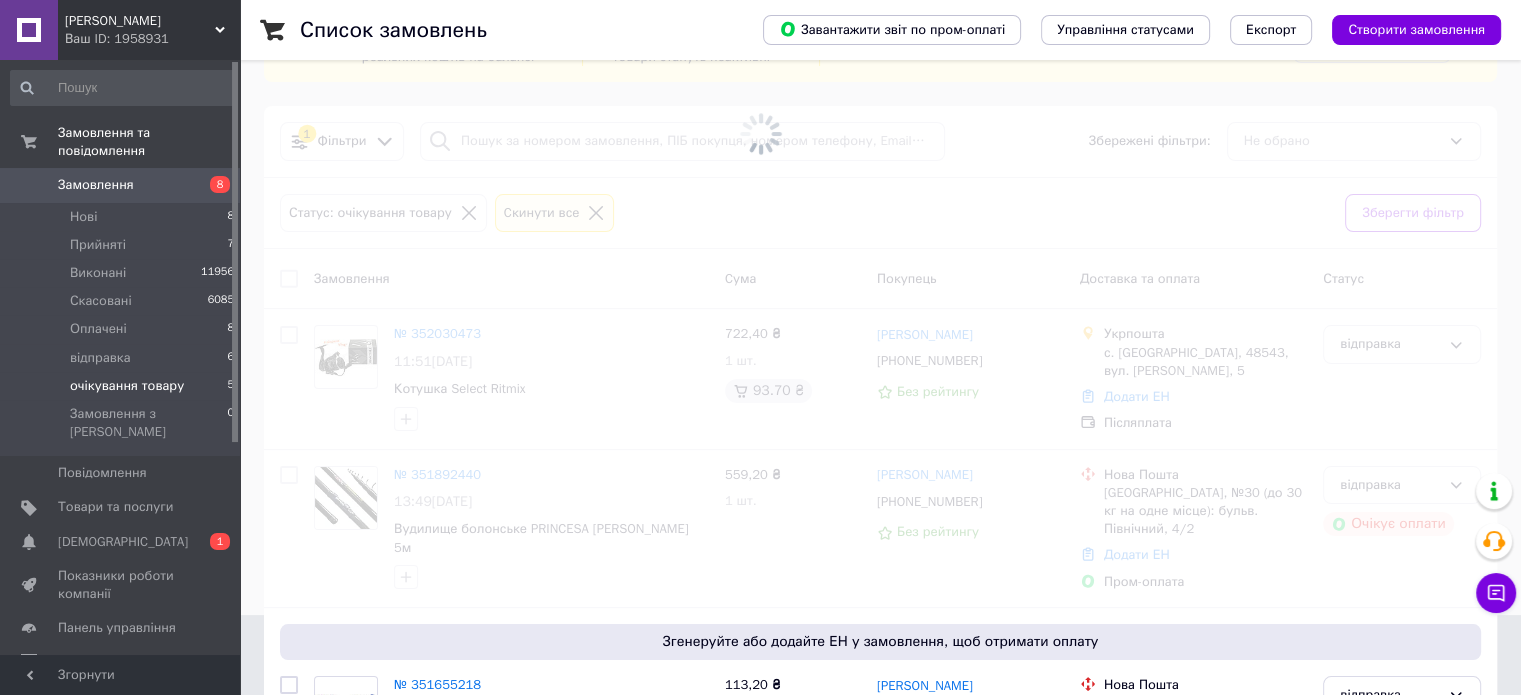 scroll, scrollTop: 0, scrollLeft: 0, axis: both 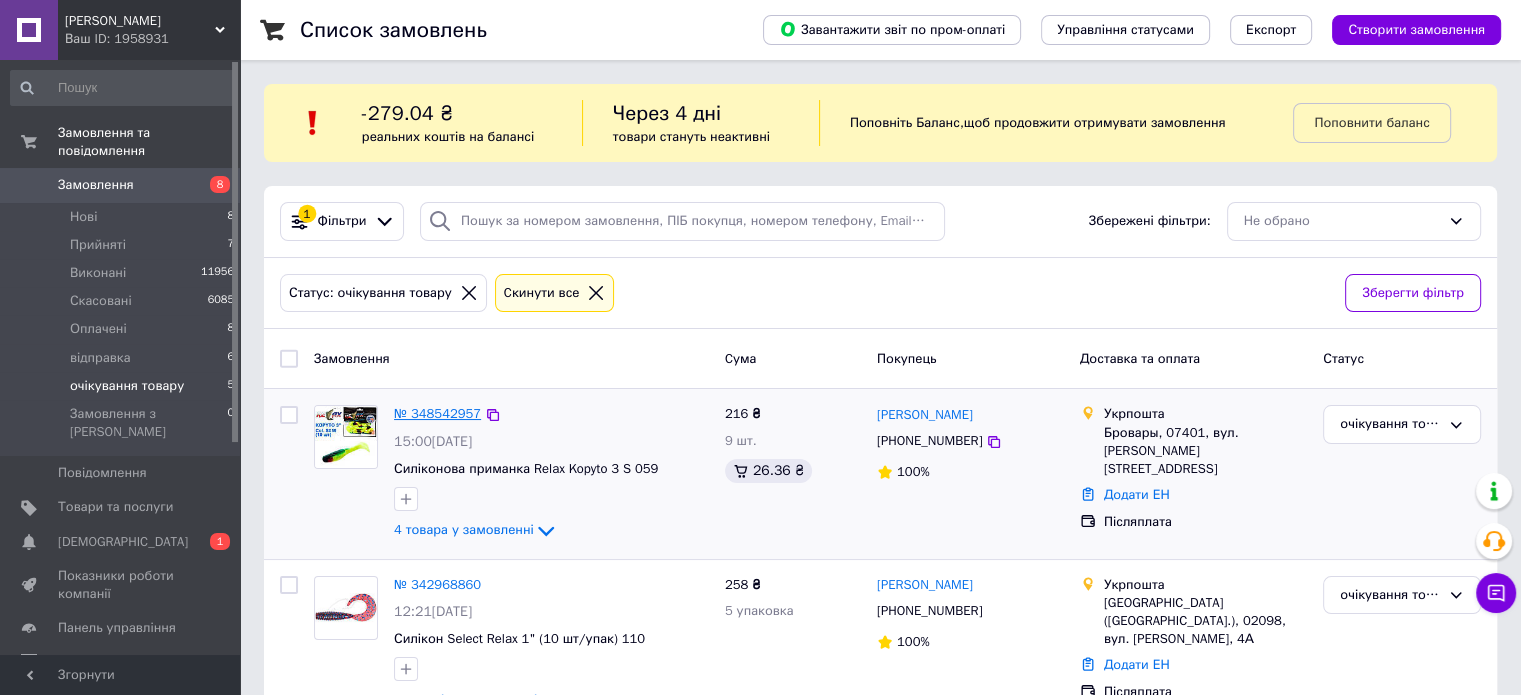 click on "№ 348542957" at bounding box center (437, 413) 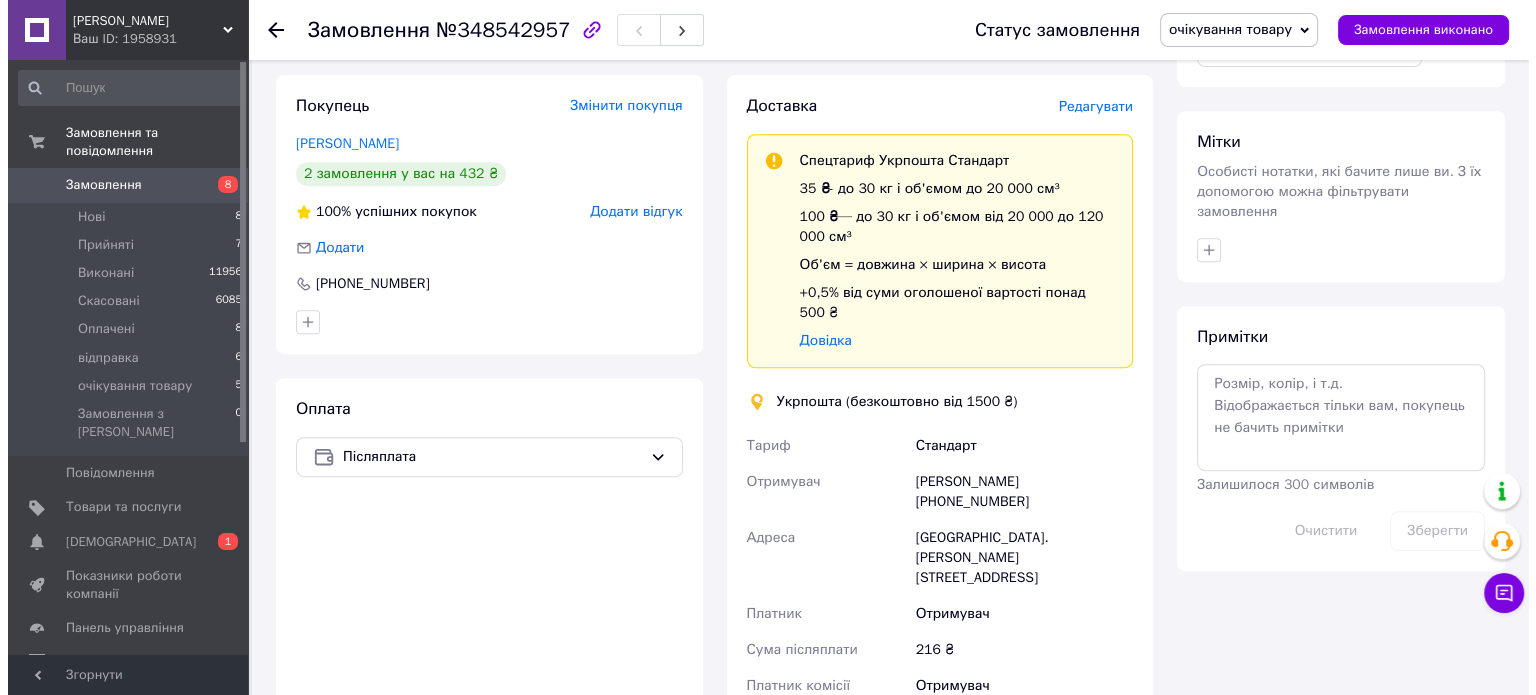 scroll, scrollTop: 960, scrollLeft: 0, axis: vertical 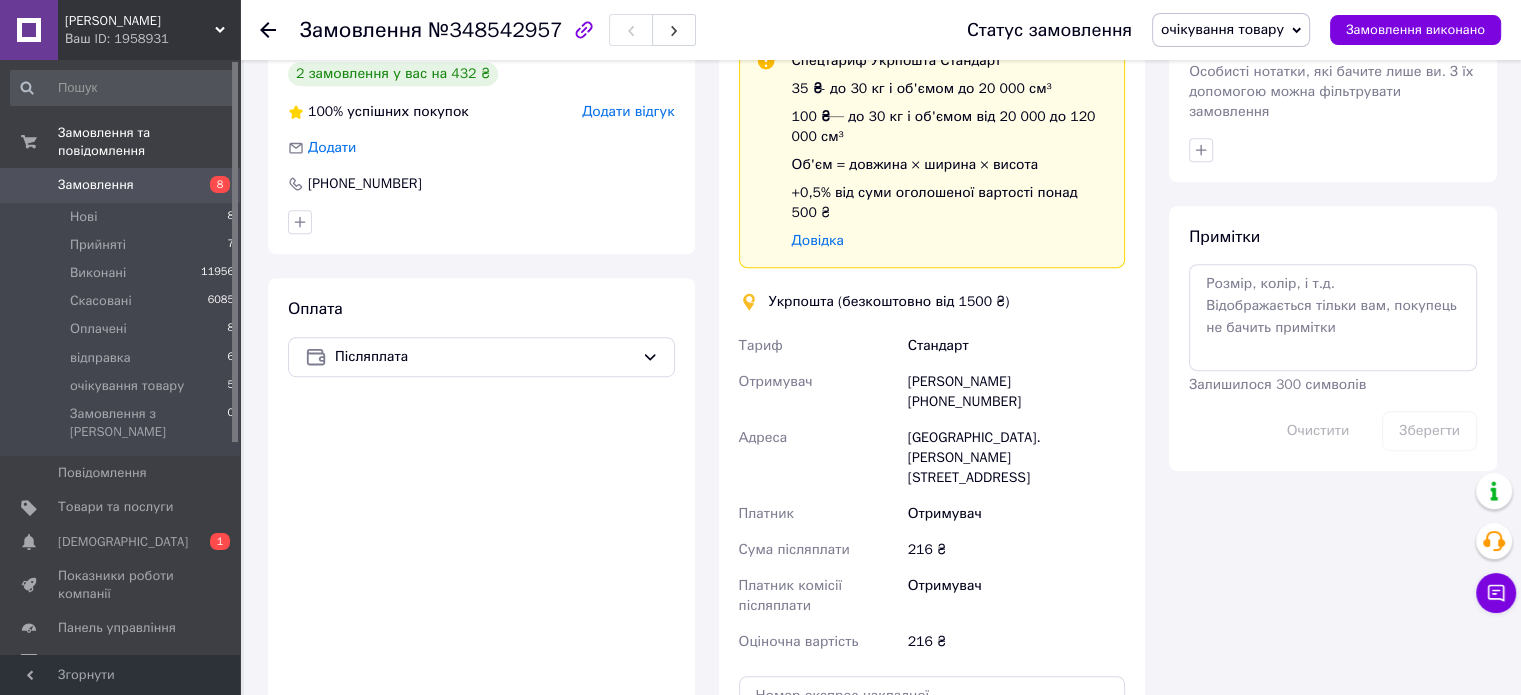 click on "Додати відгук" at bounding box center (628, 111) 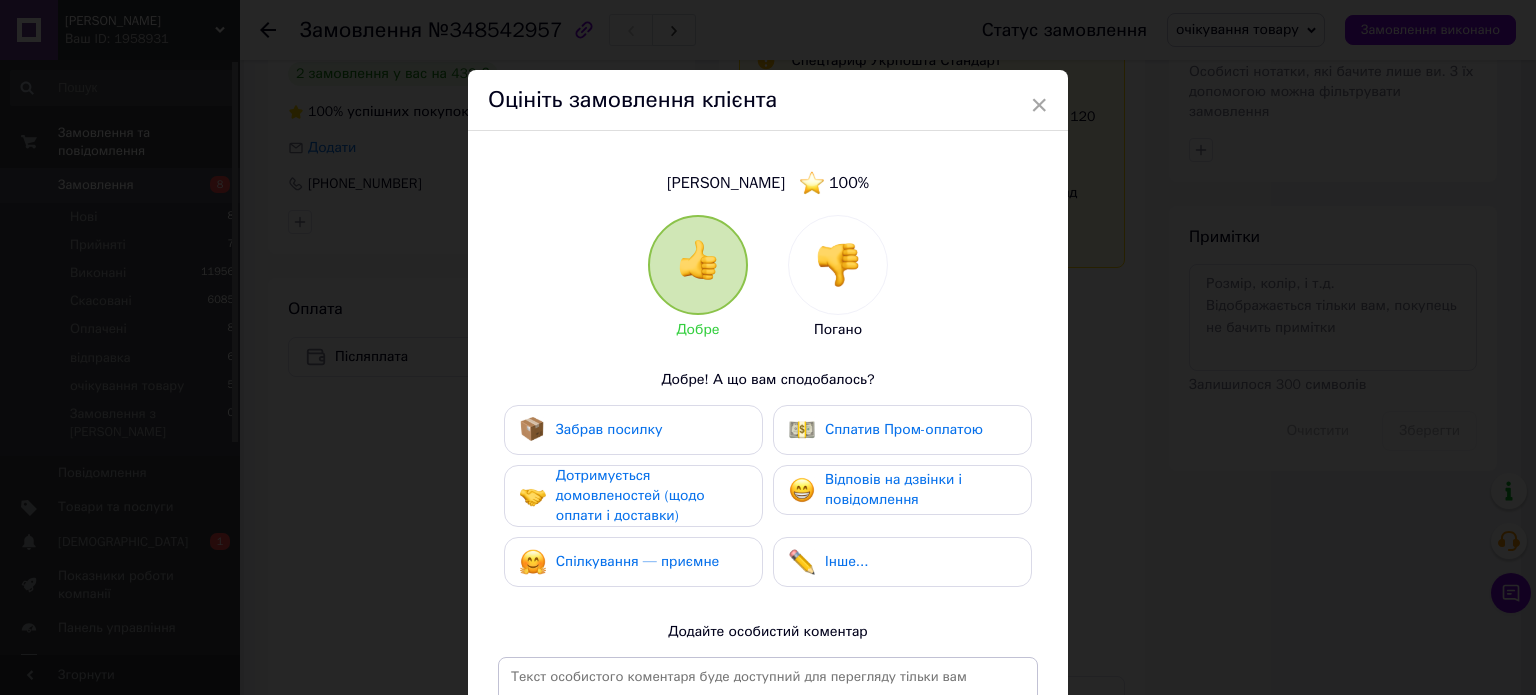 click at bounding box center [838, 265] 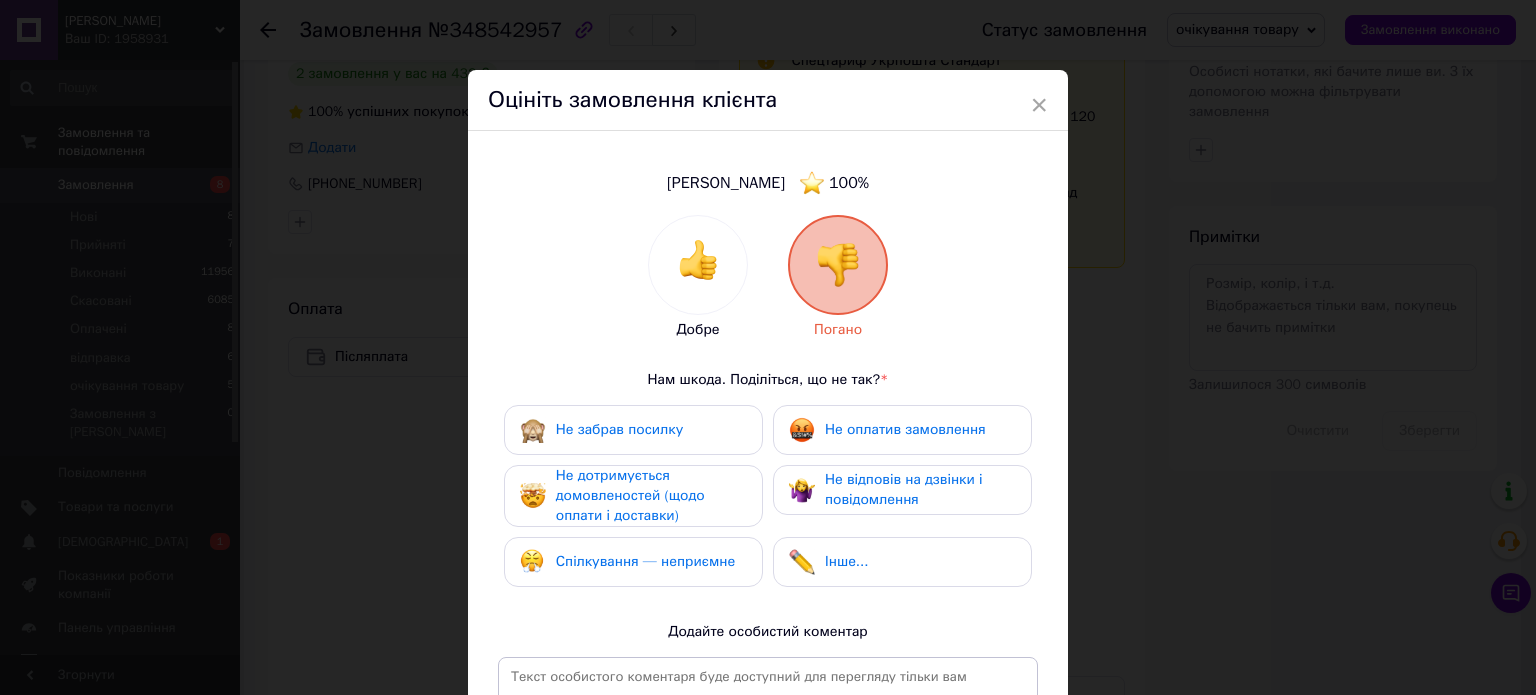 click on "Спілкування — неприємне" at bounding box center [633, 562] 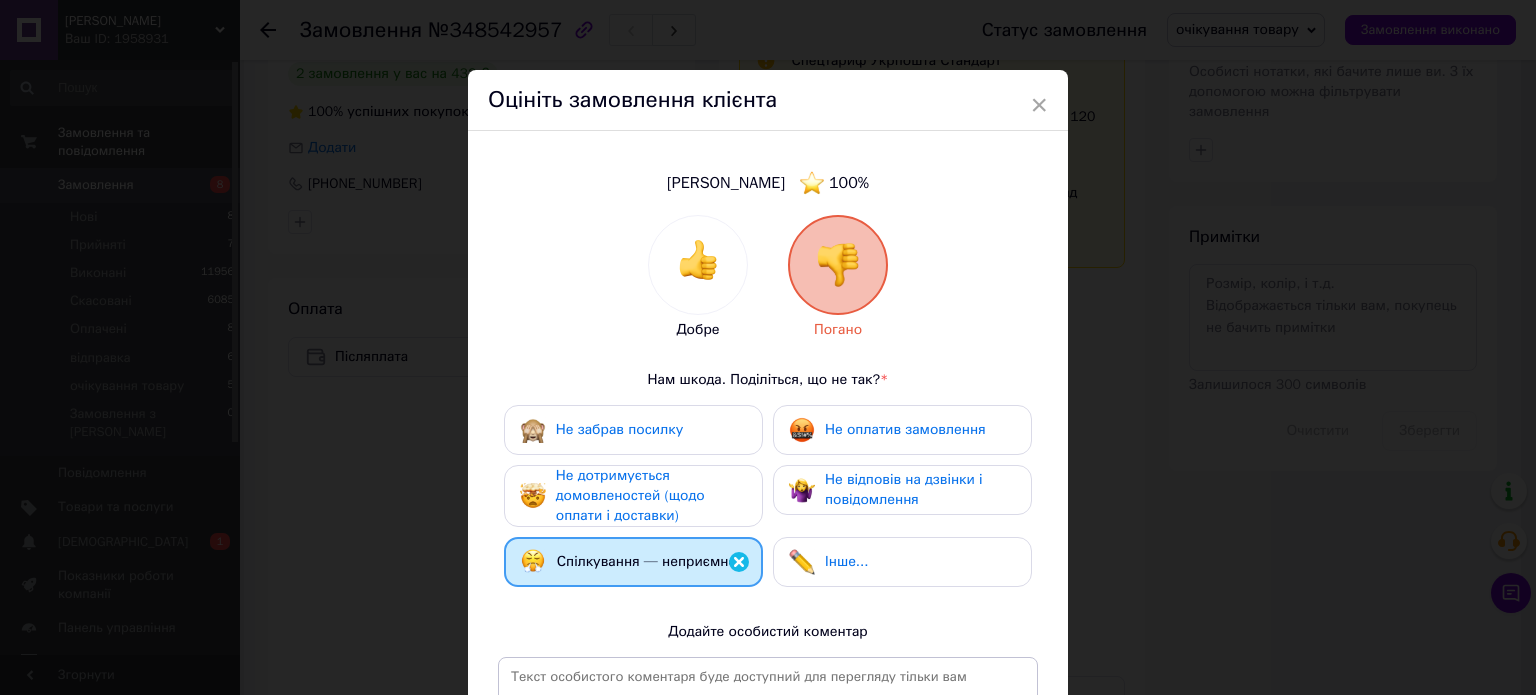 click on "Не дотримується домовленостей (щодо оплати і доставки)" at bounding box center (630, 495) 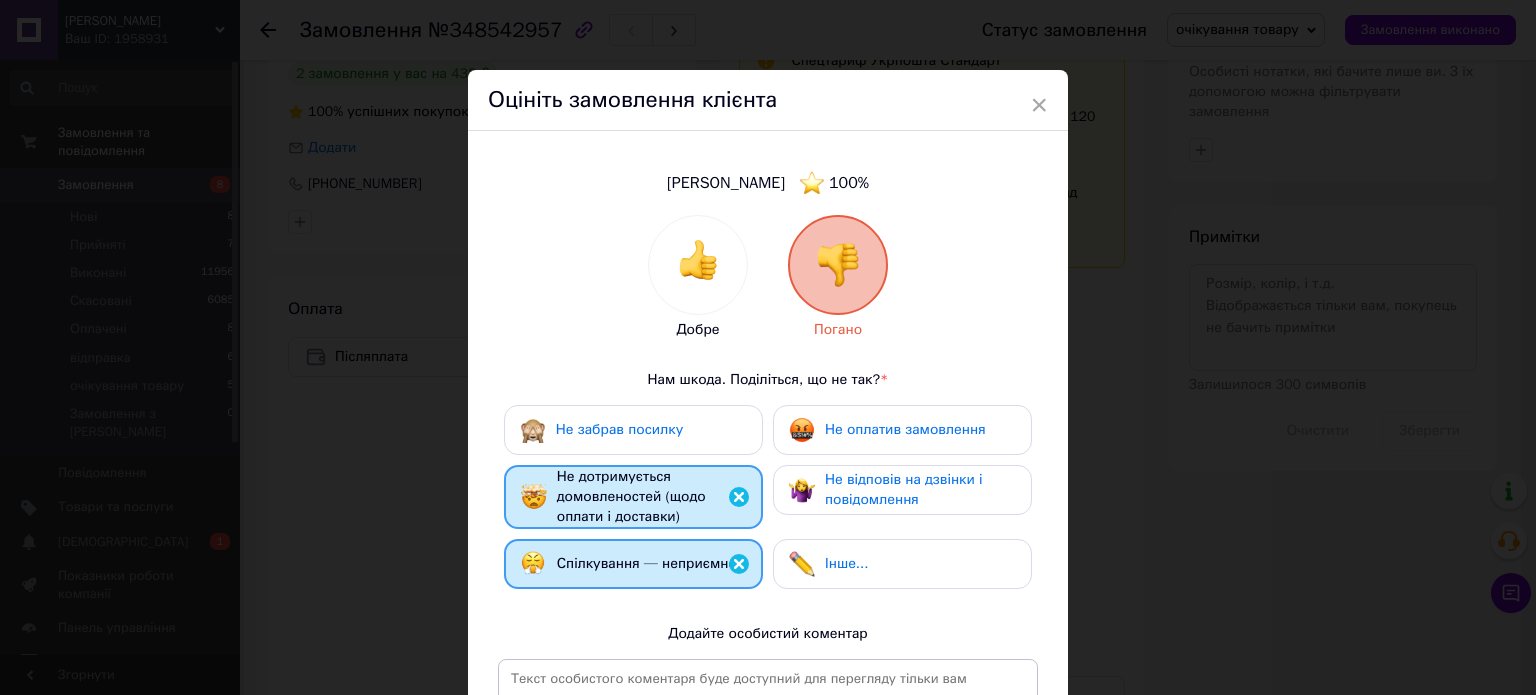 click on "Не оплатив замовлення" at bounding box center [905, 429] 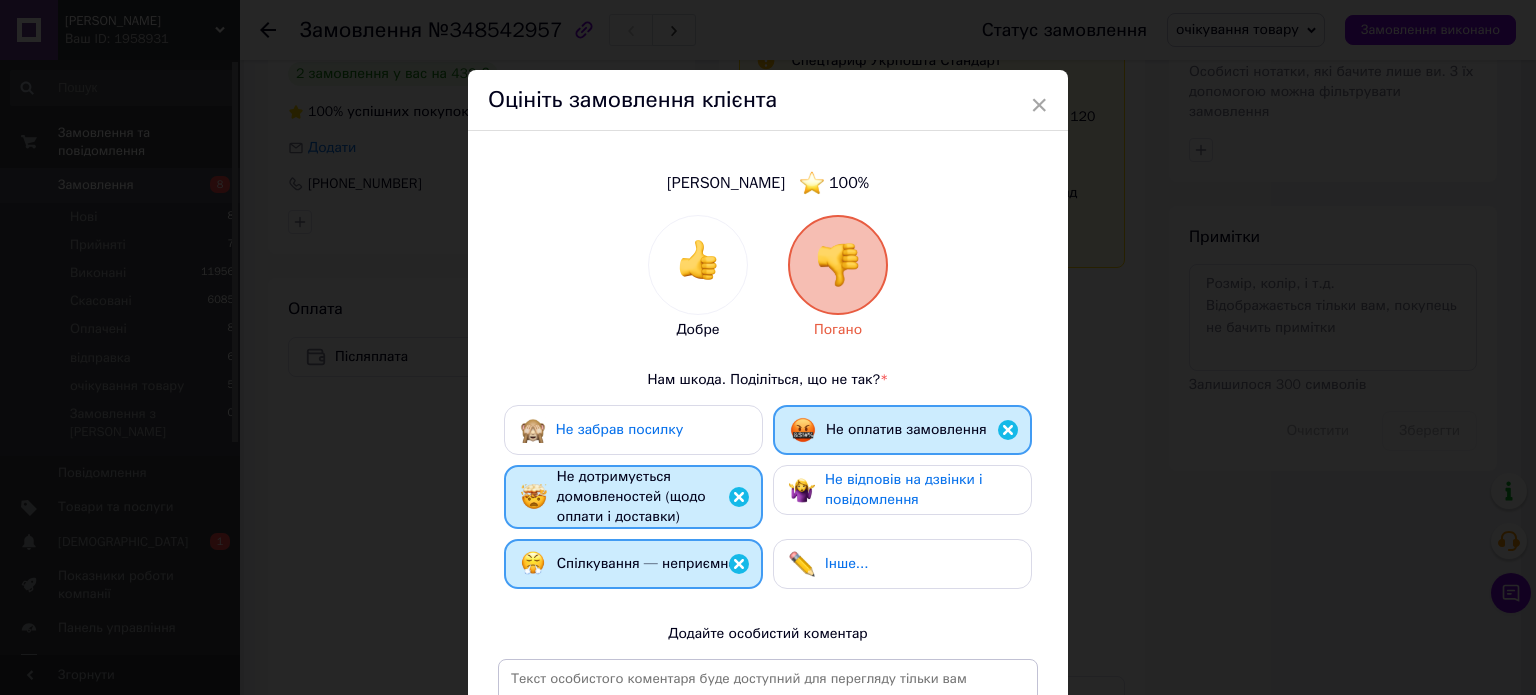 click on "Не відповів на дзвінки і повідомлення" at bounding box center [904, 489] 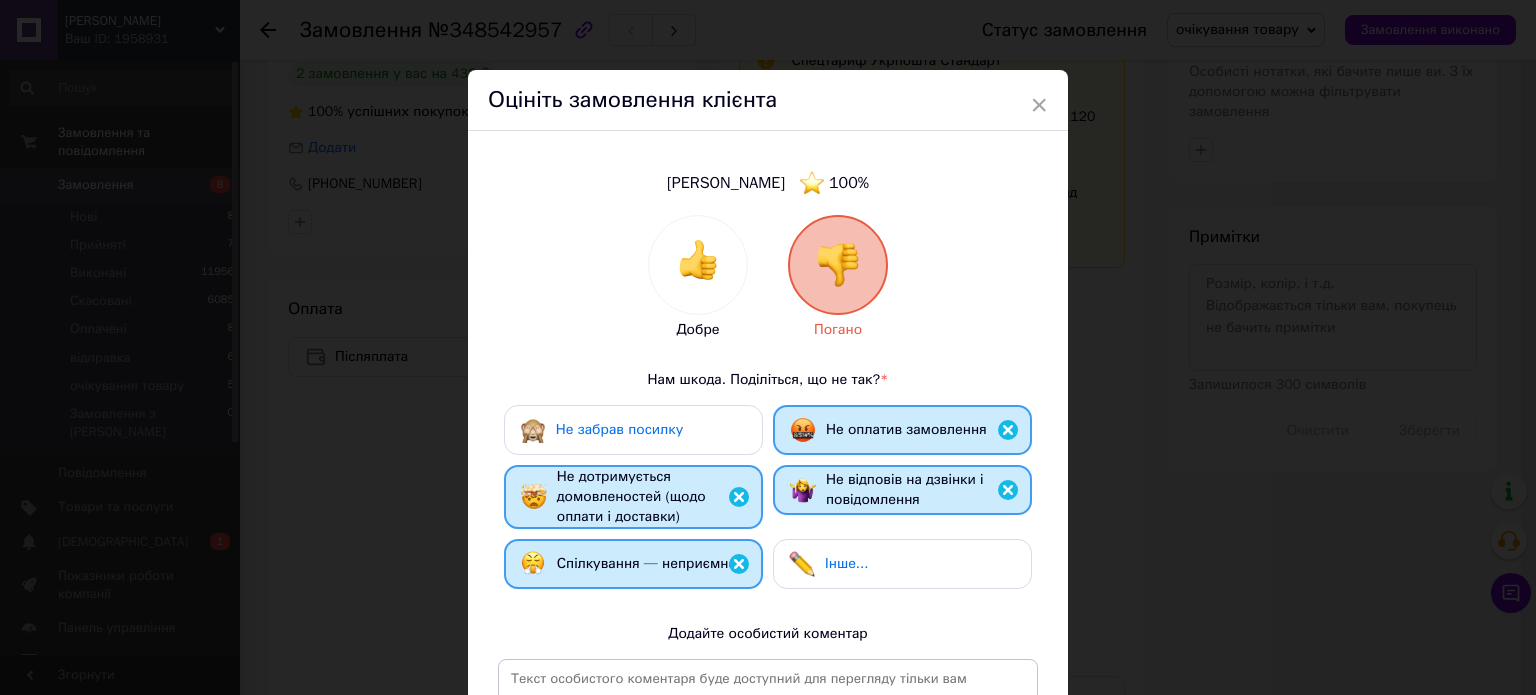 click on "Добре Погано Нам шкода. Поділіться, що не так?  * Не забрав посилку Не оплатив замовлення Не дотримується домовленостей (щодо оплати і доставки) Не відповів на дзвінки і повідомлення Спілкування — неприємне Інше... Додайте особистий коментар 0   з   500" at bounding box center [768, 529] 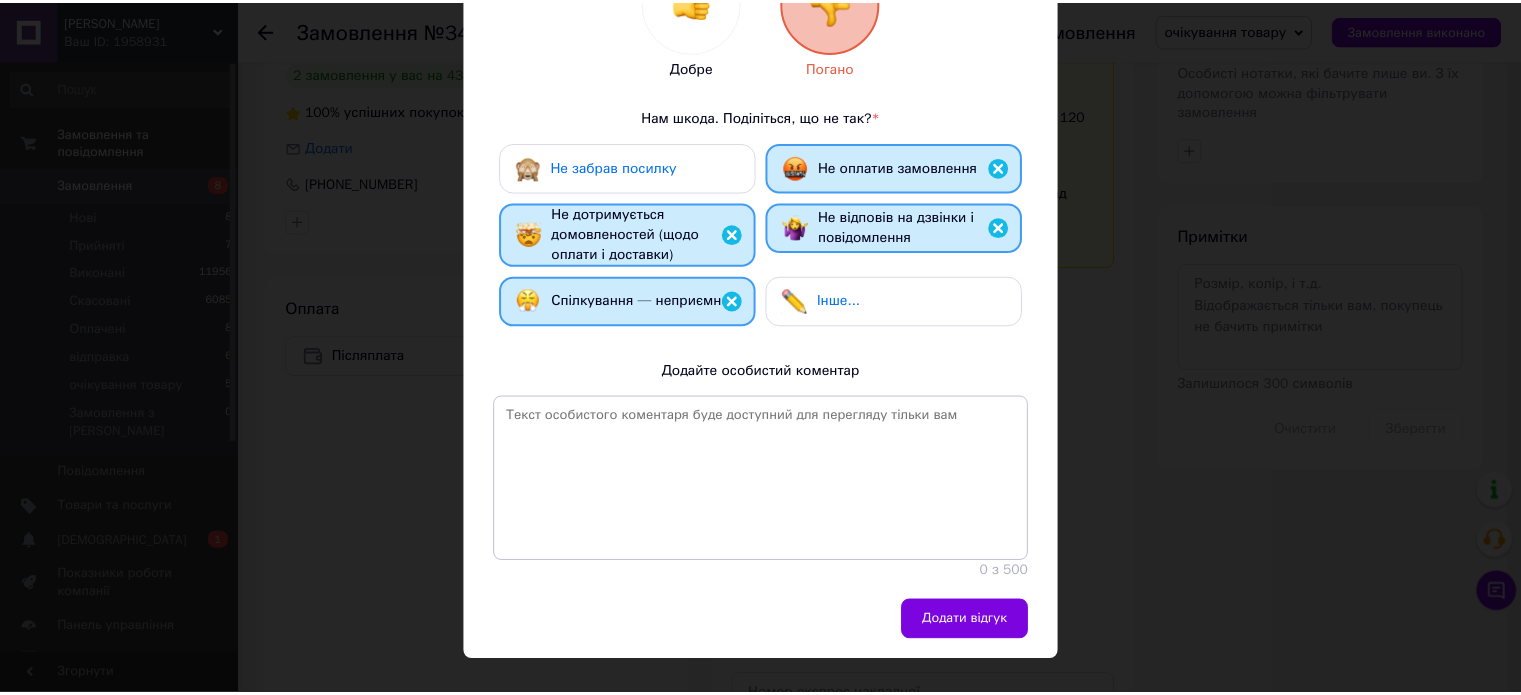 scroll, scrollTop: 296, scrollLeft: 0, axis: vertical 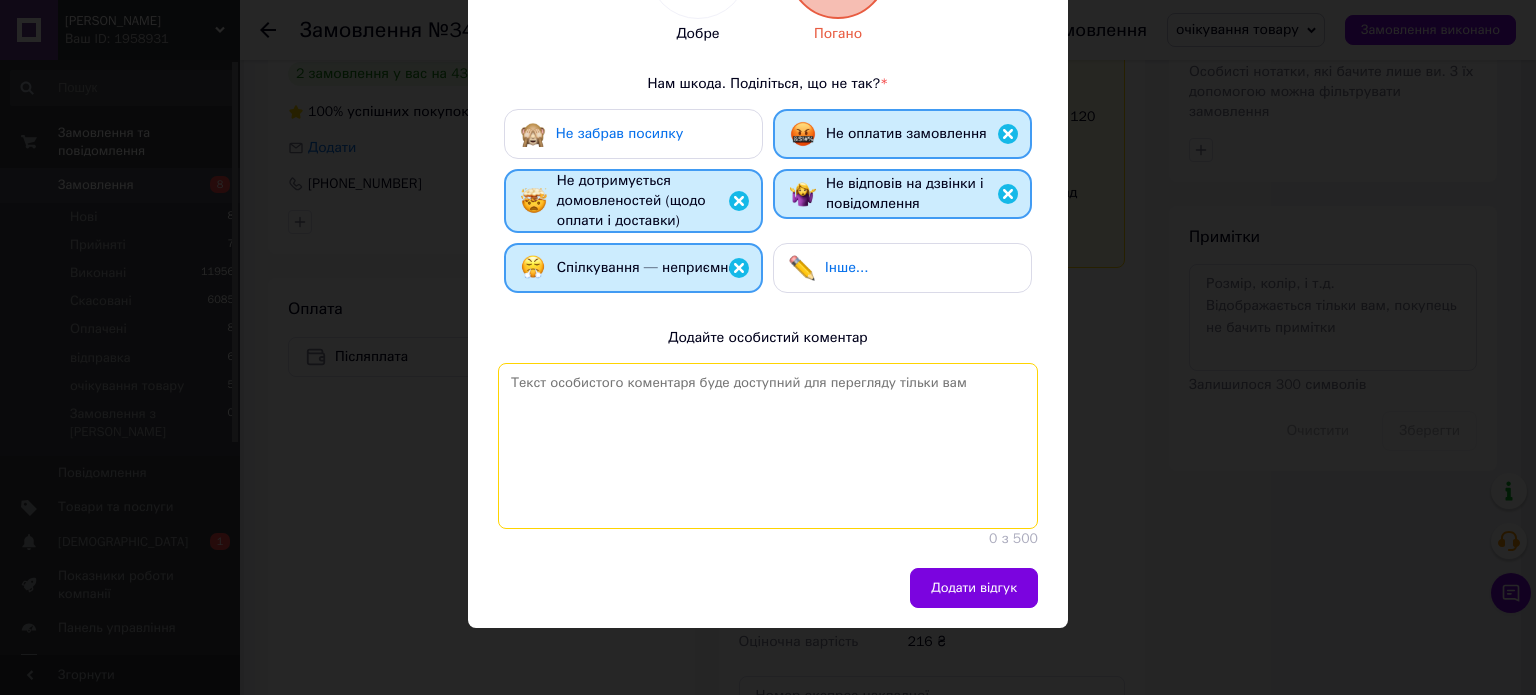 click at bounding box center (768, 446) 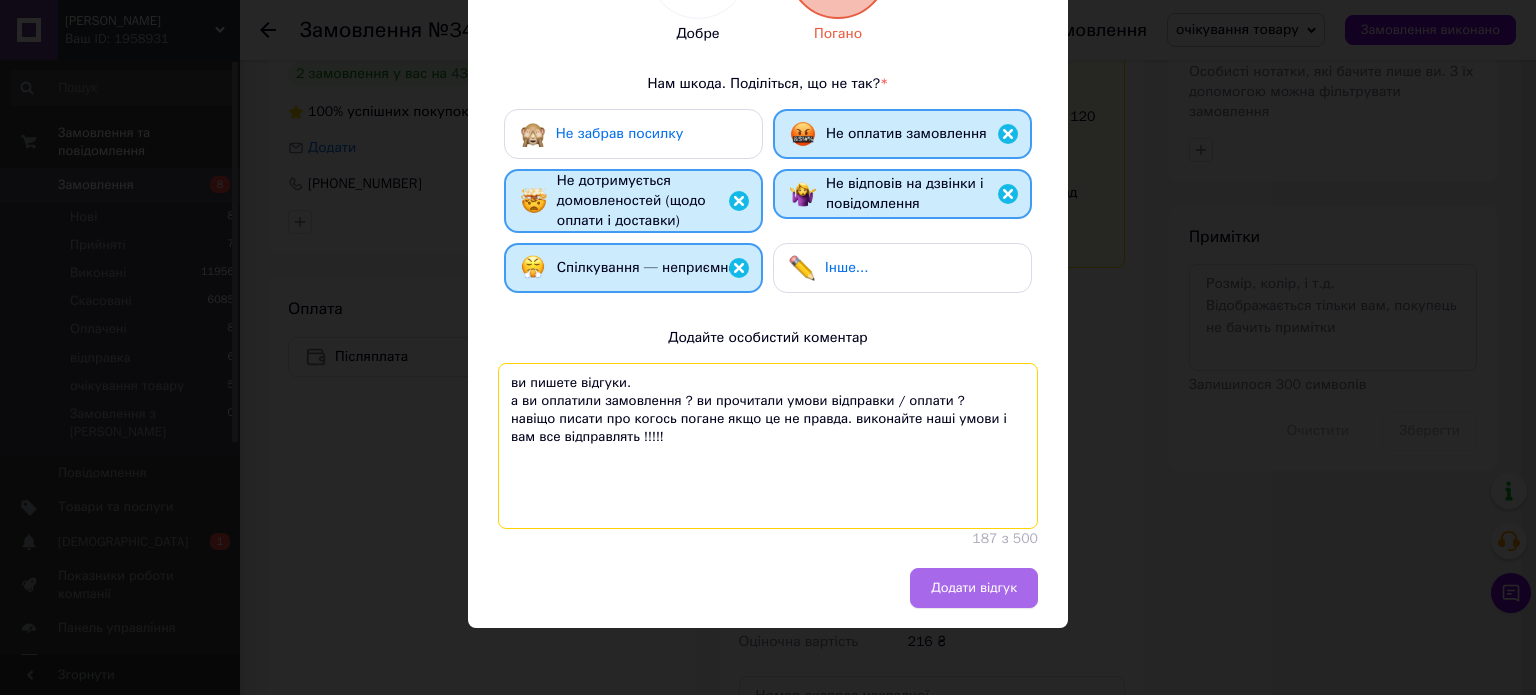 type on "ви пишете відгуки.
а ви оплатили замовлення ? ви прочитали умови відправки / оплати ?
навіщо писати про когось погане якщо це не правда. виконайте наші умови і вам все відправлять !!!!!" 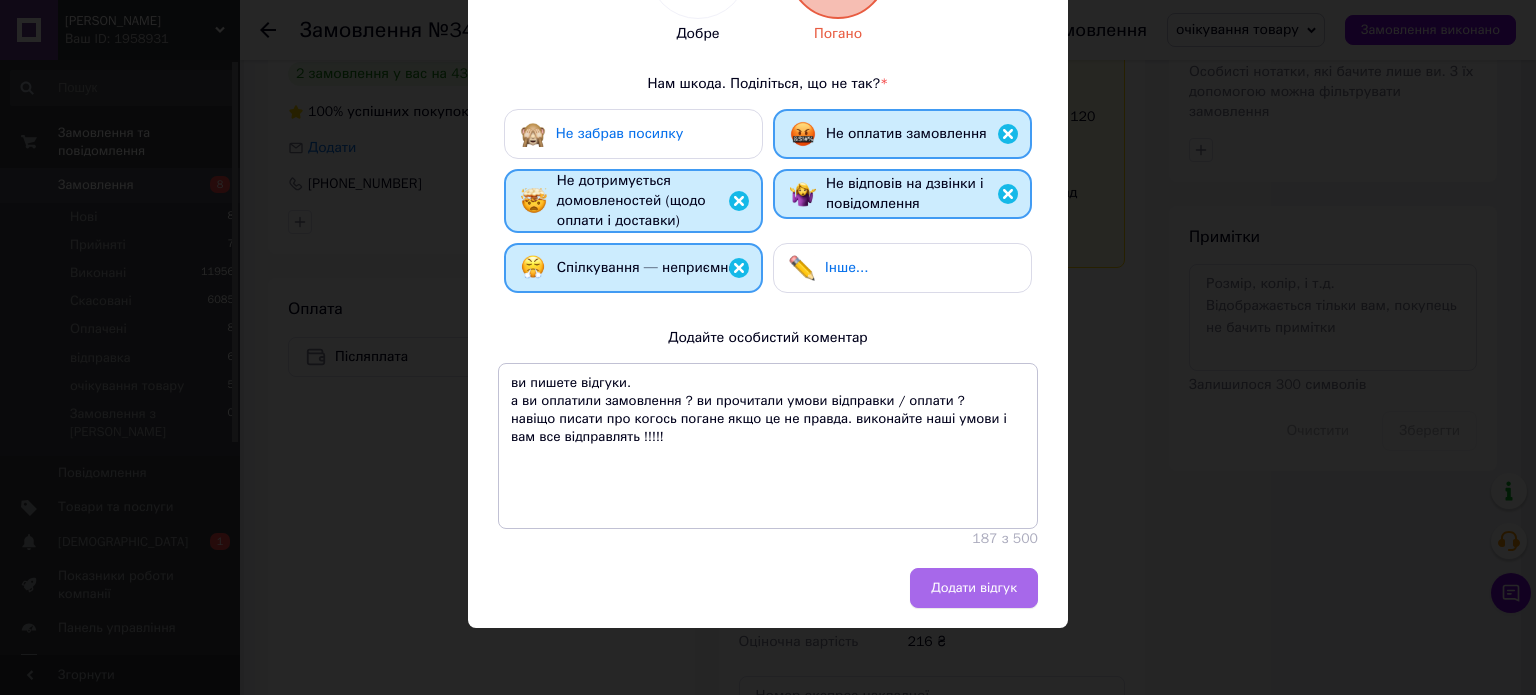 click on "Додати відгук" at bounding box center [974, 588] 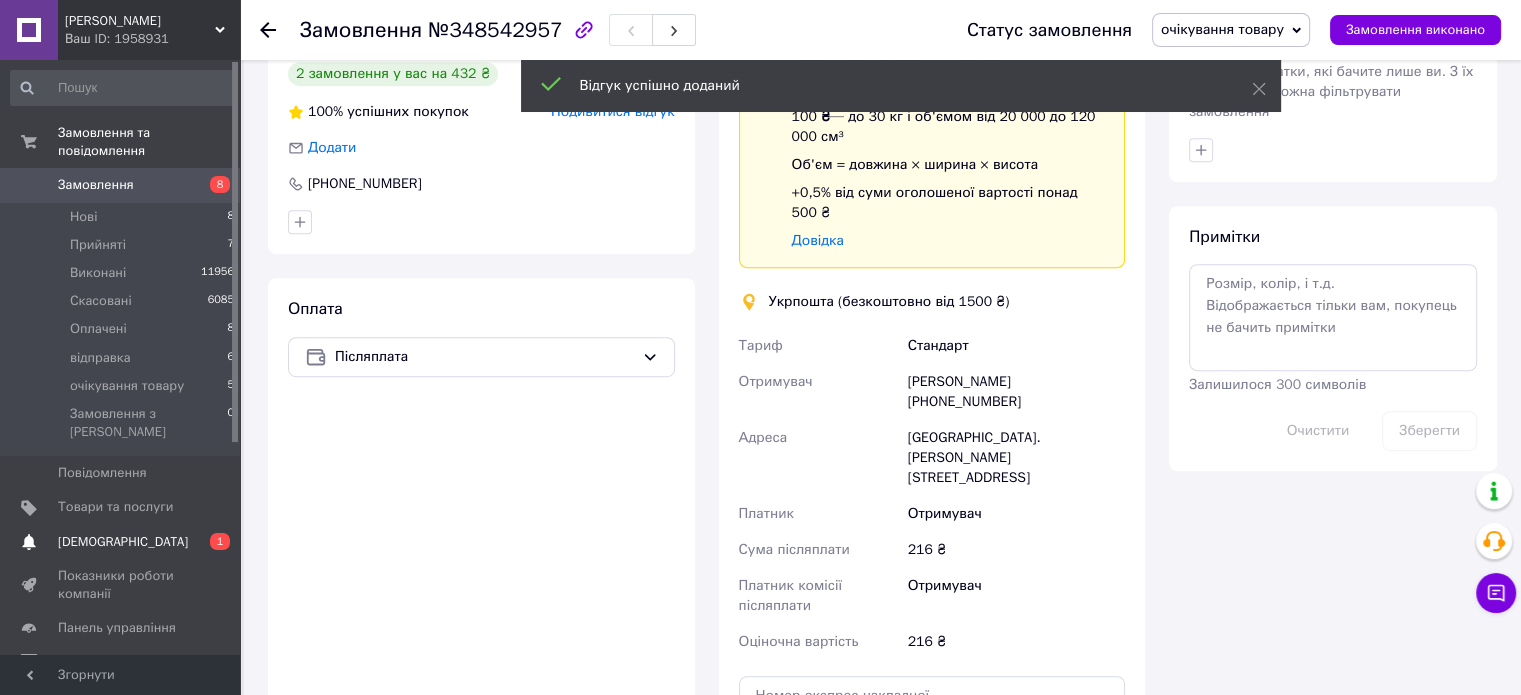 click on "С[DEMOGRAPHIC_DATA]" at bounding box center (121, 542) 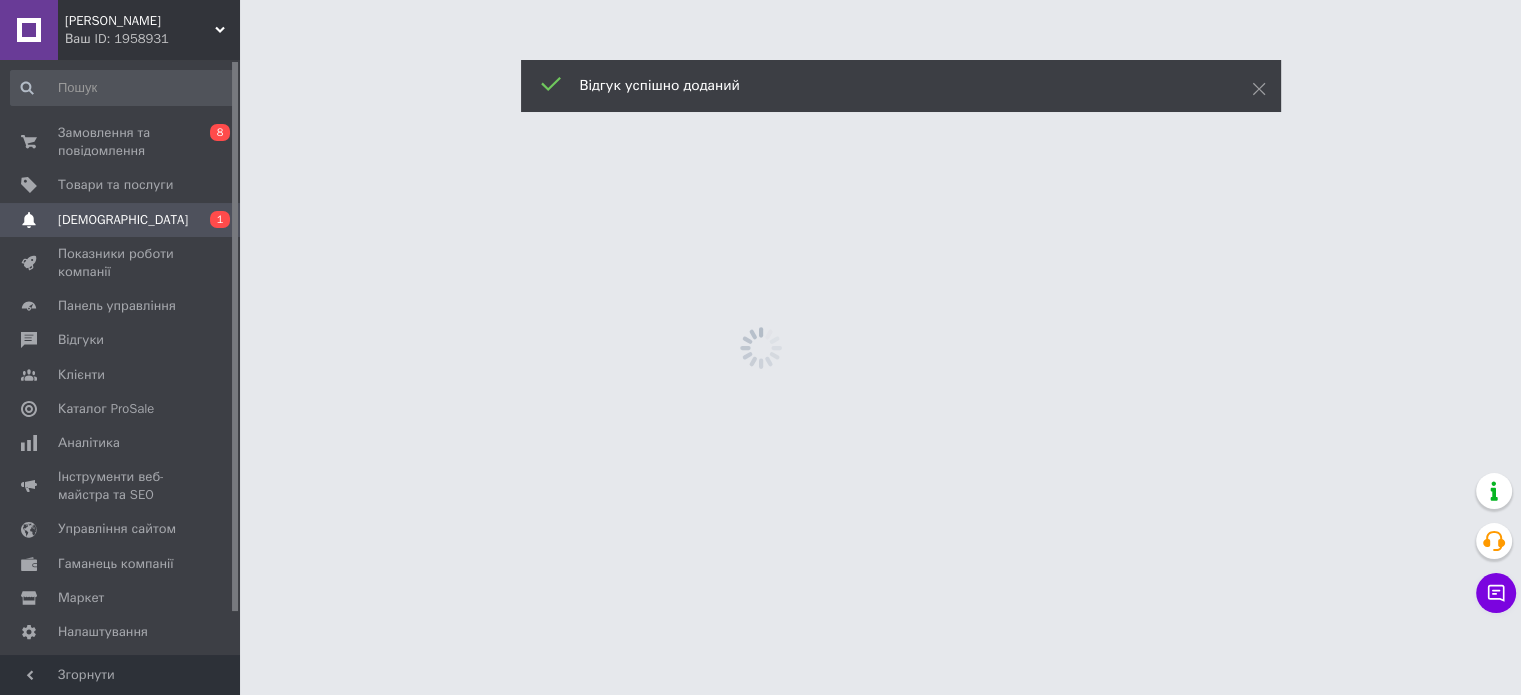 scroll, scrollTop: 0, scrollLeft: 0, axis: both 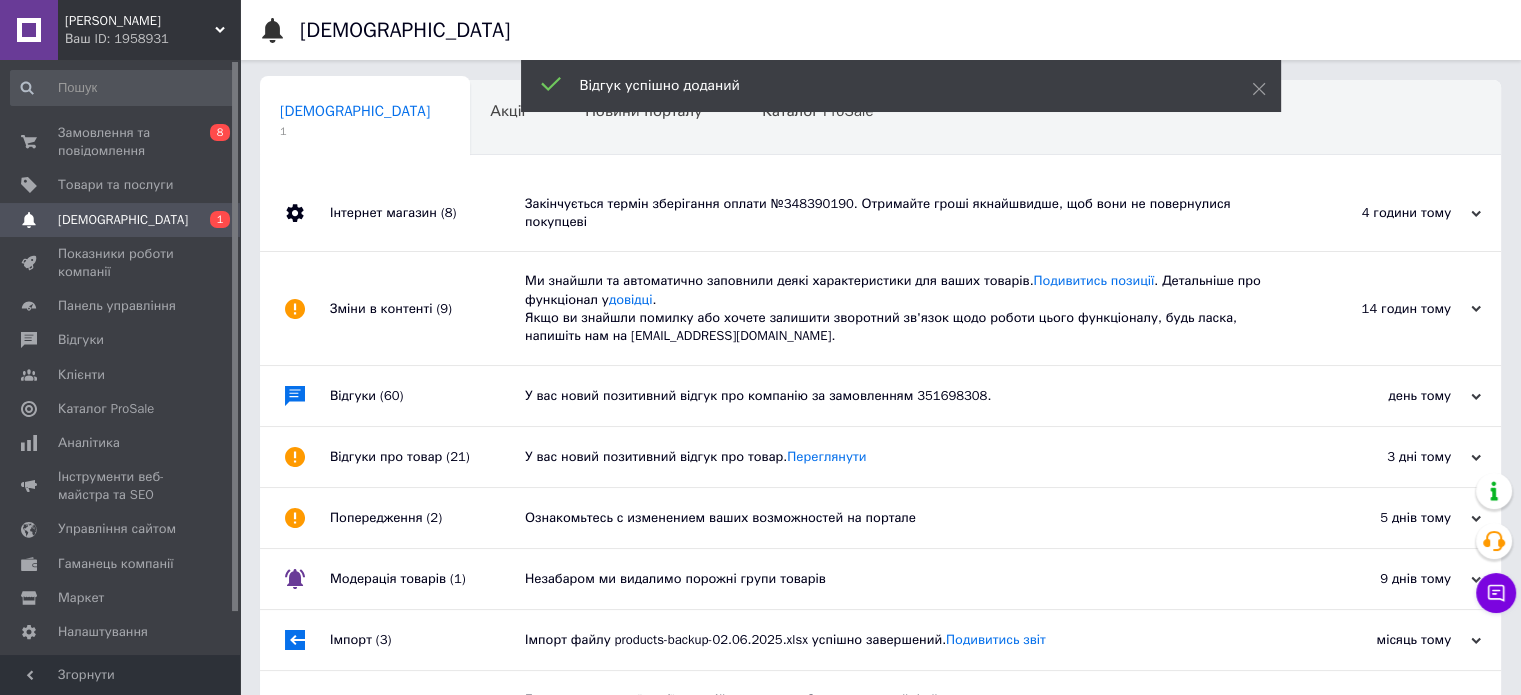 click on "Інтернет магазин   (8)" at bounding box center (427, 213) 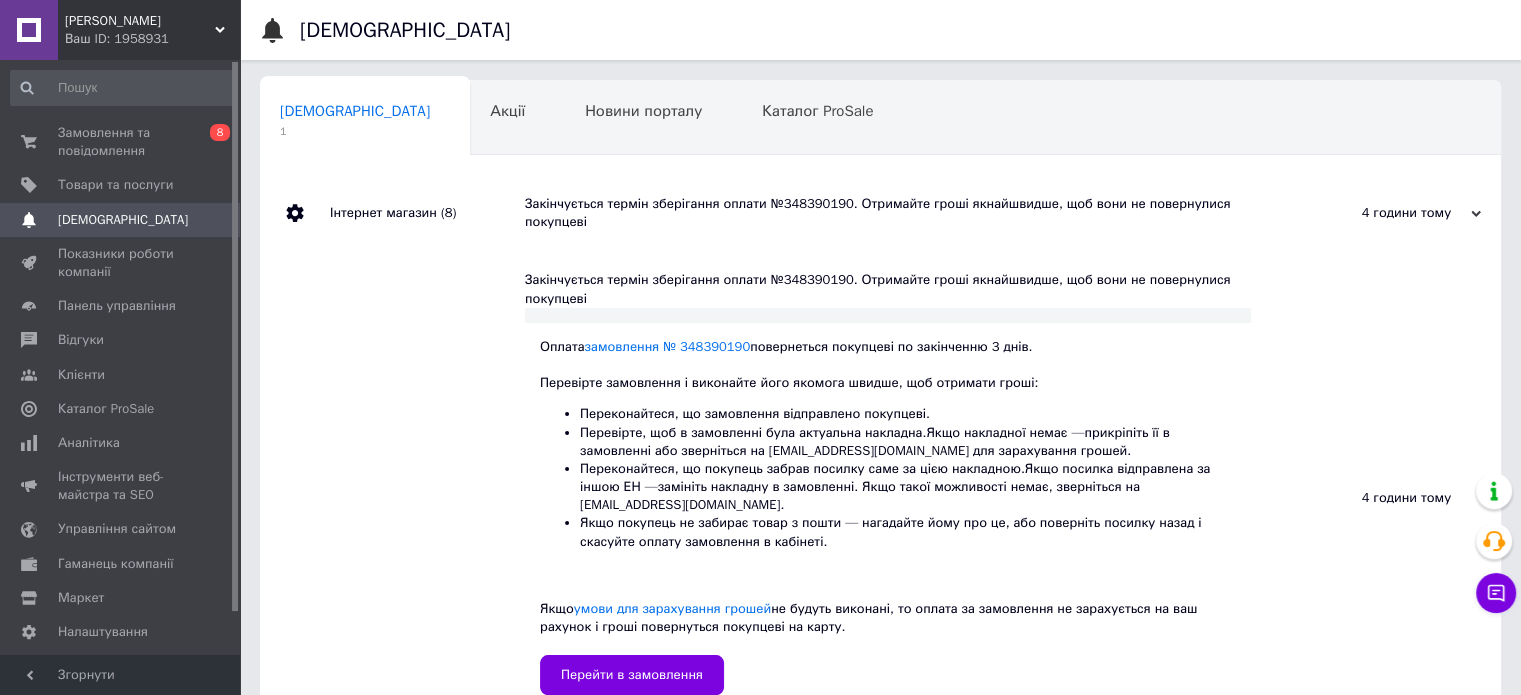 click on "Інтернет магазин   (8)" at bounding box center [427, 213] 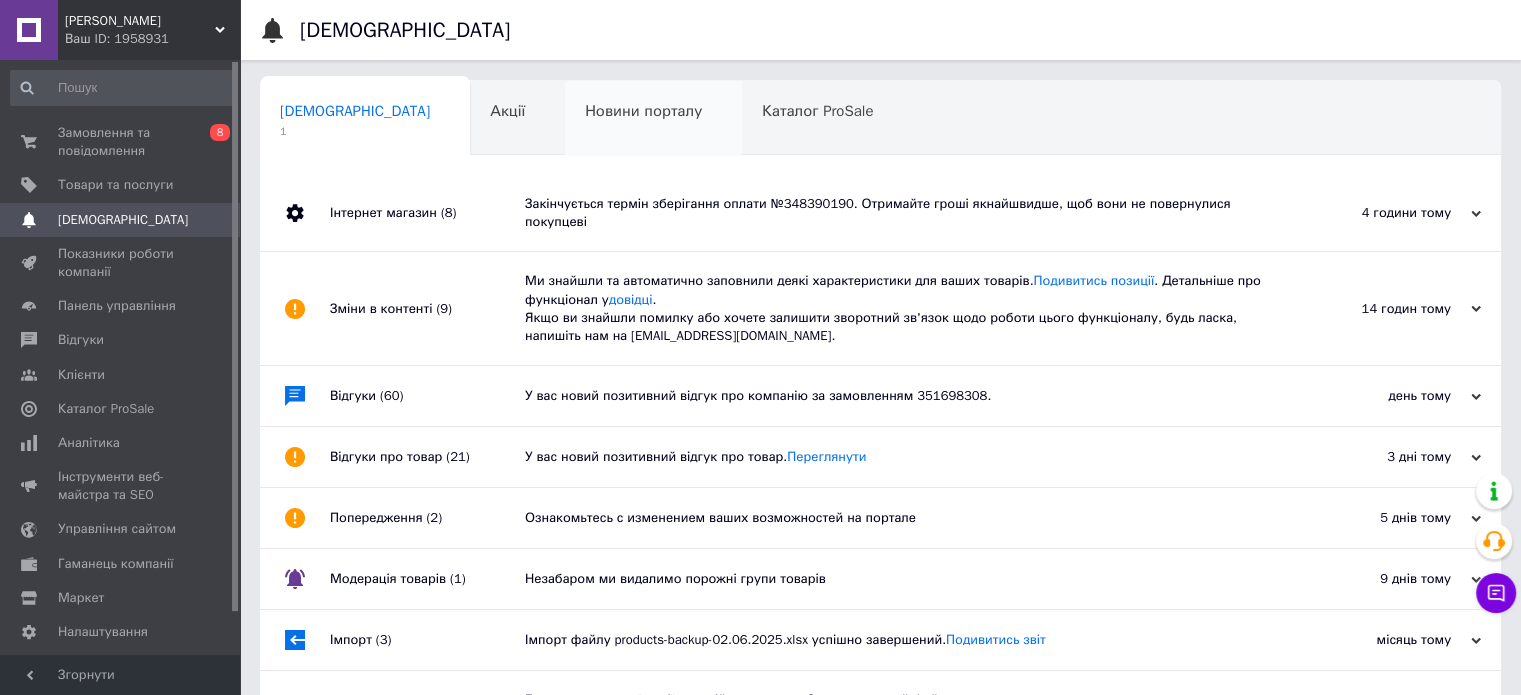 click on "Новини порталу 0" at bounding box center (653, 119) 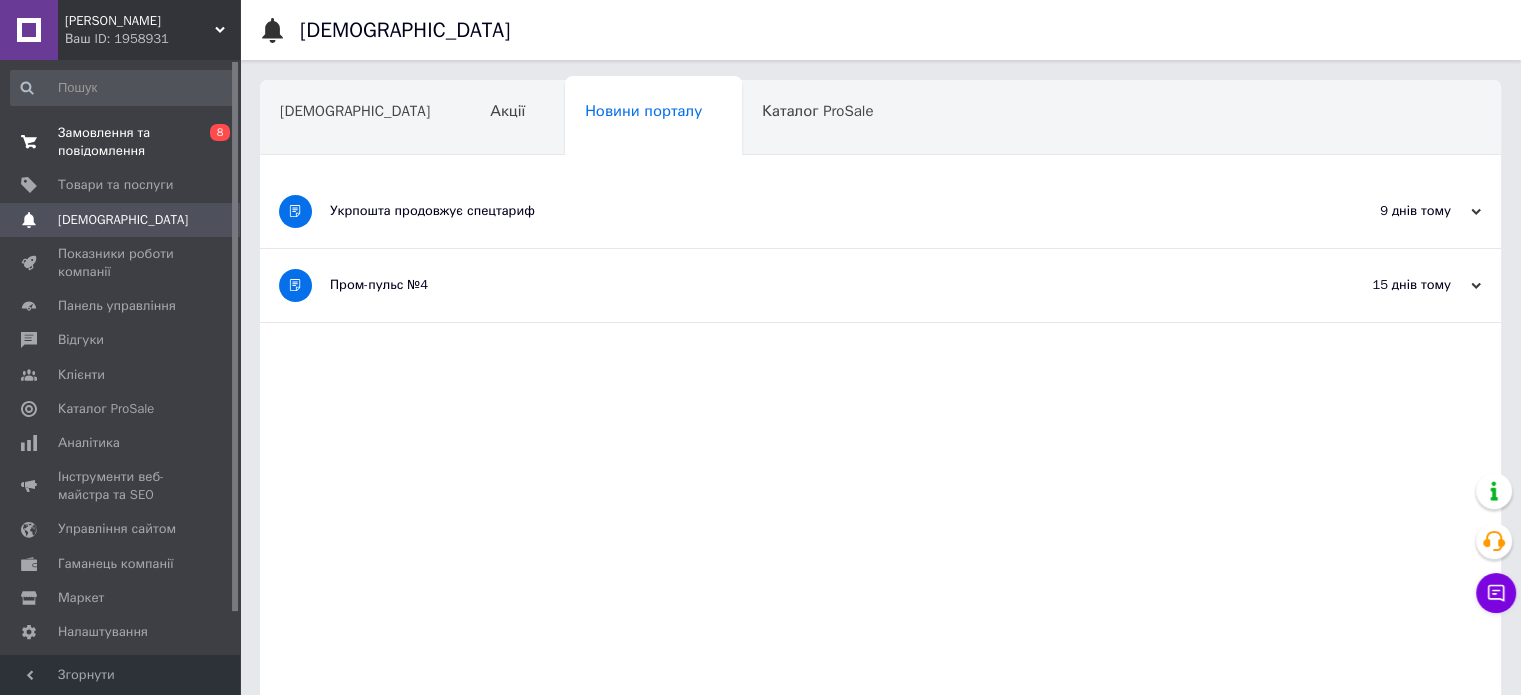 click on "Замовлення та повідомлення" at bounding box center [121, 142] 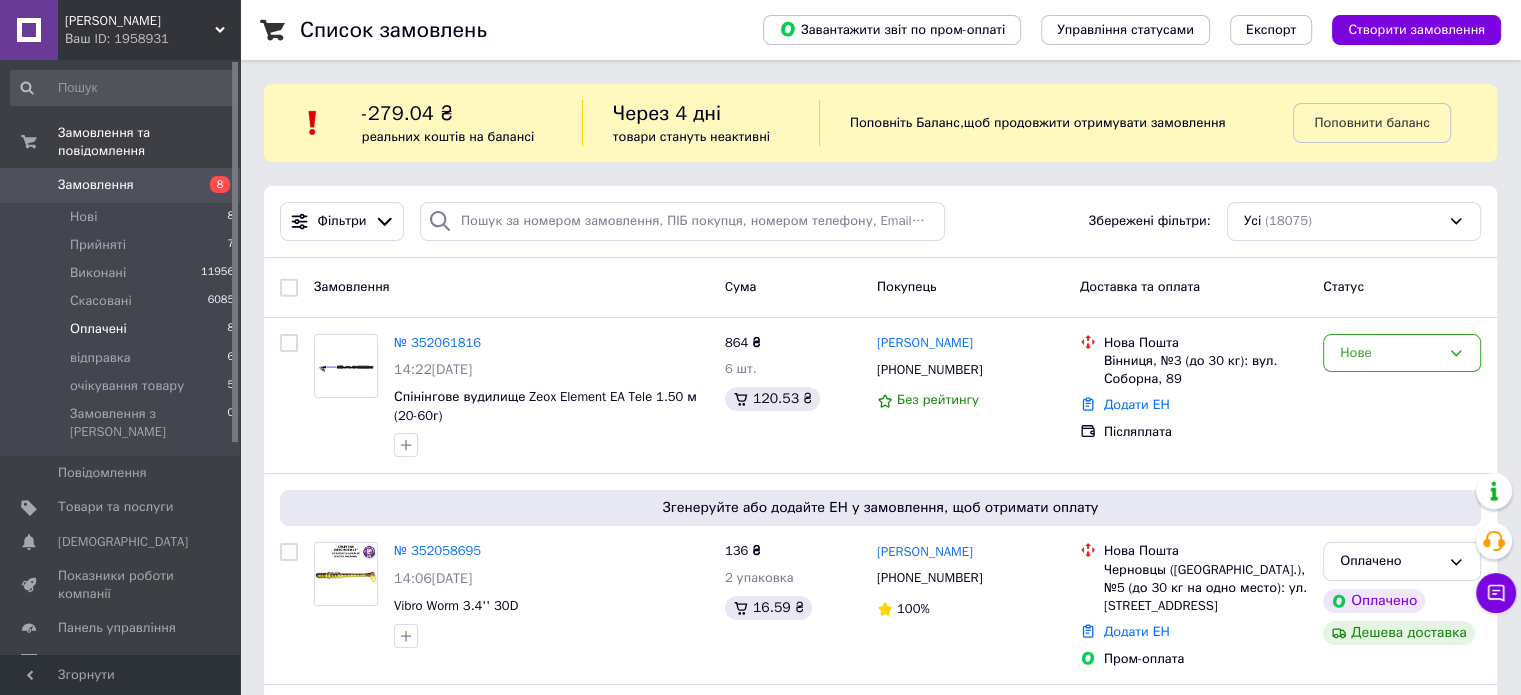click on "Оплачені" at bounding box center [98, 329] 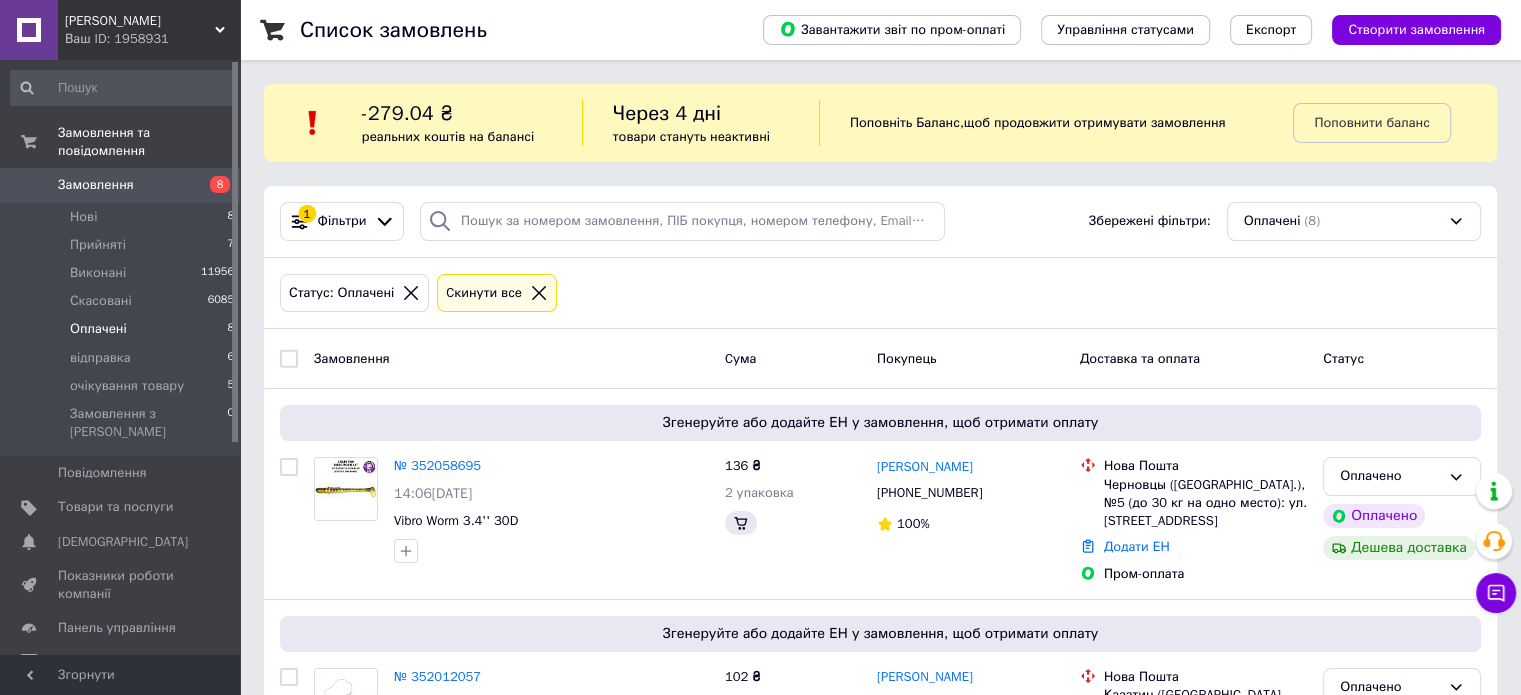 click on "Список замовлень   Завантажити звіт по пром-оплаті Управління статусами Експорт Створити замовлення -279.04 ₴ реальних коштів на балансі Через 4 дні товари стануть неактивні Поповніть Баланс ,  щоб продовжити отримувати замовлення Поповнити баланс 1 Фільтри Збережені фільтри: Оплачені (8) Статус: Оплачені Cкинути все Замовлення Cума Покупець Доставка та оплата Статус Згенеруйте або додайте ЕН у замовлення, щоб отримати оплату № 352058695 14:06, 10.07.2025 Vibro Worm 3.4'' 30D 136 ₴ 2 упаковка Сергей Власенко +380508290180 100% Нова Пошта Додати ЕН Пром-оплата Оплачено Оплачено № 352012057 99%" at bounding box center [880, 1102] 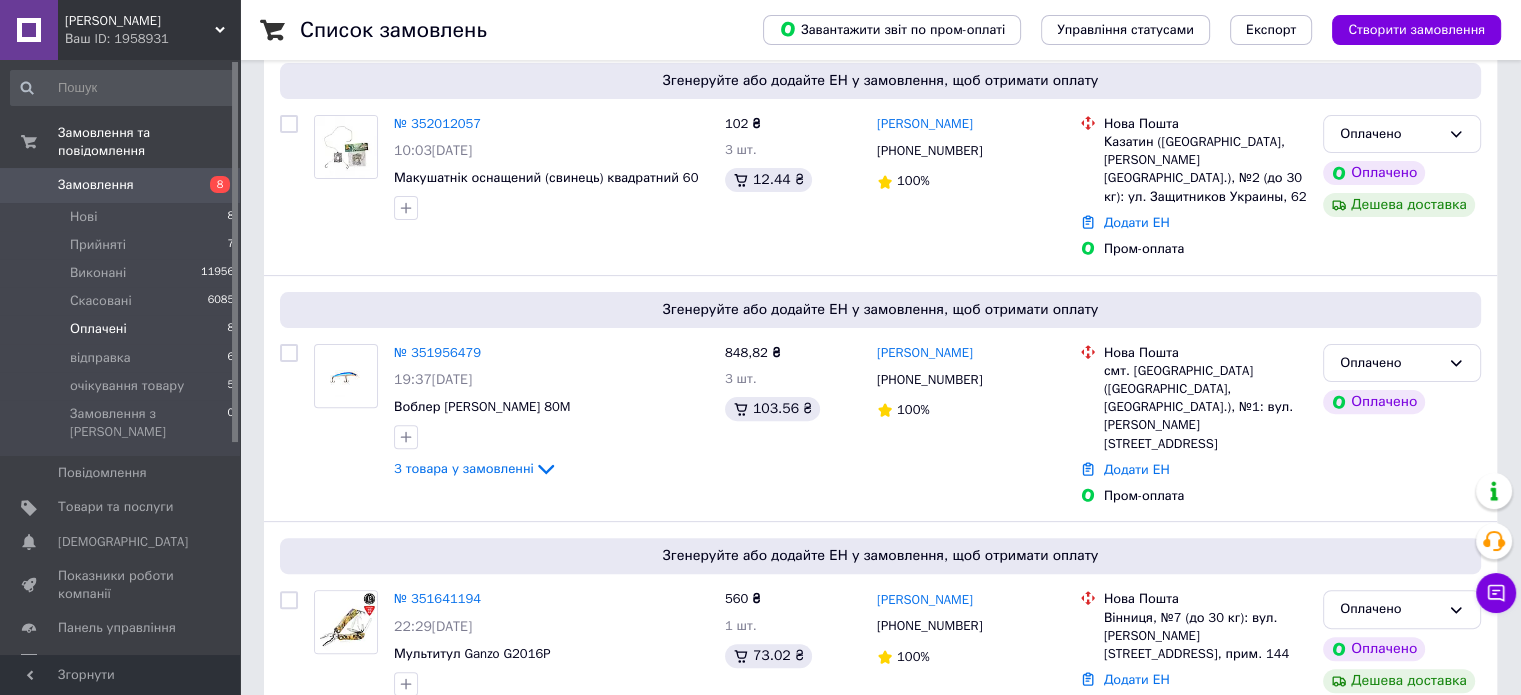 scroll, scrollTop: 560, scrollLeft: 0, axis: vertical 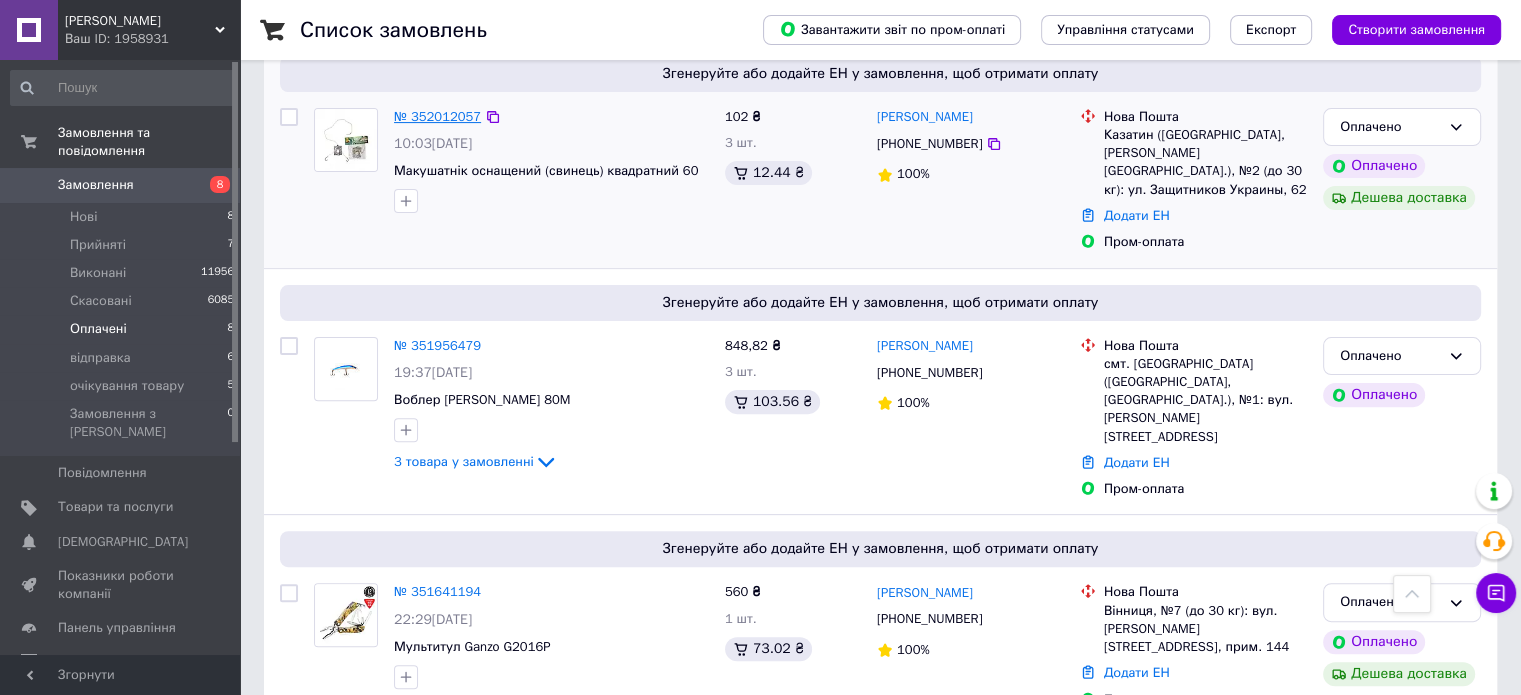 click on "№ 352012057" at bounding box center (437, 116) 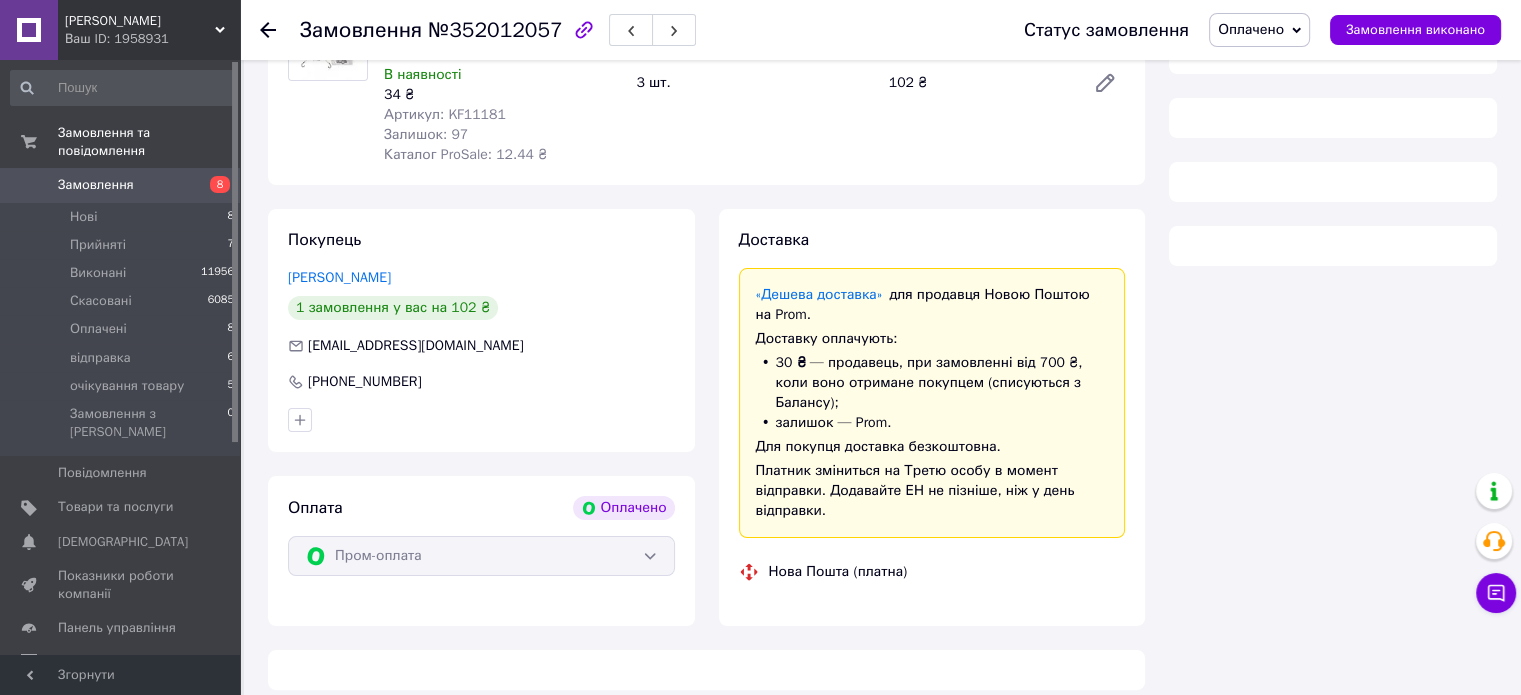 click on "Замовлення №352012057 Статус замовлення Оплачено Прийнято Виконано Скасовано відправка очікування товару Замовлення виконано Це замовлення сплачено за допомогою Замовлення з каталогу Оплачено Дешева доставка 10.07.2025 | 10:03 Товари в замовленні (1) Макушатнік оснащений (свинець) квадратний 60 60 В наявності 34 ₴ Артикул: KF11181 Залишок: 97 Каталог ProSale: 12.44 ₴  3 шт. 102 ₴ Покупець Березюк Ігор 1 замовлення у вас на 102 ₴ iberez28@gmail.com +380634032970 Оплата Оплачено Пром-оплата Доставка «Дешева доставка»   для продавця Новою Поштою на Prom. Доставку оплачують: 30 ₴   — продавець Всього" at bounding box center [882, 241] 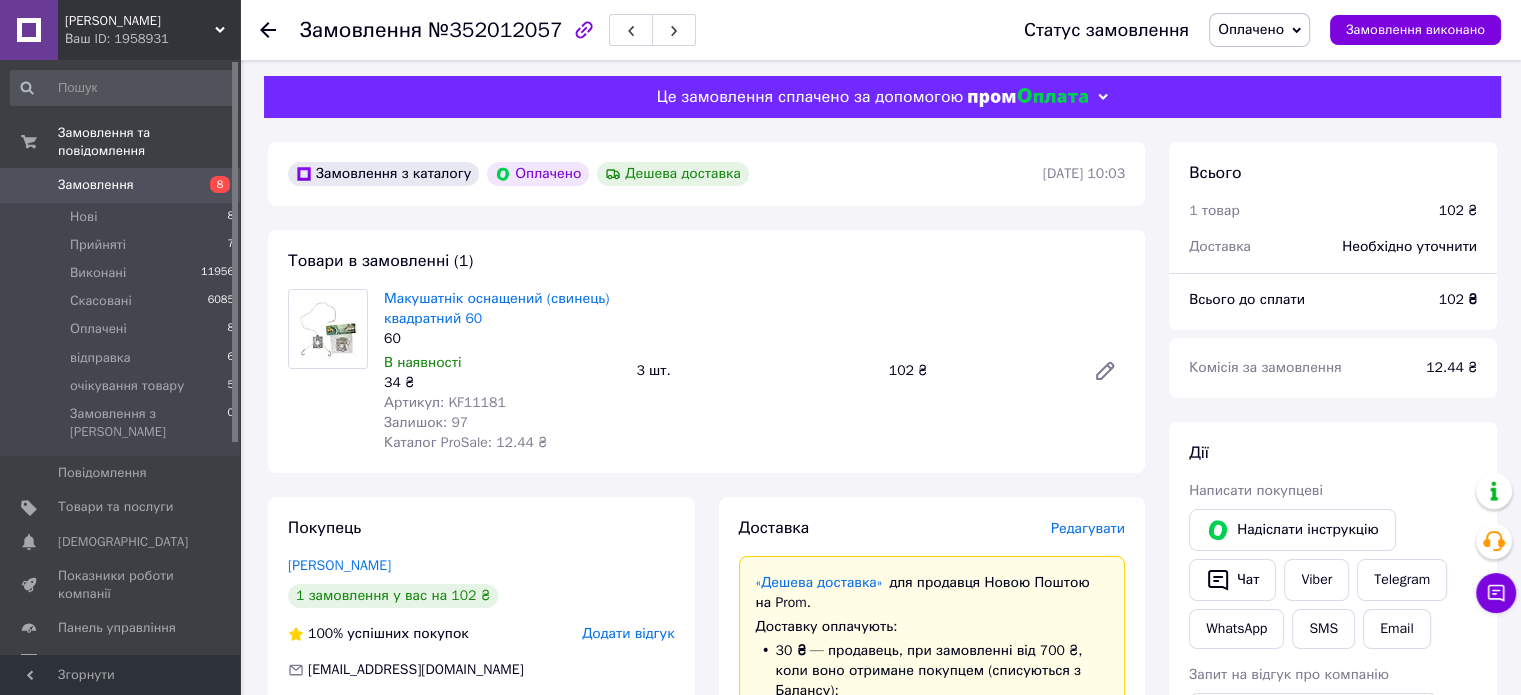scroll, scrollTop: 0, scrollLeft: 0, axis: both 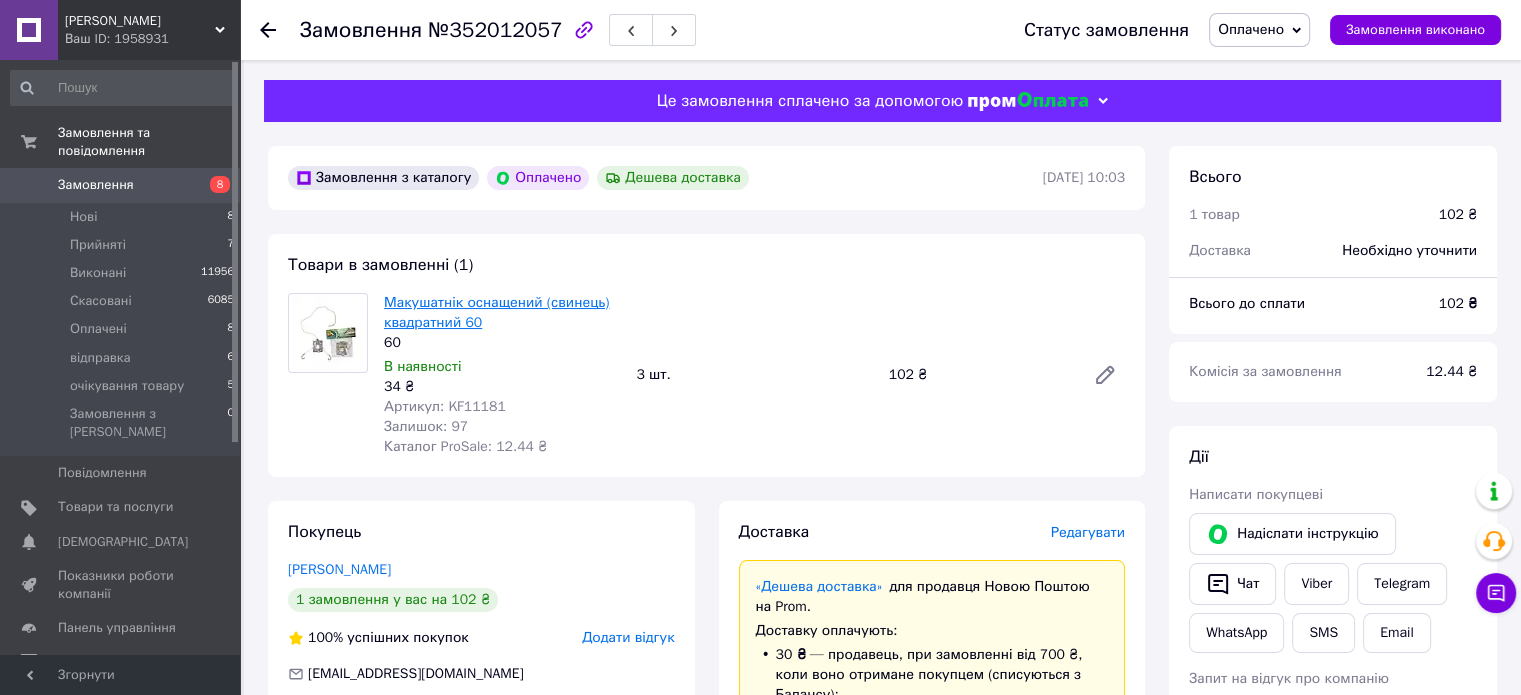 click on "Макушатнік оснащений (свинець) квадратний 60" at bounding box center (496, 312) 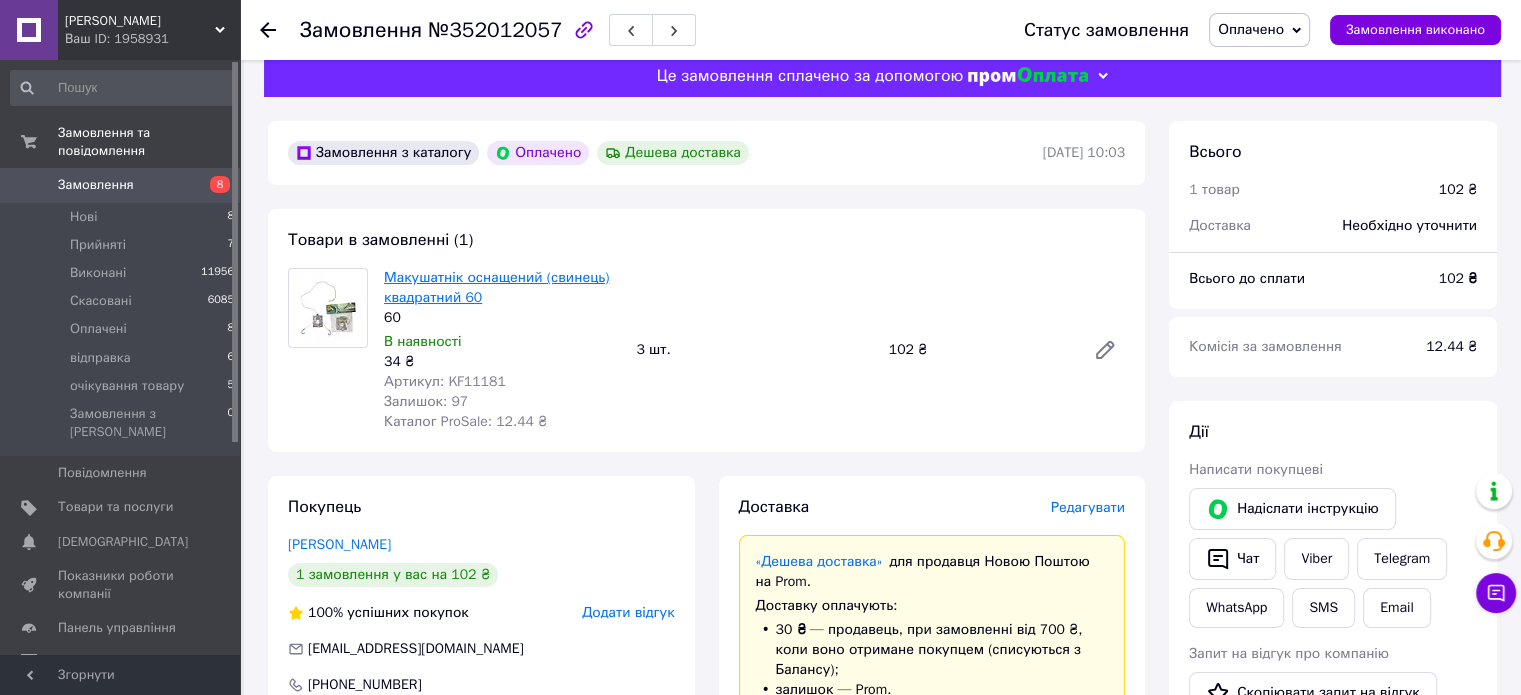 scroll, scrollTop: 0, scrollLeft: 0, axis: both 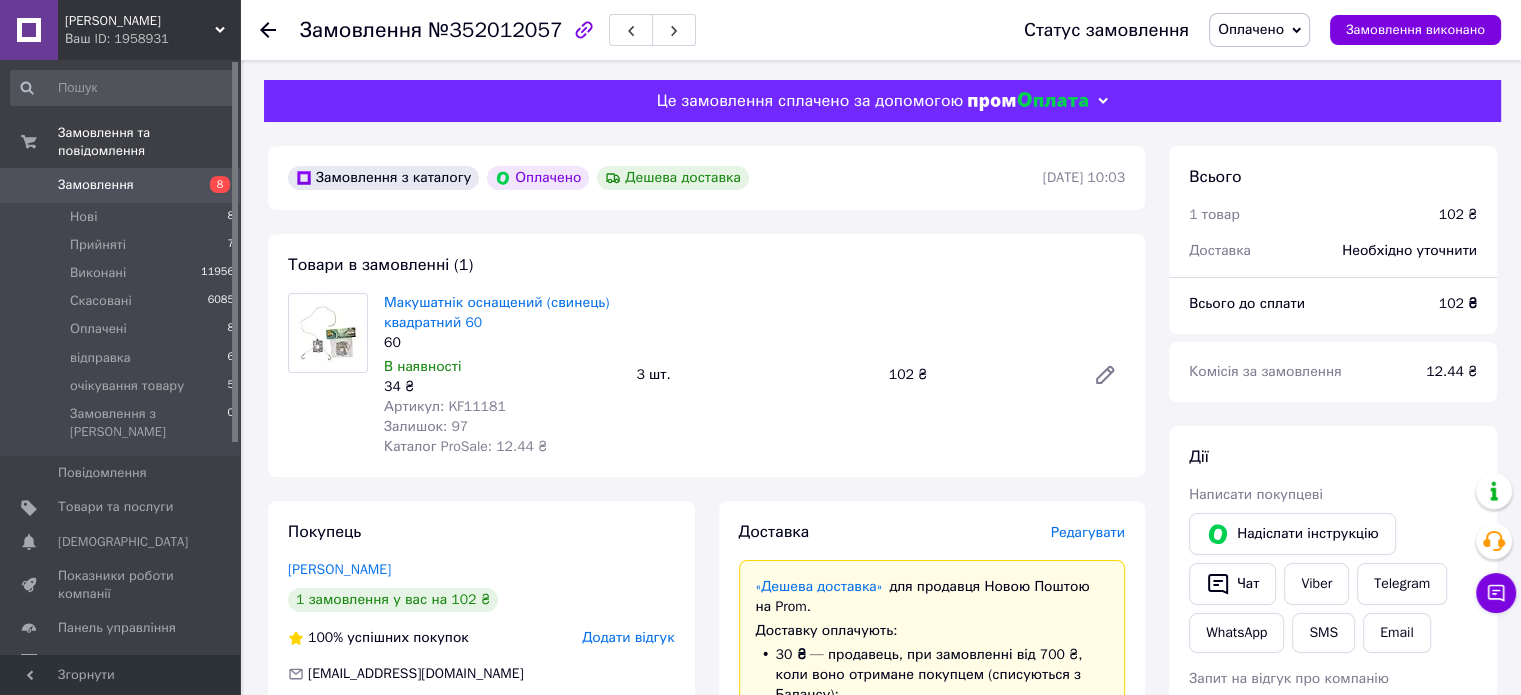 click on "Макушатнік оснащений (свинець) квадратний 60 60 В наявності 34 ₴ Артикул: KF11181 Залишок: 97 Каталог ProSale: 12.44 ₴  3 шт. 102 ₴" at bounding box center [754, 375] 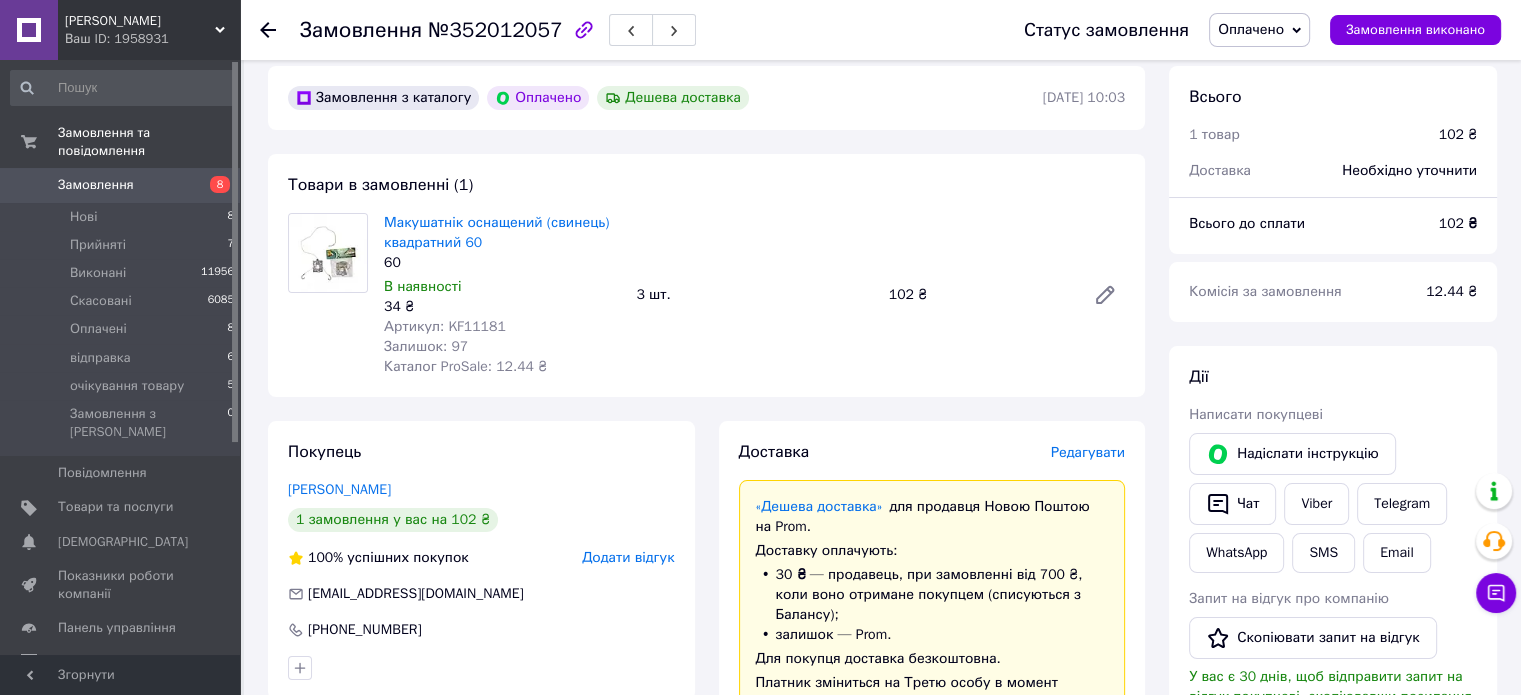 scroll, scrollTop: 200, scrollLeft: 0, axis: vertical 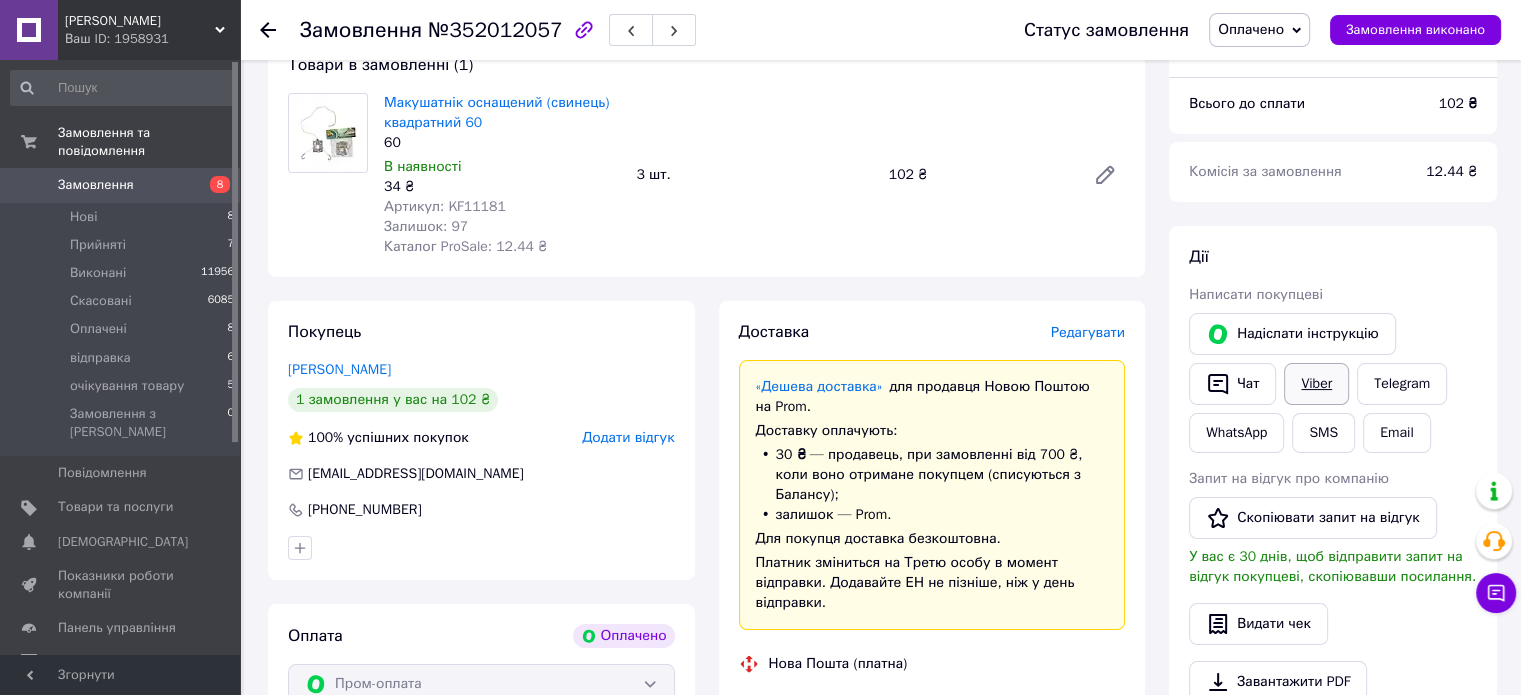 click on "Viber" at bounding box center (1316, 384) 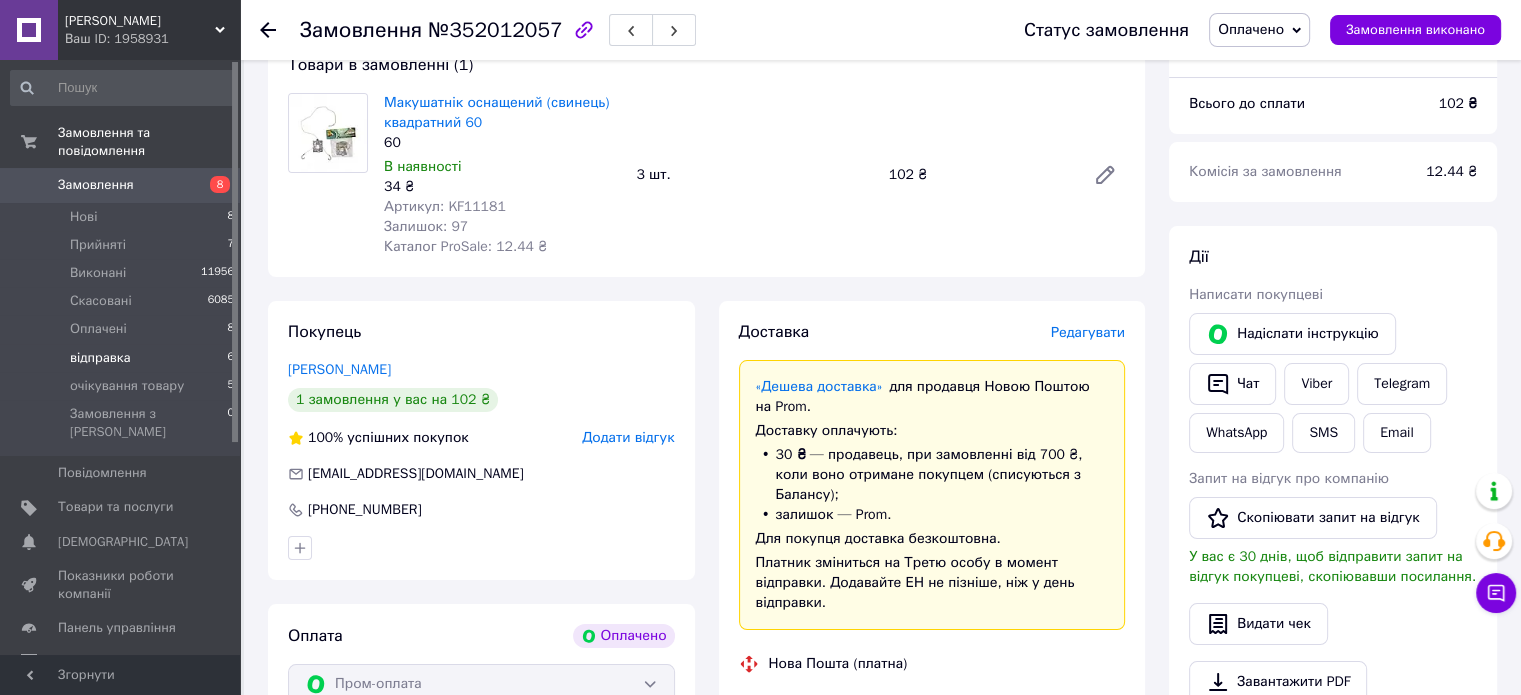 click on "відправка" at bounding box center (100, 358) 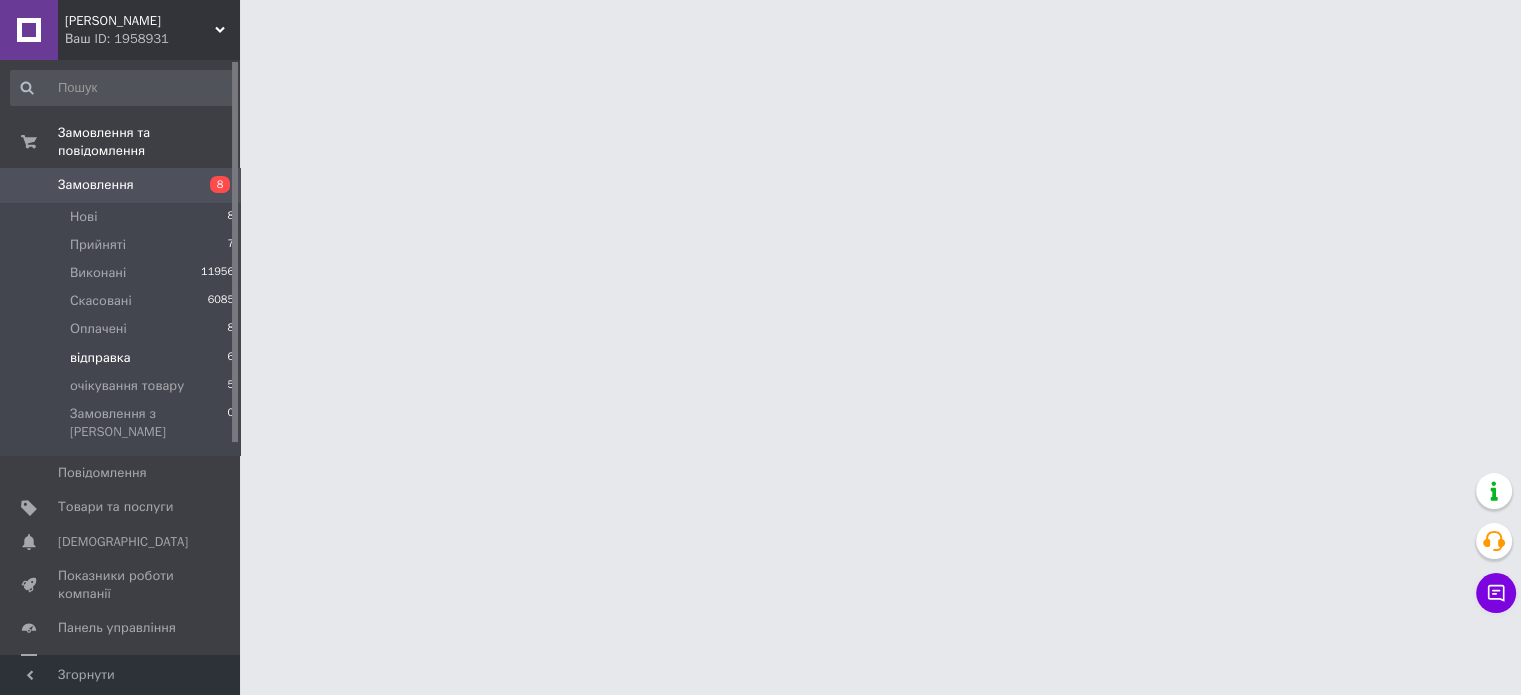 scroll, scrollTop: 0, scrollLeft: 0, axis: both 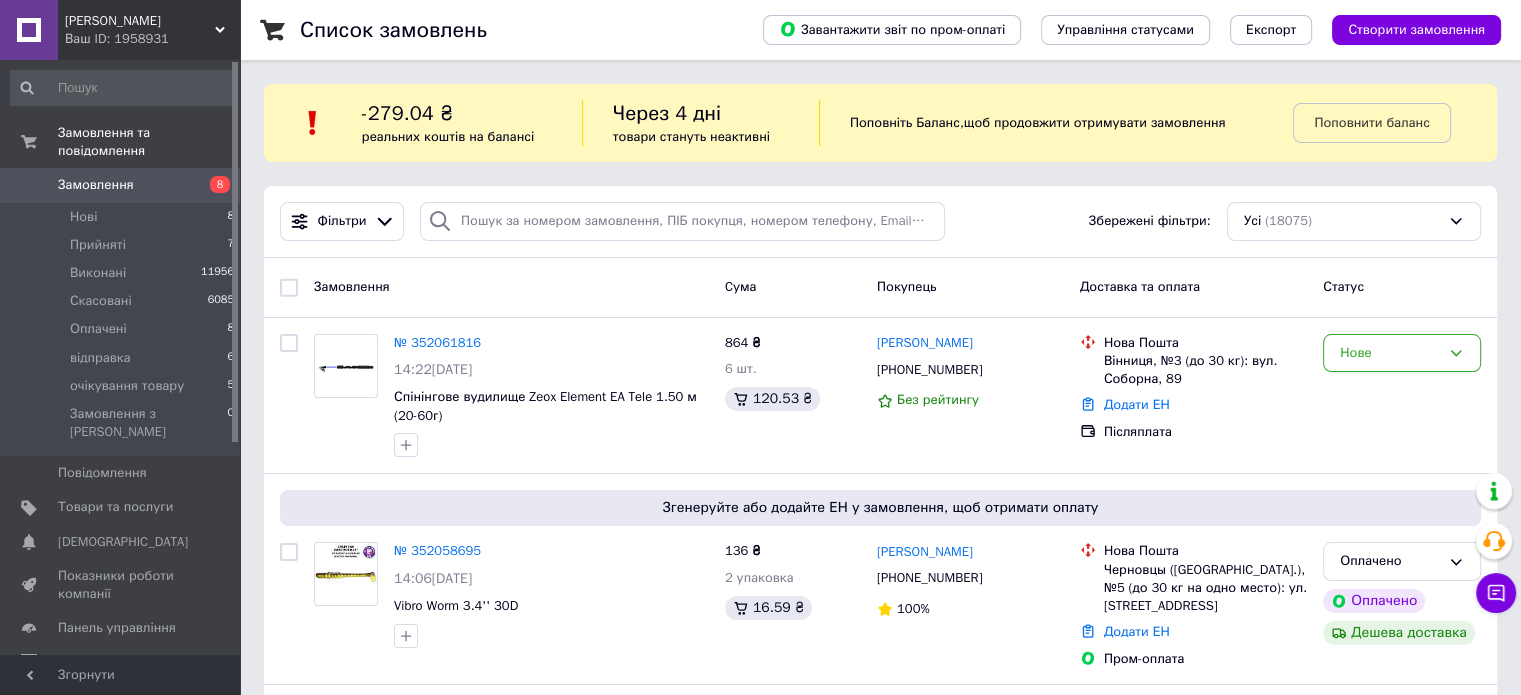 click on "Список замовлень   Завантажити звіт по пром-оплаті Управління статусами Експорт Створити замовлення -279.04 ₴ реальних коштів на балансі Через 4 дні товари стануть неактивні Поповніть Баланс ,  щоб продовжити отримувати замовлення Поповнити баланс Фільтри Збережені фільтри: Усі (18075) Замовлення Cума Покупець Доставка та оплата Статус № 352061816 14:22, 10.07.2025 Спінінгове вудилище Zeox Element EA Tele 1.50 м (20-60г) 864 ₴ 6 шт. 120.53 ₴ Олег Потьомкін +380962487403 Без рейтингу Нова Пошта Вінниця, №3 (до 30 кг): вул. Соборна, 89 Додати ЕН Післяплата Нове № 352058695 14:06, 10.07.2025 Vibro Worm 3.4'' 30D 136 ₴ 16.59 ₴ 88%" at bounding box center [880, 2026] 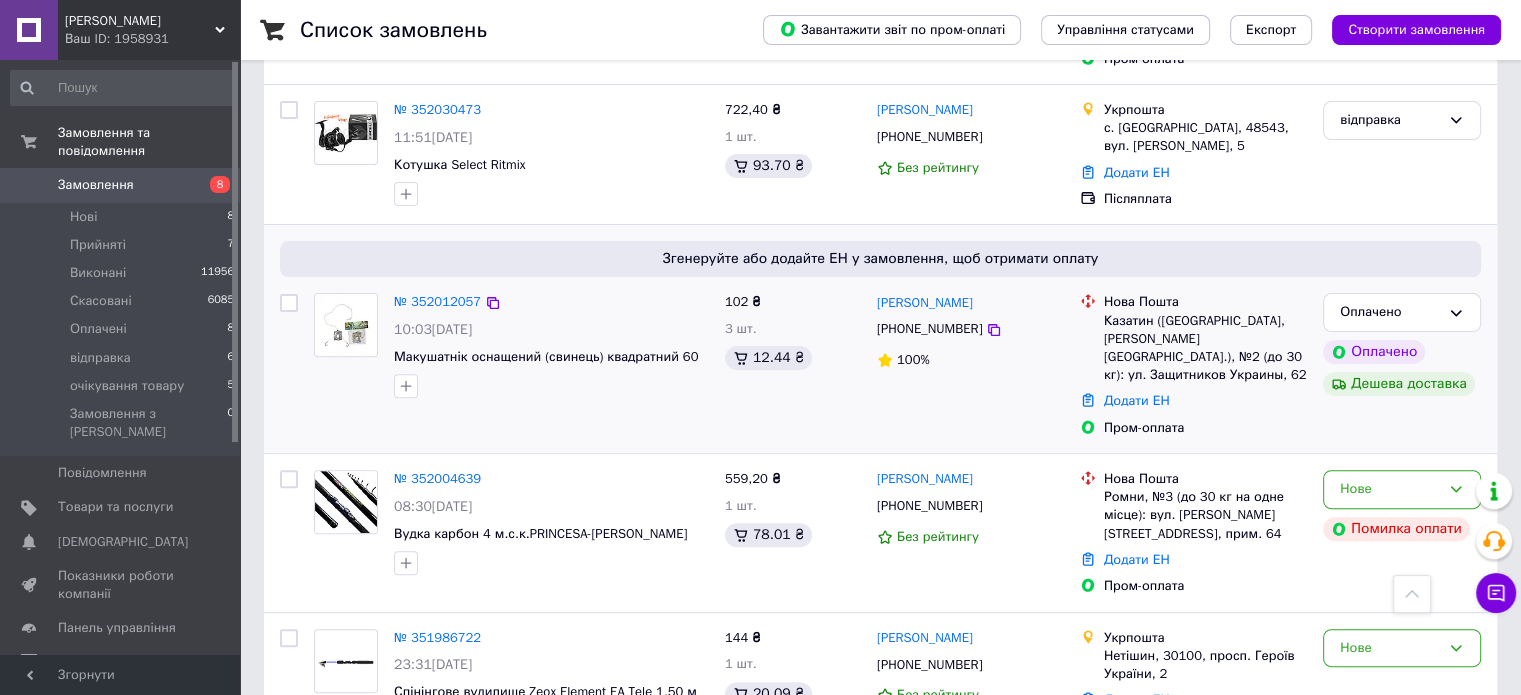 scroll, scrollTop: 680, scrollLeft: 0, axis: vertical 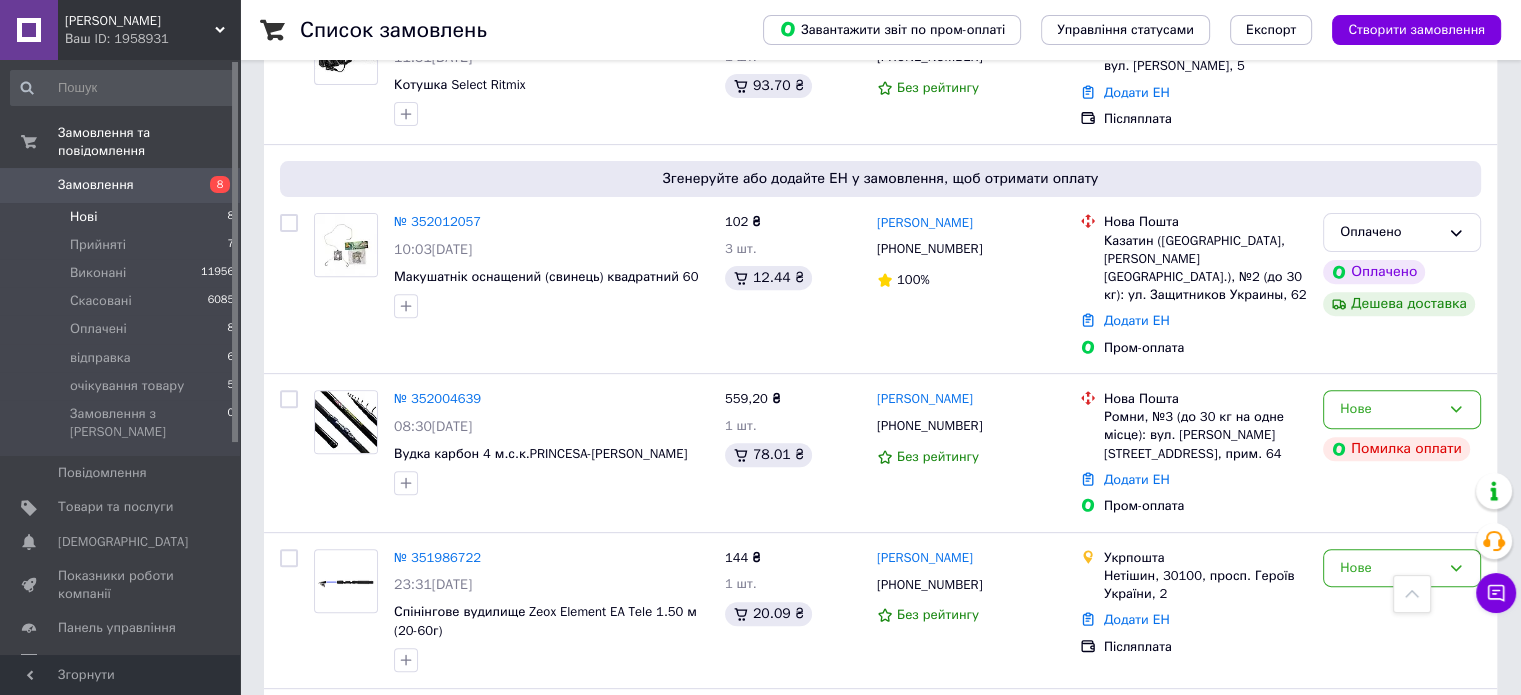 click on "Нові 8" at bounding box center (123, 217) 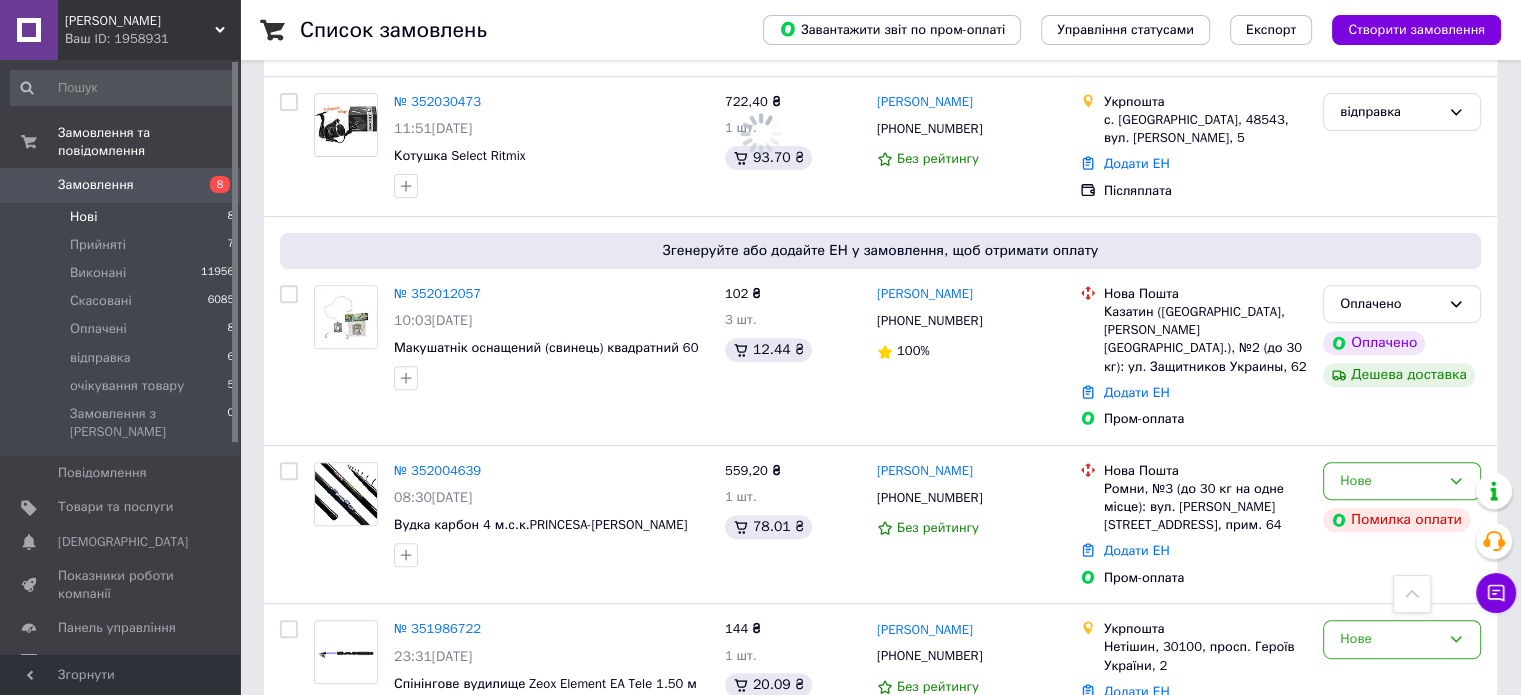 scroll, scrollTop: 751, scrollLeft: 0, axis: vertical 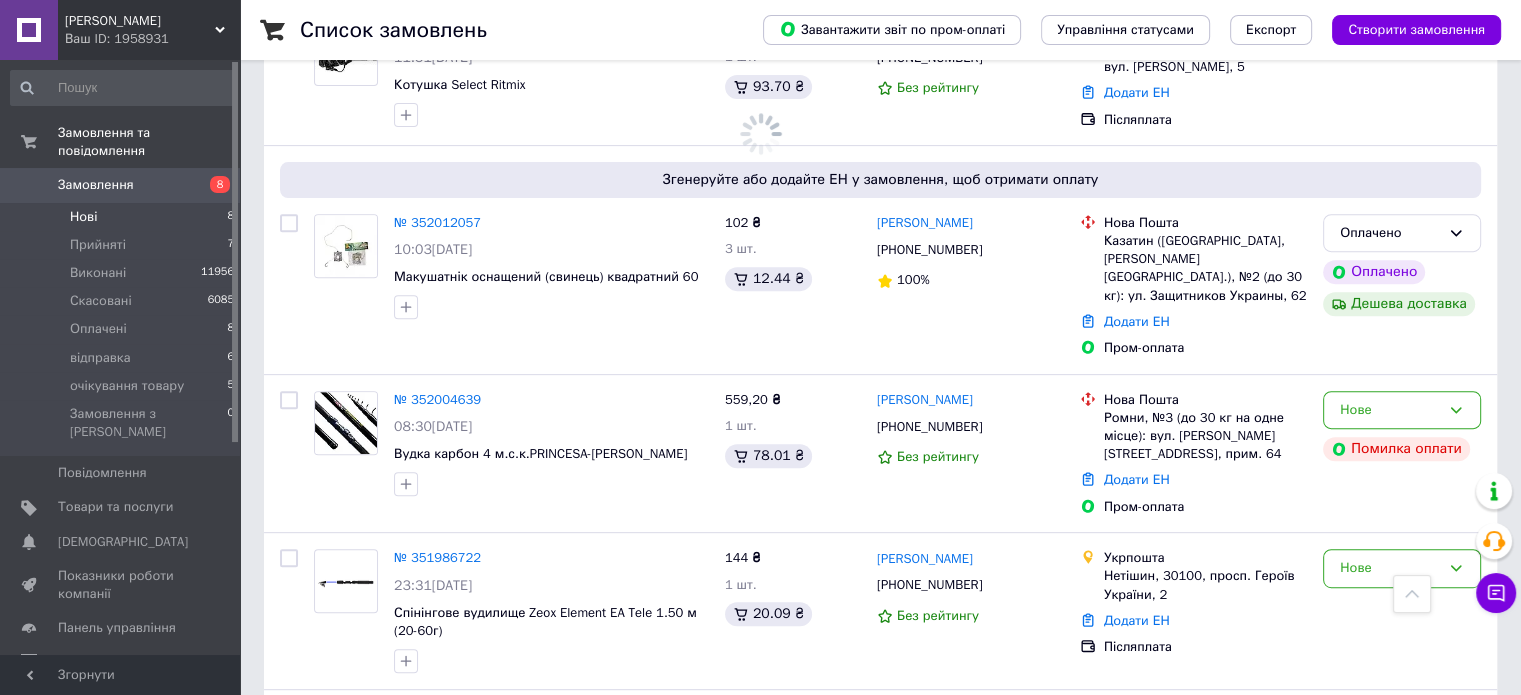 click on "Список замовлень   Завантажити звіт по пром-оплаті Управління статусами Експорт Створити замовлення -279.04 ₴ реальних коштів на балансі Через 4 дні товари стануть неактивні Поповніть Баланс ,  щоб продовжити отримувати замовлення Поповнити баланс 1 Фільтри Збережені фільтри: Нові (8) Статус: Нові Cкинути все Замовлення Cума Покупець Доставка та оплата Статус № 352061816 14:22, 10.07.2025 Спінінгове вудилище Zeox Element EA Tele 1.50 м (20-60г) 864 ₴ 6 шт. 120.53 ₴ Олег Потьомкін +380962487403 Без рейтингу Нова Пошта Вінниця, №3 (до 30 кг): вул. Соборна, 89 Додати ЕН Післяплата Нове № 352058695 14:06, 10.07.2025" at bounding box center [880, 1311] 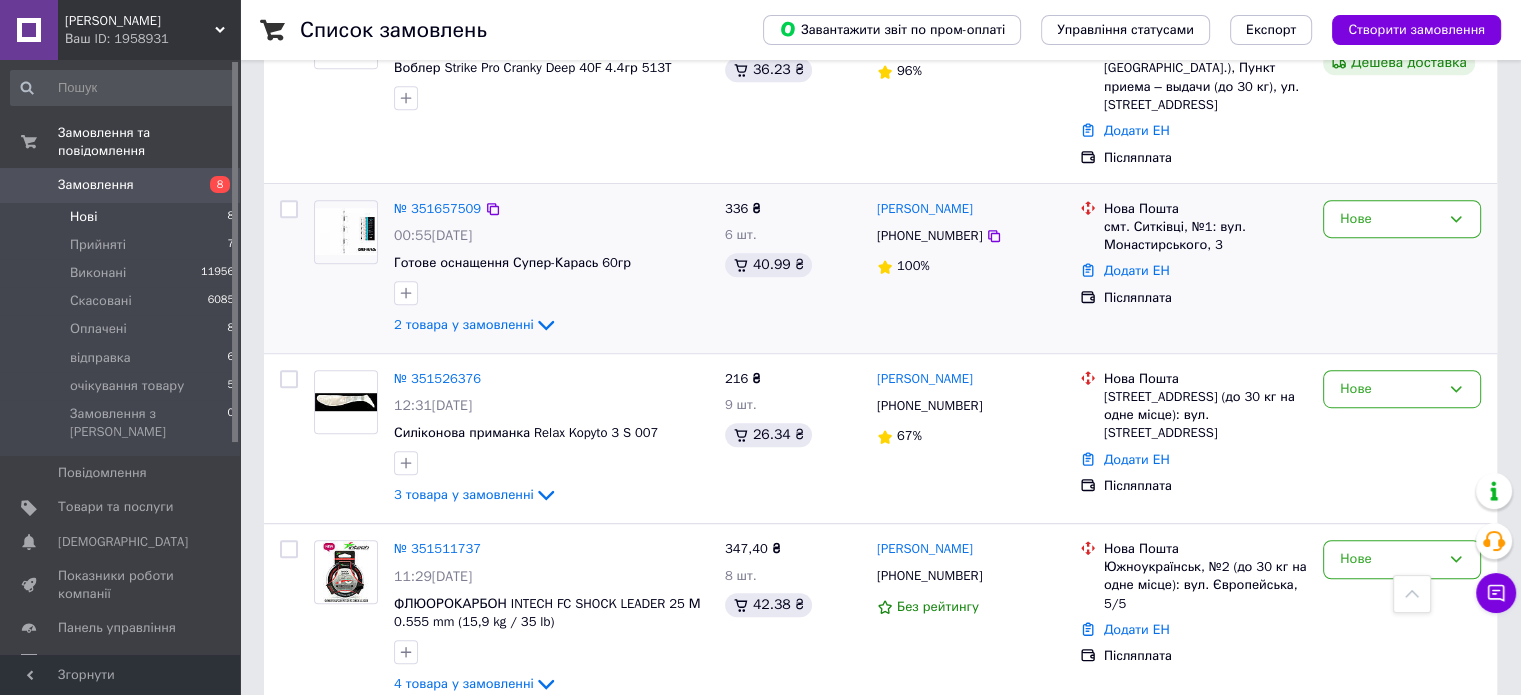 scroll, scrollTop: 1084, scrollLeft: 0, axis: vertical 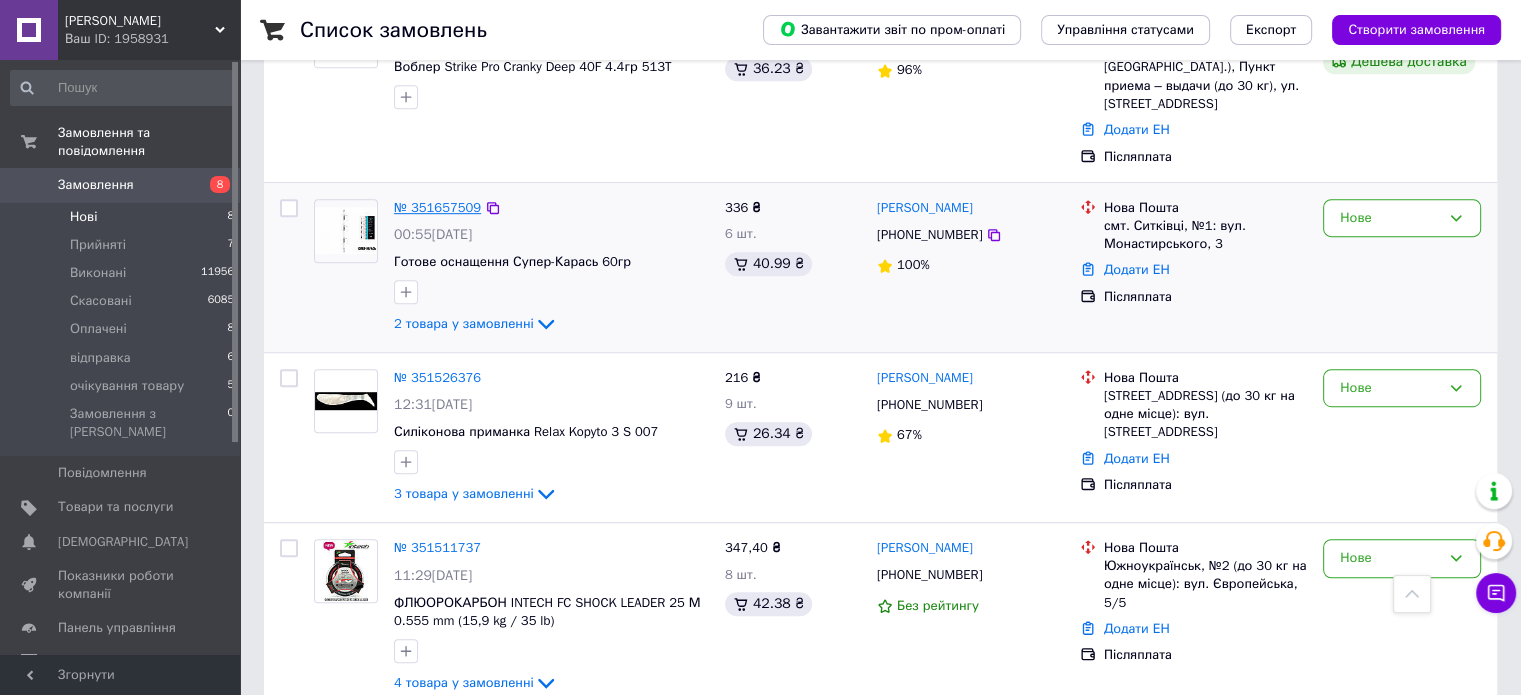 click on "№ 351657509" at bounding box center [437, 207] 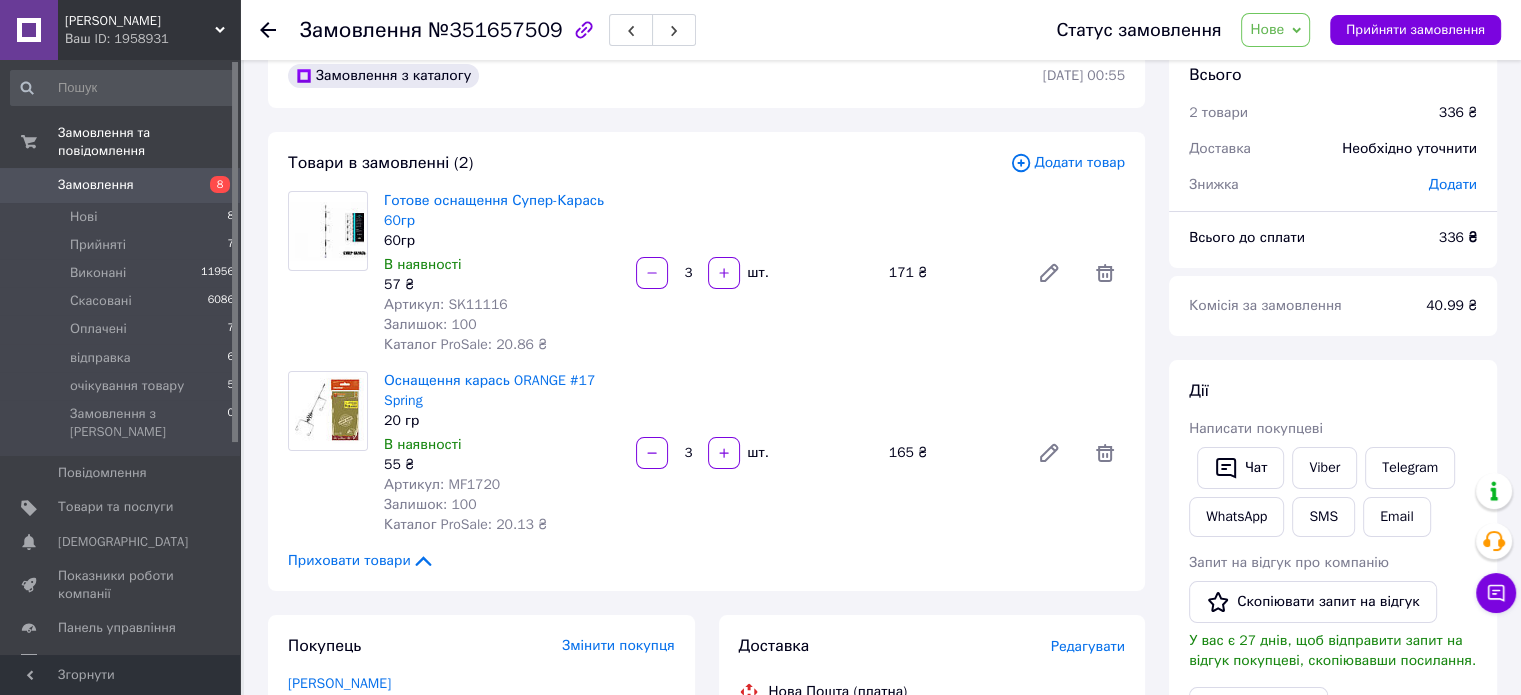 scroll, scrollTop: 80, scrollLeft: 0, axis: vertical 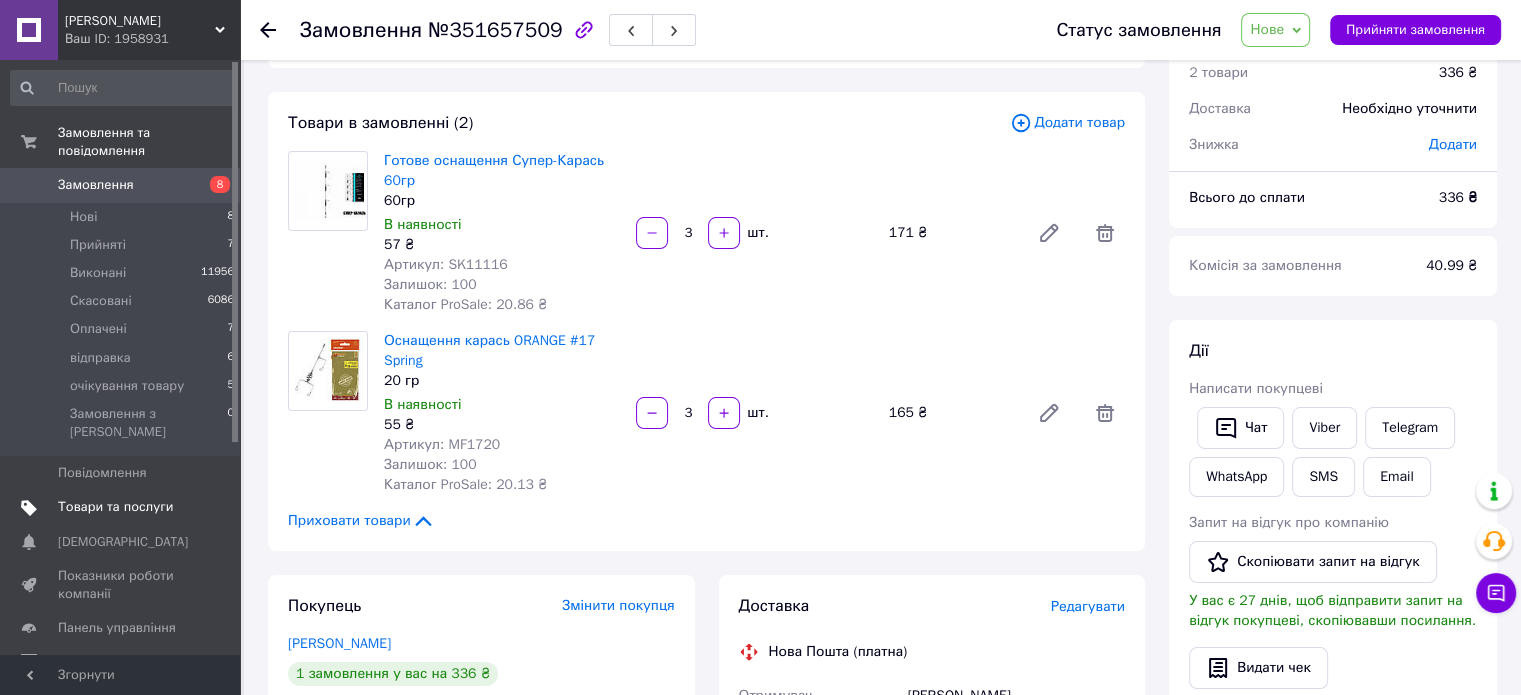 click on "Товари та послуги" at bounding box center (115, 507) 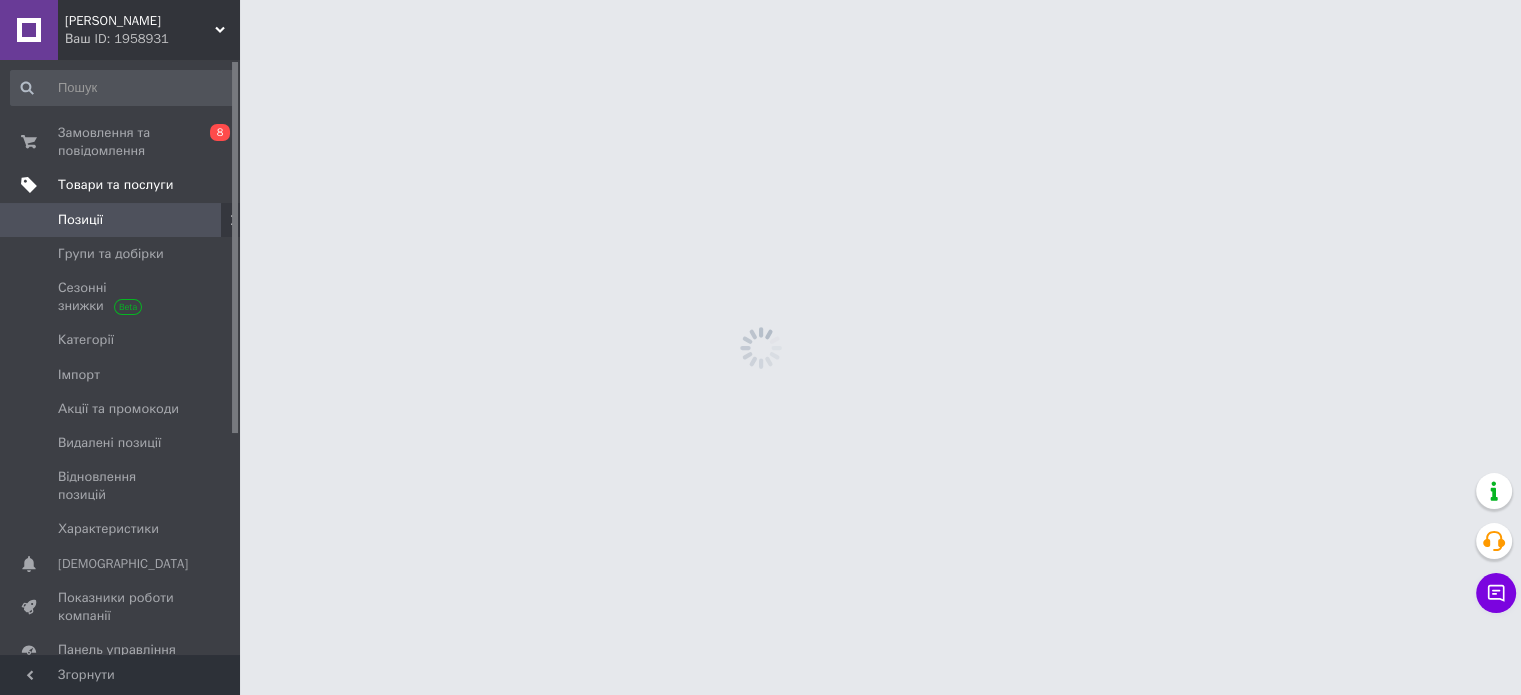 scroll, scrollTop: 0, scrollLeft: 0, axis: both 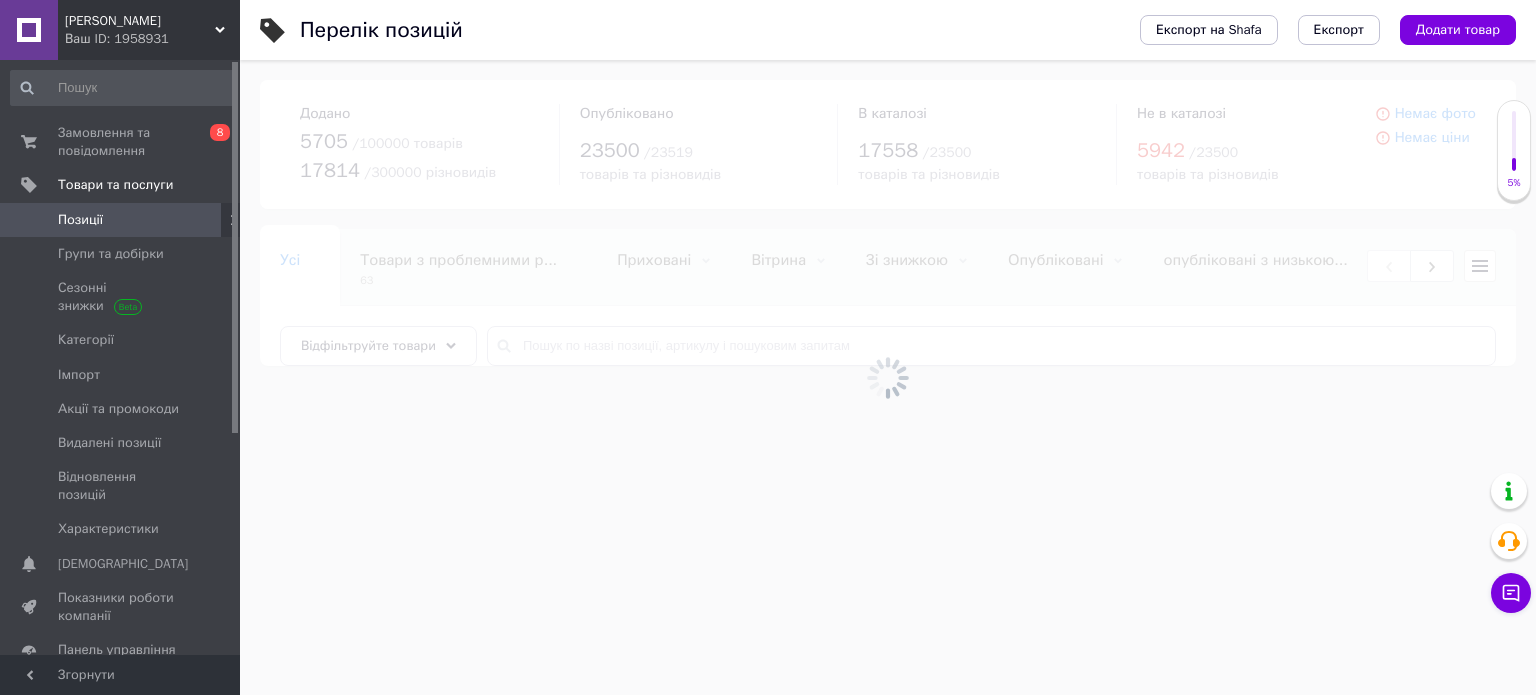 click at bounding box center (888, 377) 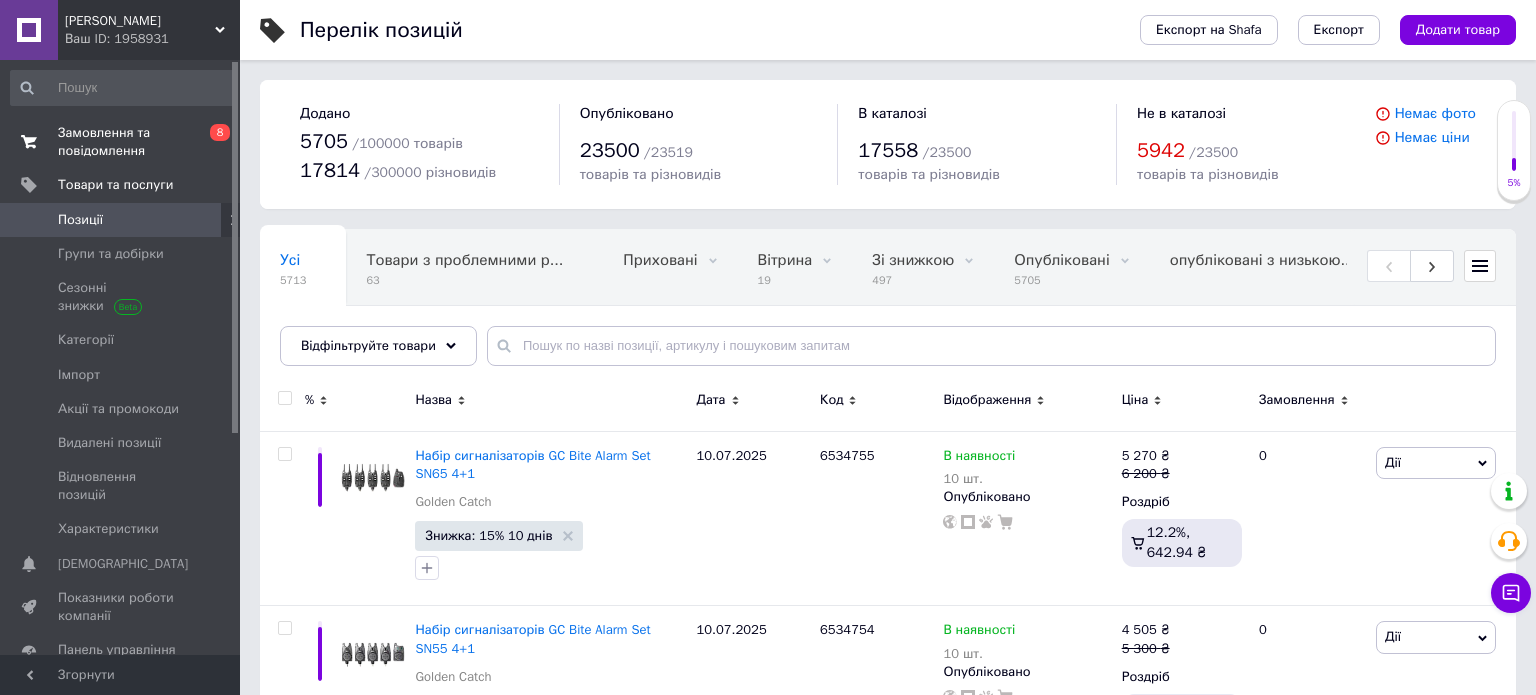 click on "Замовлення та повідомлення" at bounding box center [121, 142] 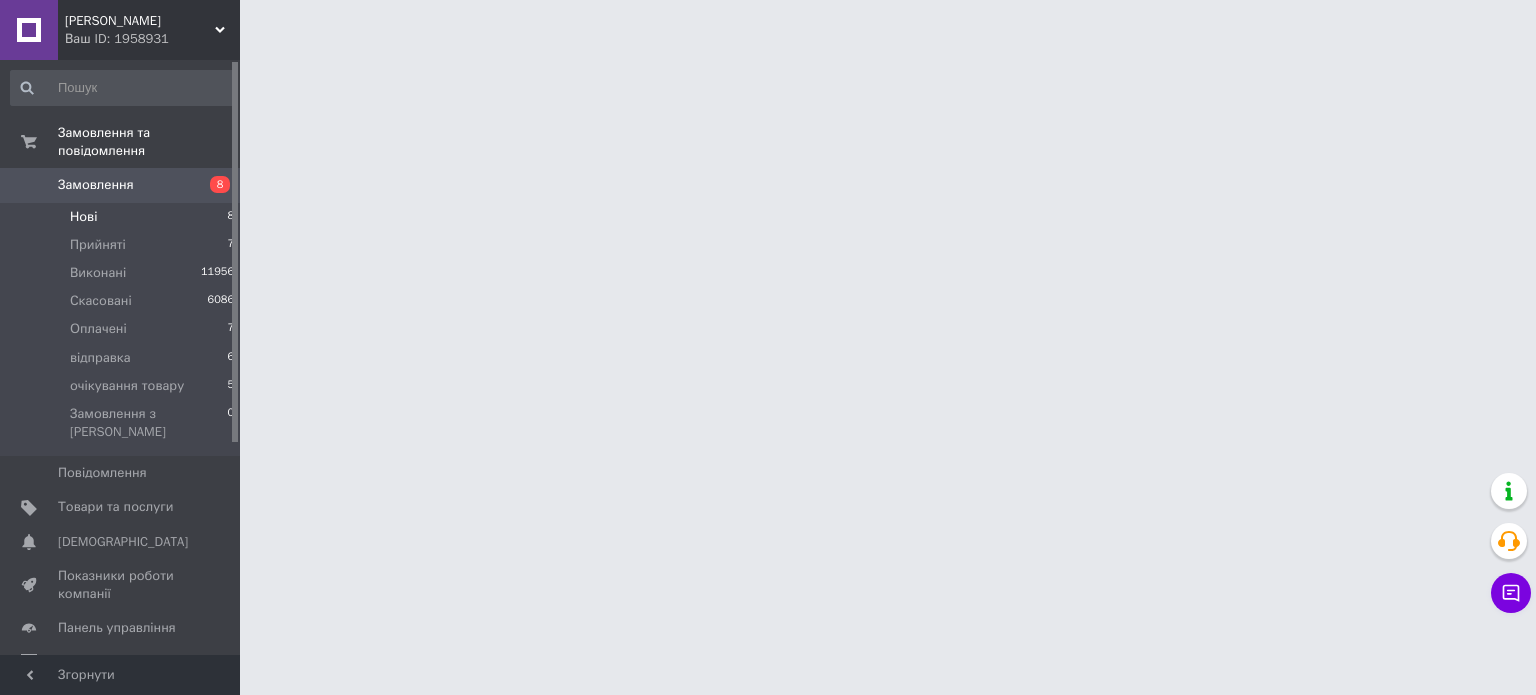 click on "Нові 8" at bounding box center [123, 217] 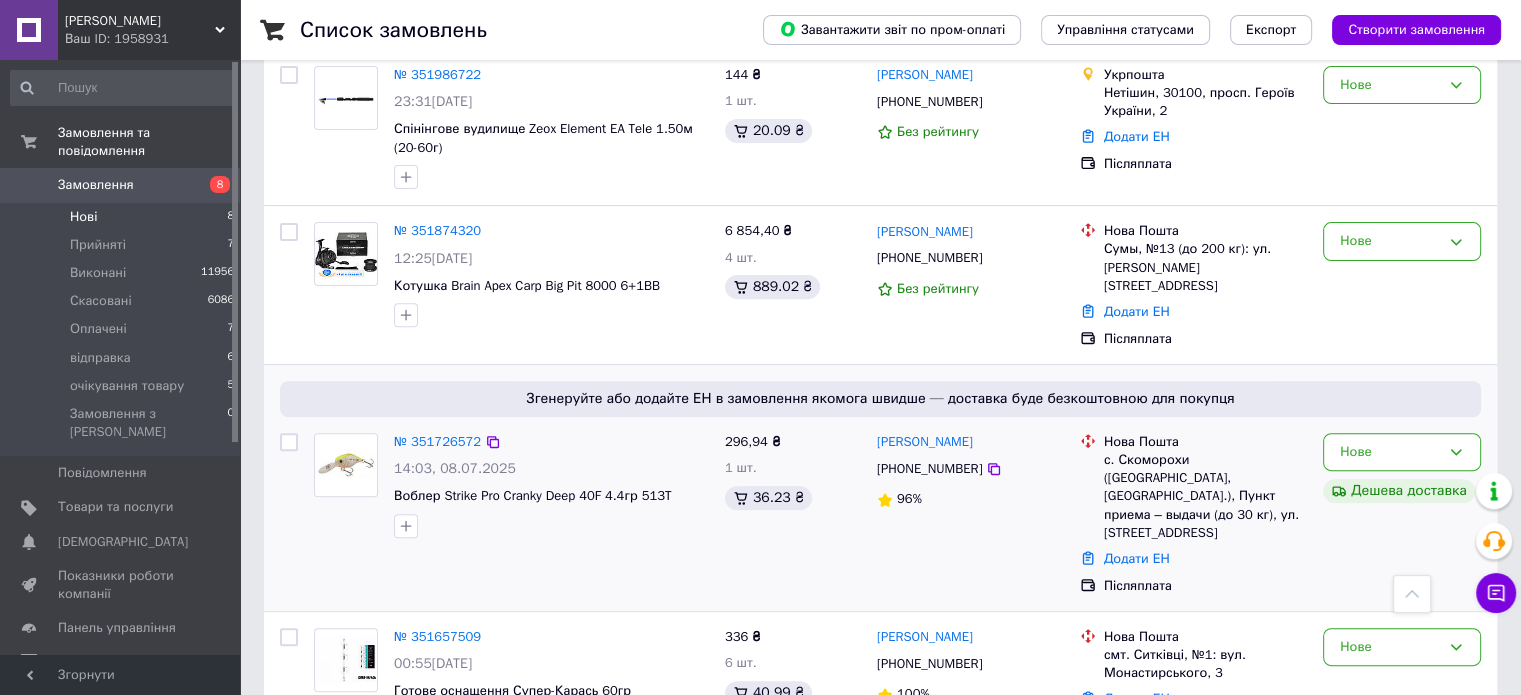 scroll, scrollTop: 680, scrollLeft: 0, axis: vertical 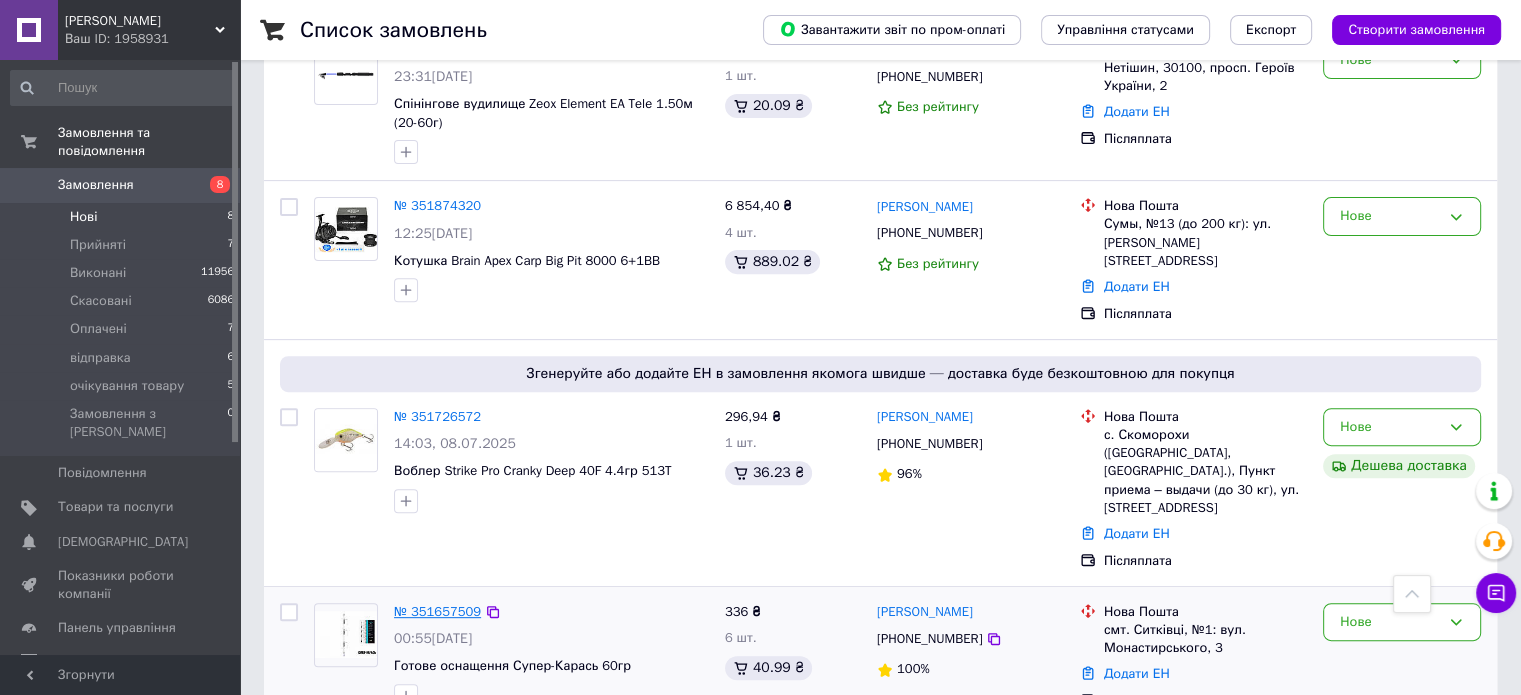 click on "№ 351657509" at bounding box center (437, 611) 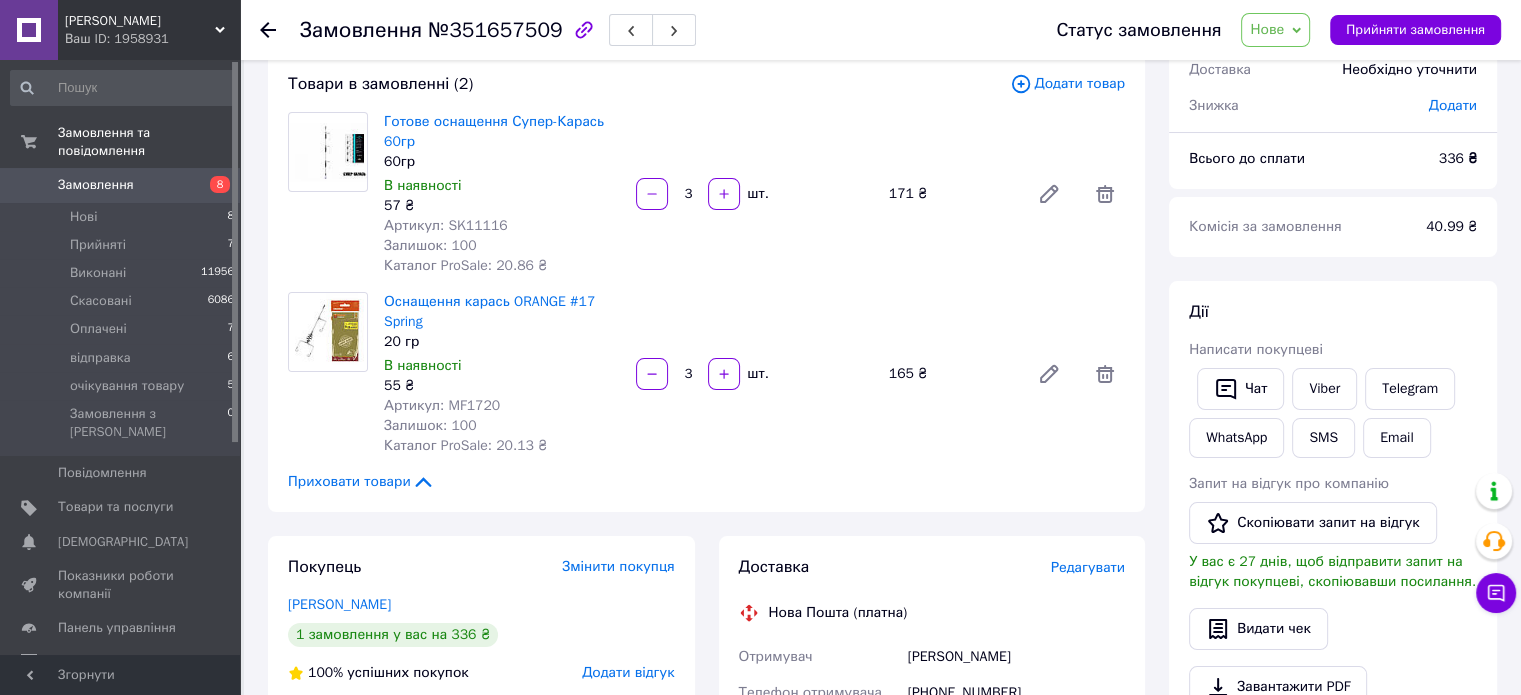 scroll, scrollTop: 114, scrollLeft: 0, axis: vertical 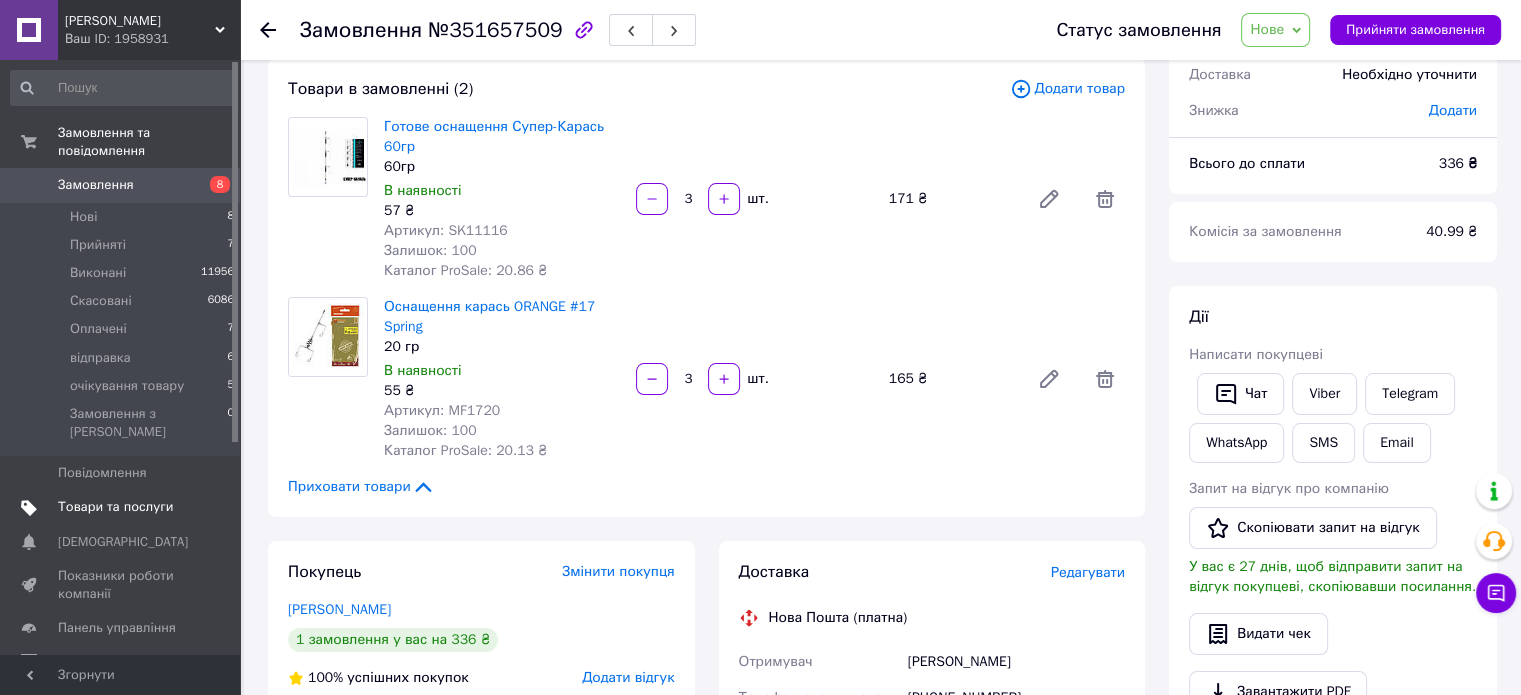click on "Товари та послуги" at bounding box center [115, 507] 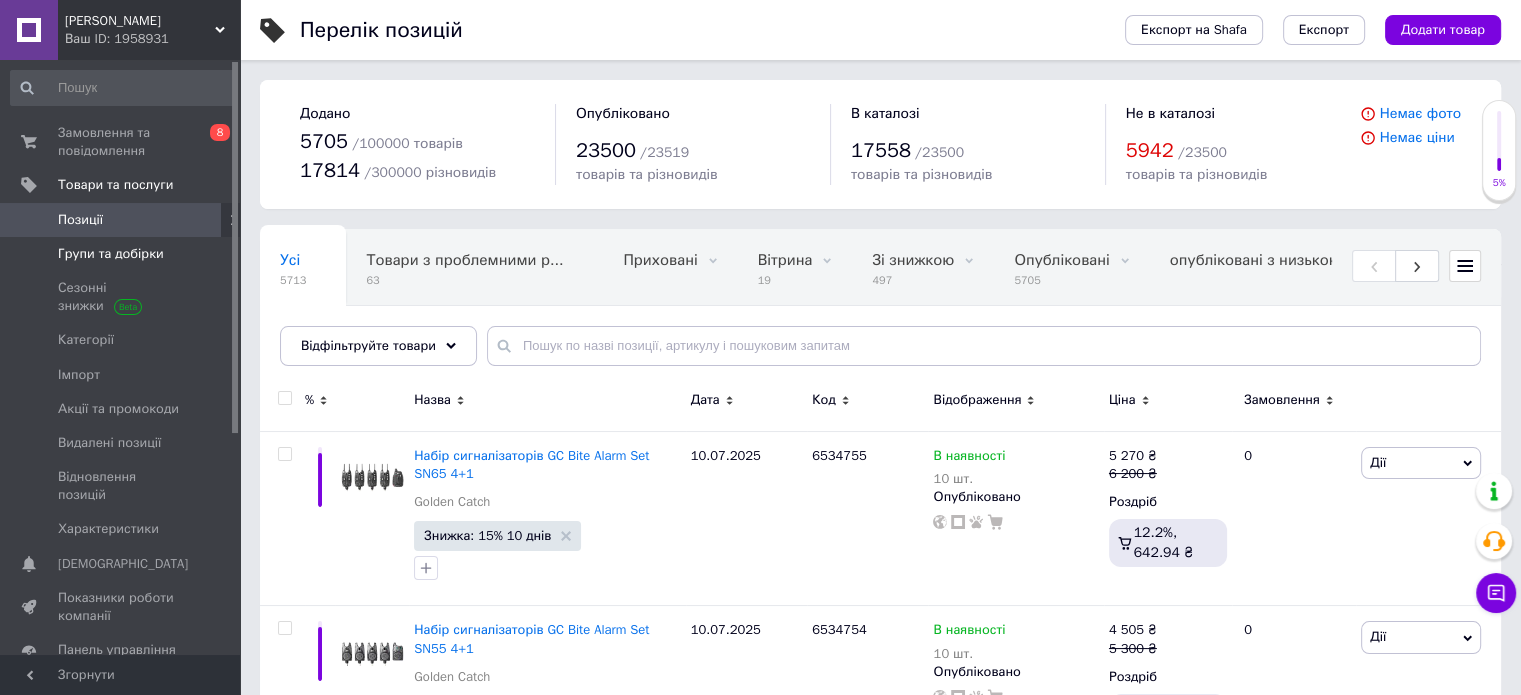 click on "Групи та добірки" at bounding box center (123, 254) 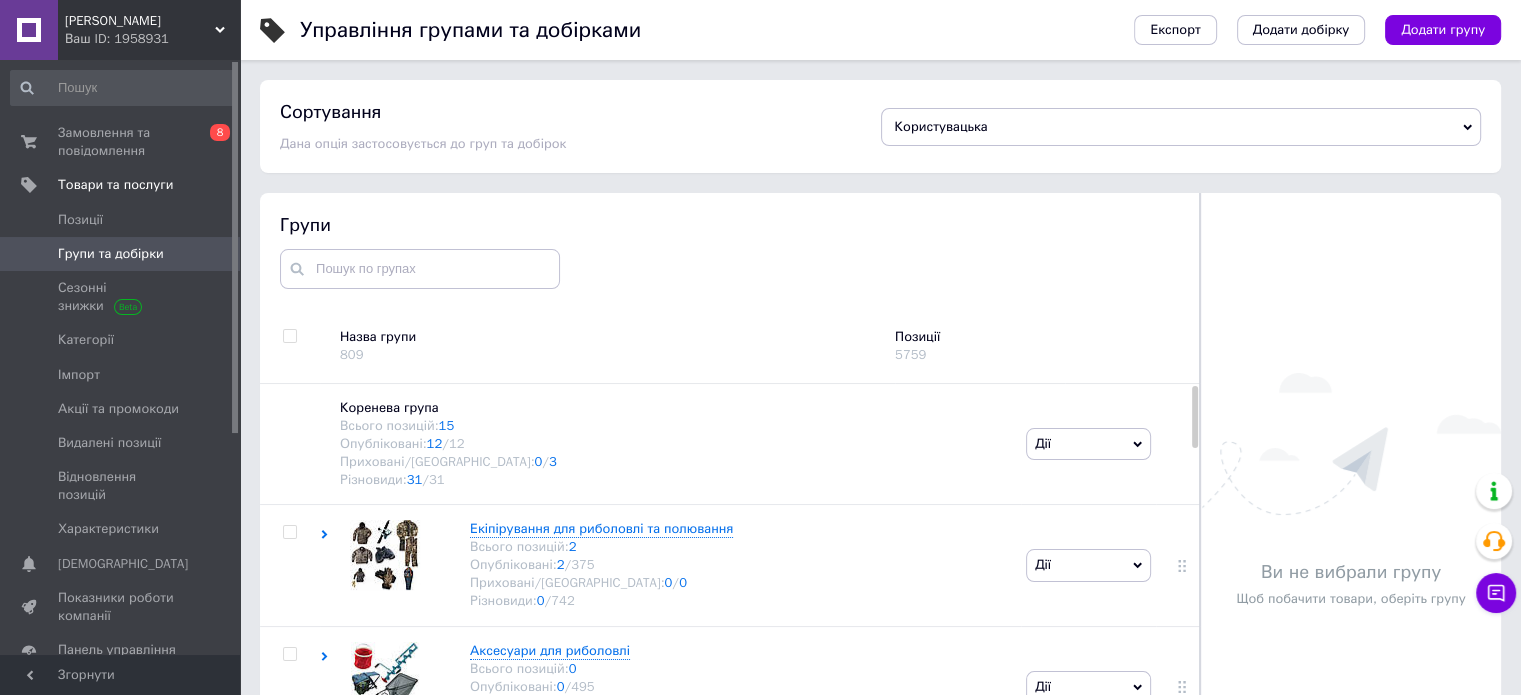 drag, startPoint x: 1191, startPoint y: 415, endPoint x: 1194, endPoint y: 425, distance: 10.440307 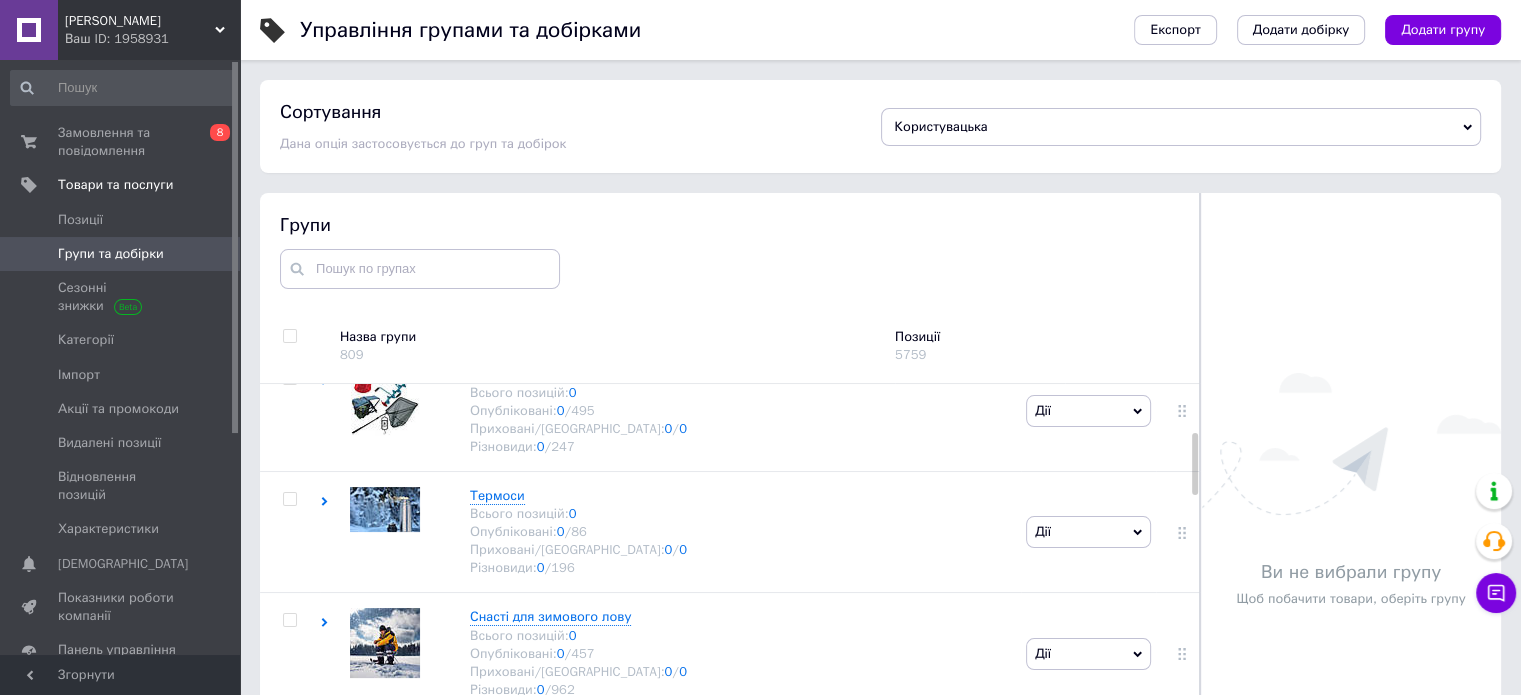scroll, scrollTop: 428, scrollLeft: 0, axis: vertical 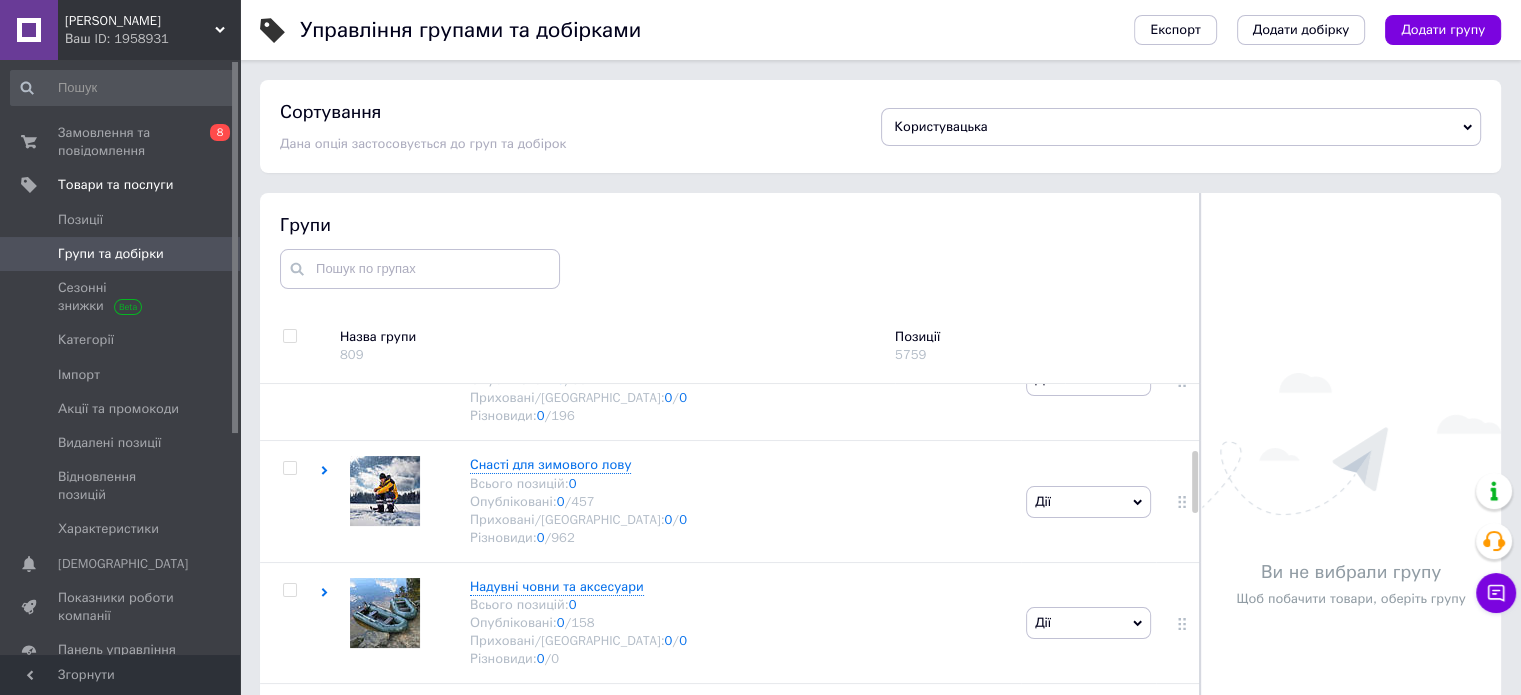 drag, startPoint x: 1193, startPoint y: 414, endPoint x: 1202, endPoint y: 479, distance: 65.62012 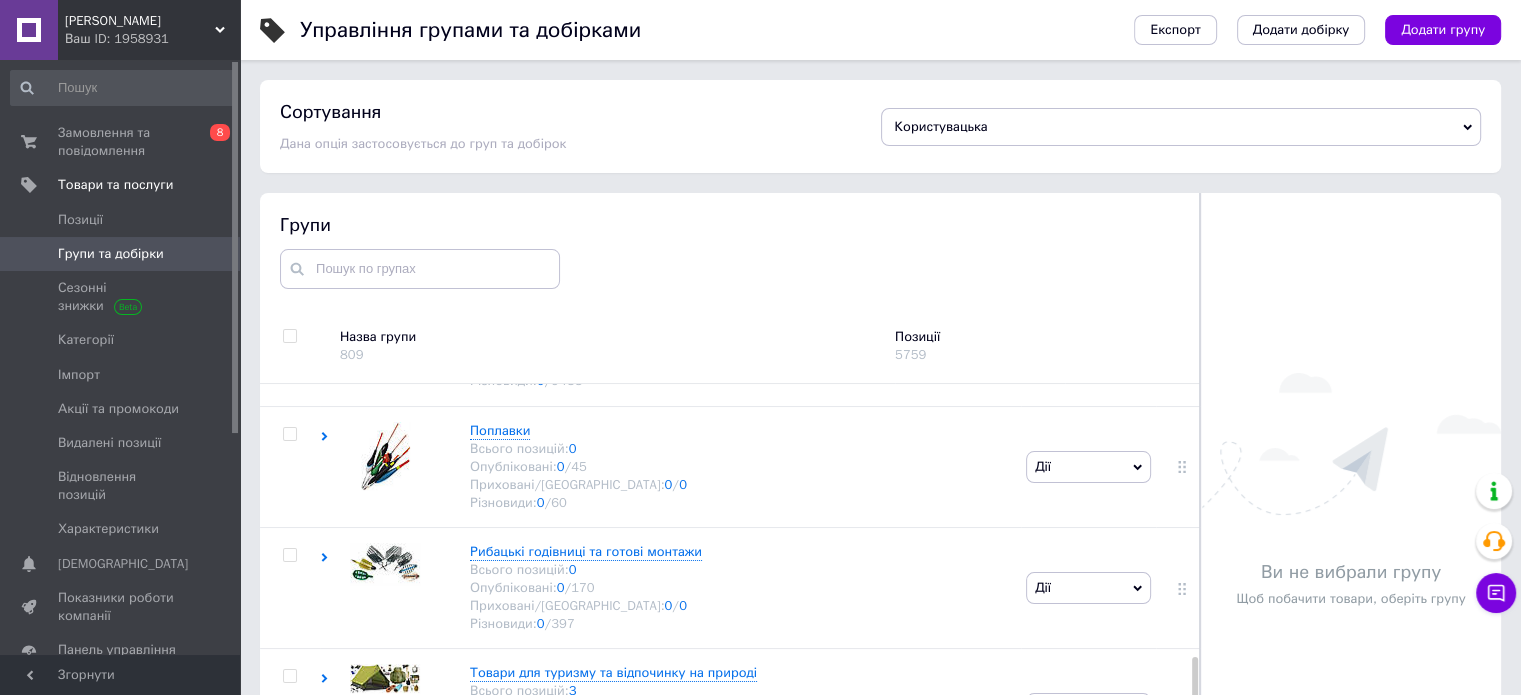 scroll, scrollTop: 1812, scrollLeft: 0, axis: vertical 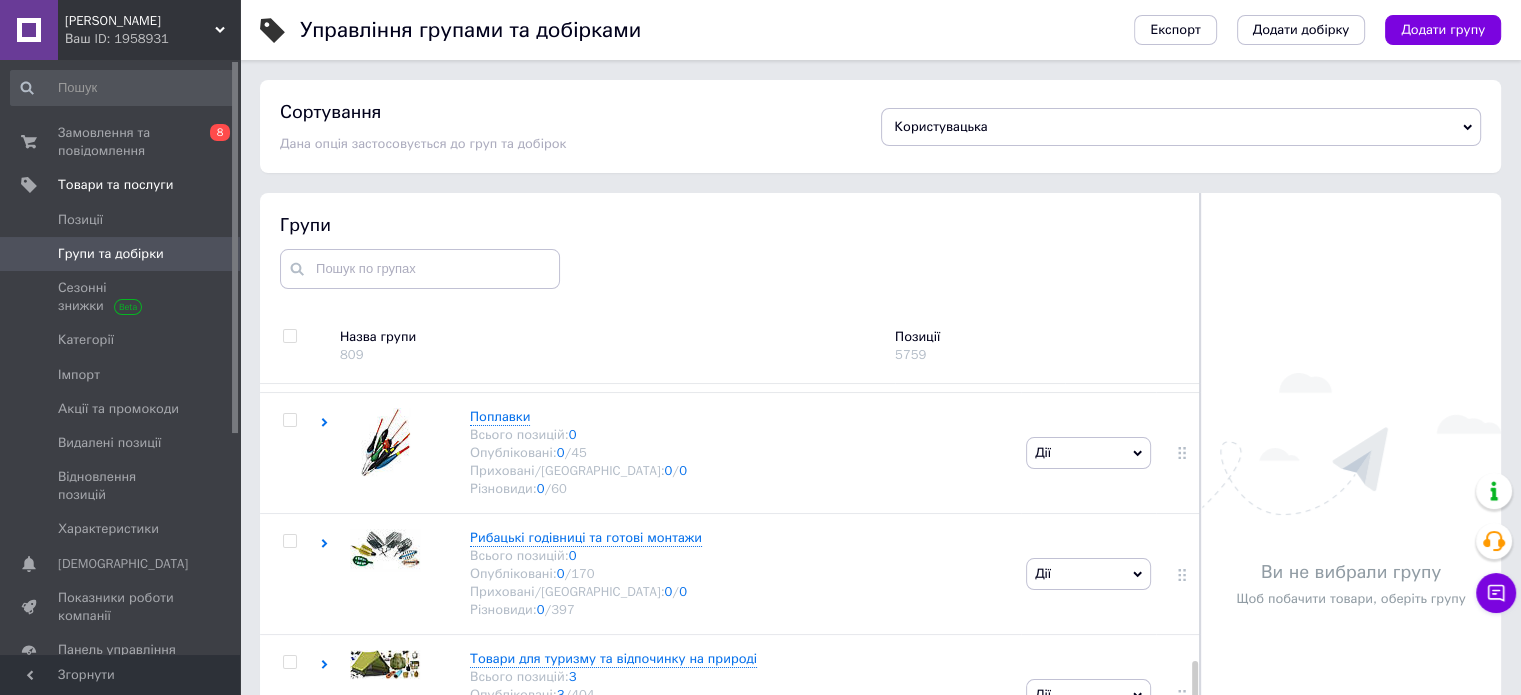 drag, startPoint x: 1193, startPoint y: 481, endPoint x: 1215, endPoint y: 691, distance: 211.14923 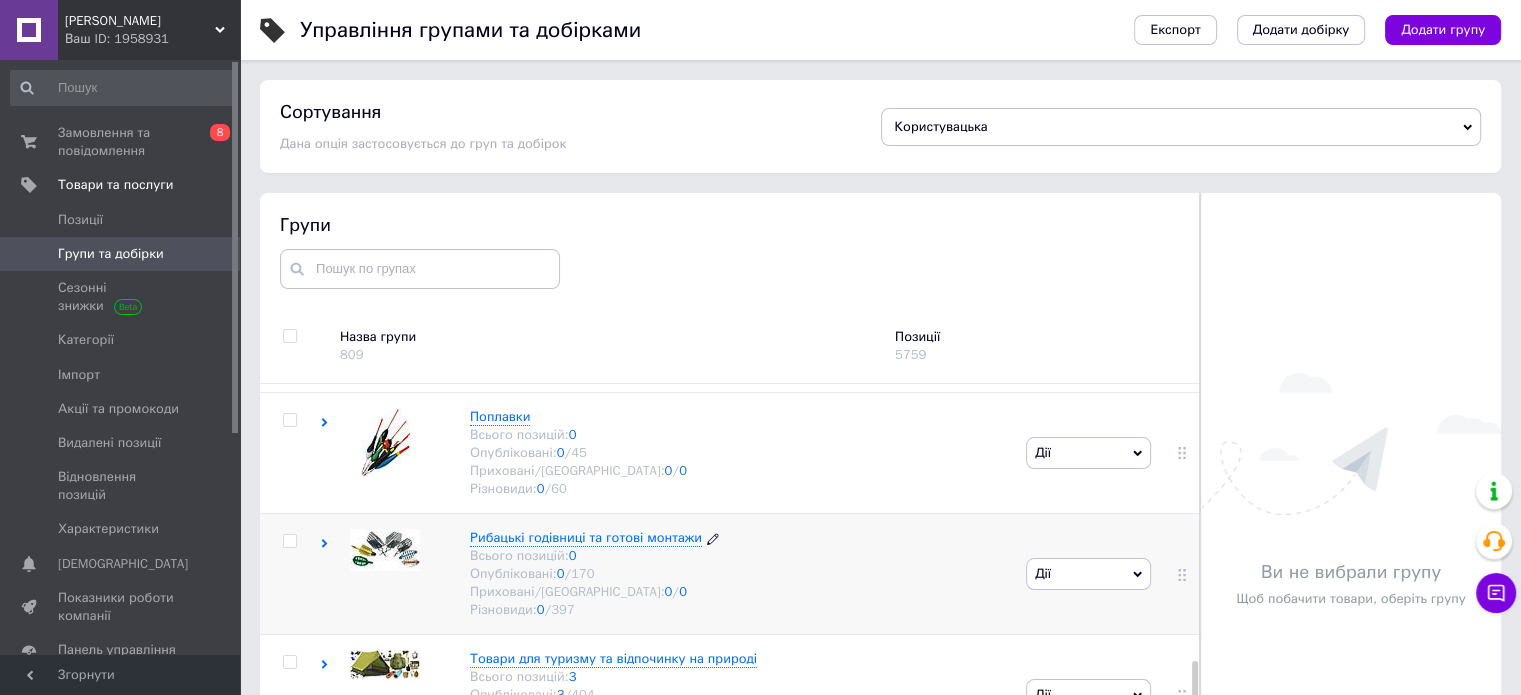 click on "Рибацькі годівниці та готові монтажи" at bounding box center (586, 537) 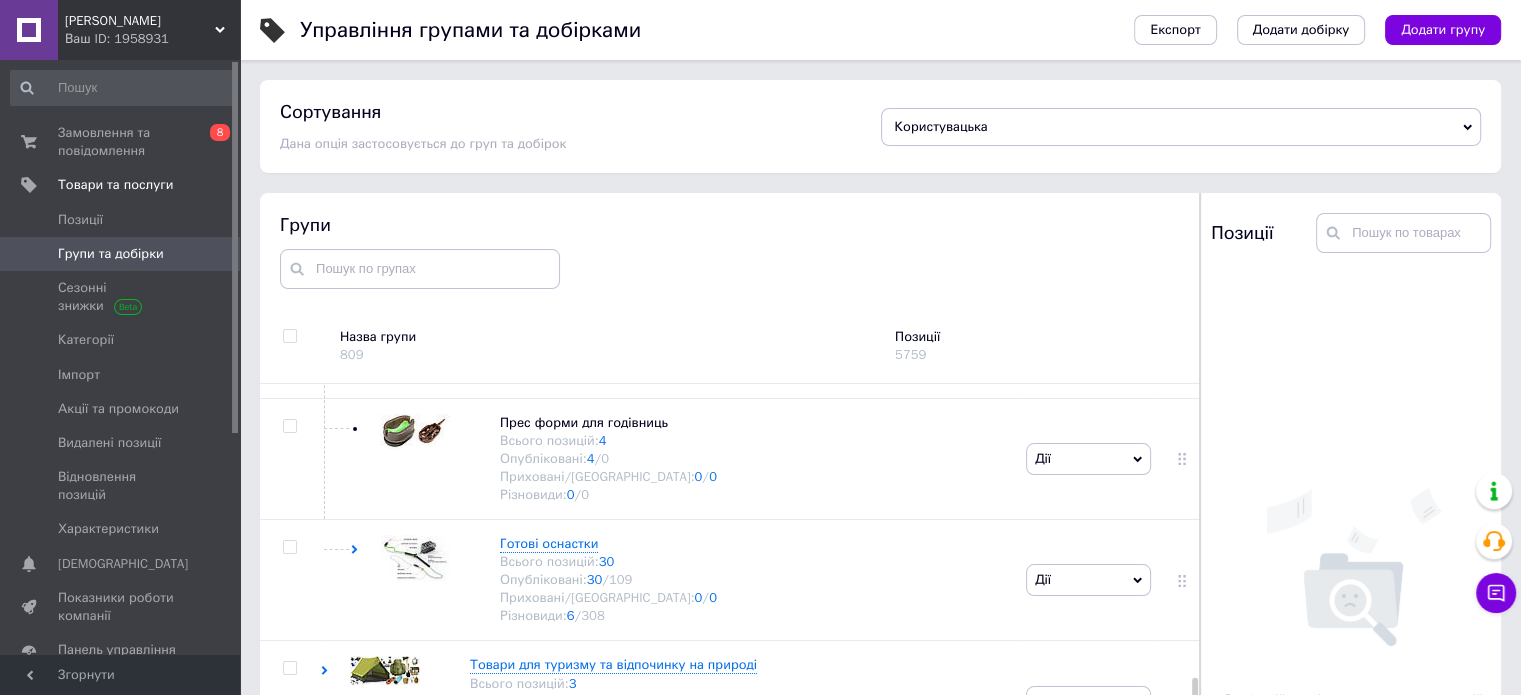 scroll, scrollTop: 2212, scrollLeft: 0, axis: vertical 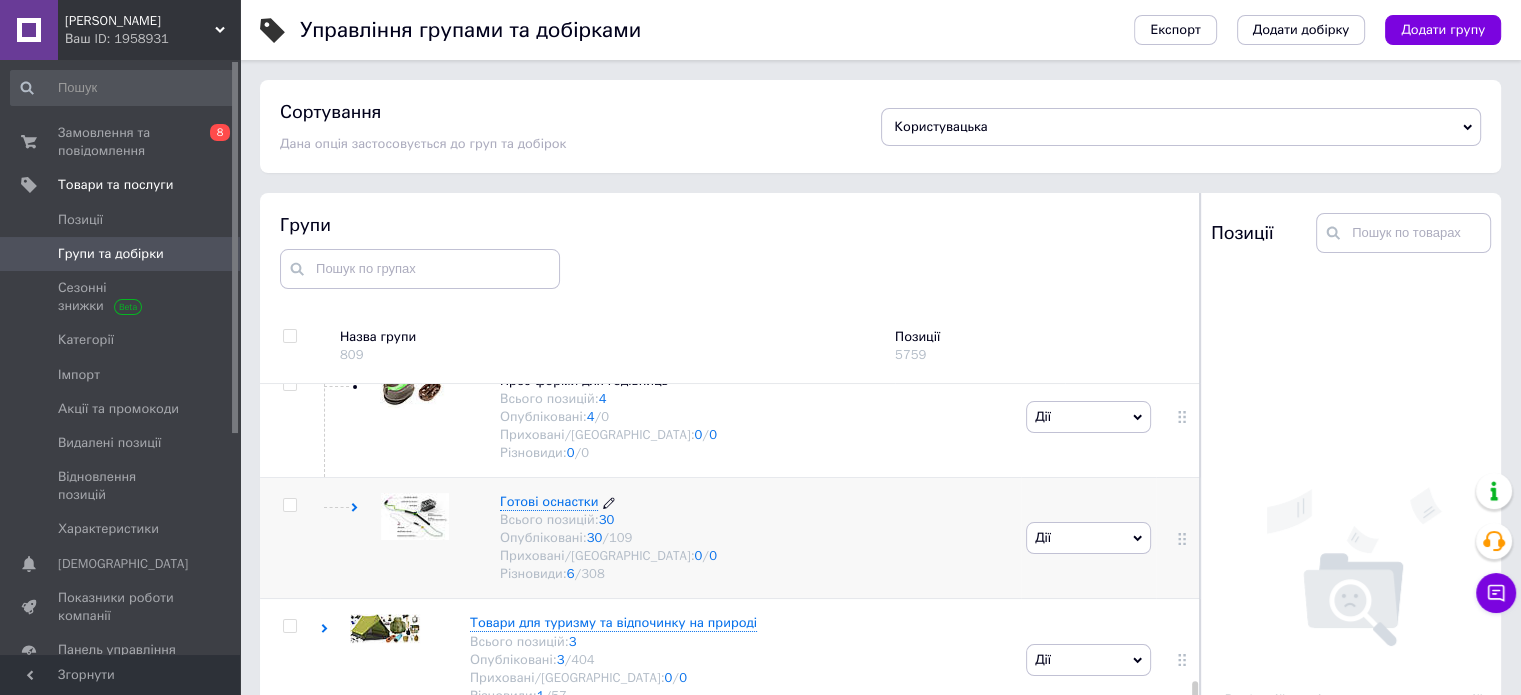click on "Готові оснастки" at bounding box center (549, 501) 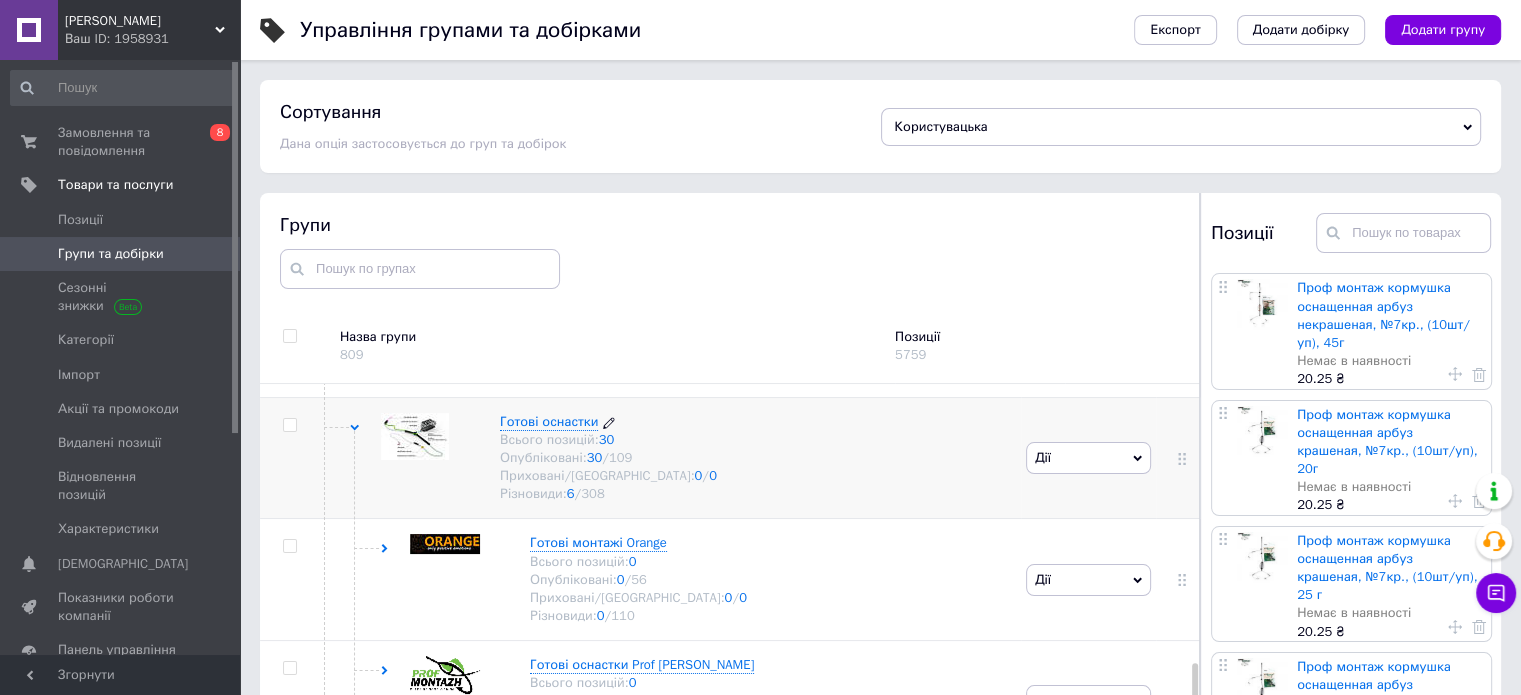 scroll, scrollTop: 2332, scrollLeft: 0, axis: vertical 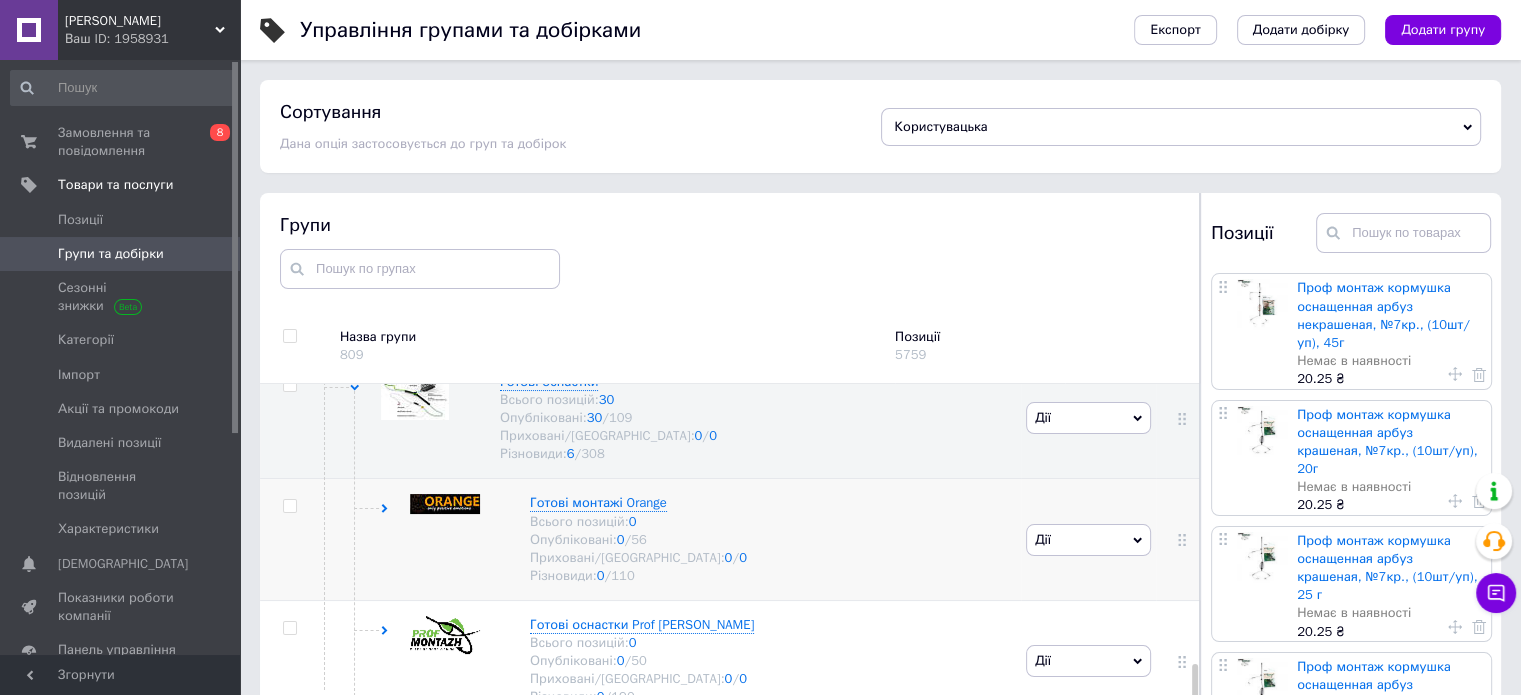 click on "Дії" at bounding box center (1088, 540) 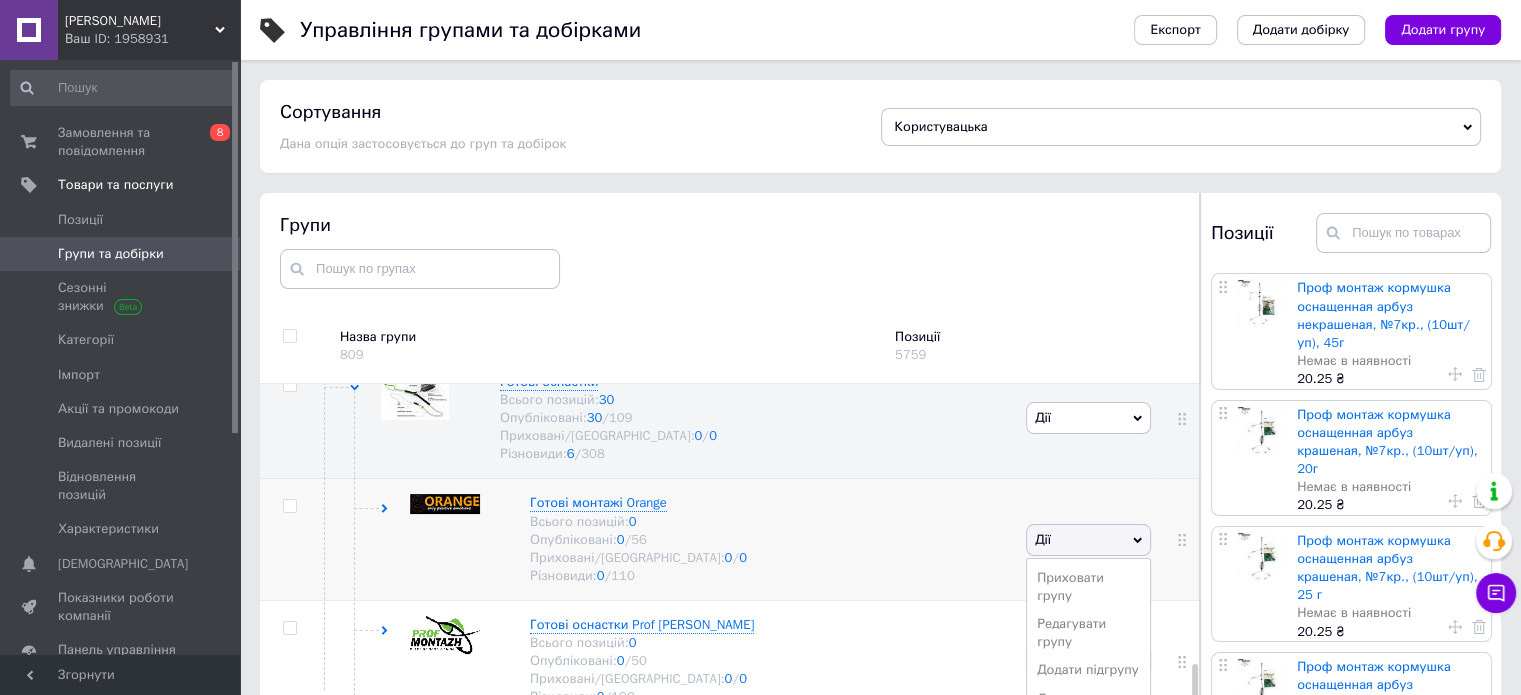 click on "Видалити групу" at bounding box center (1088, 727) 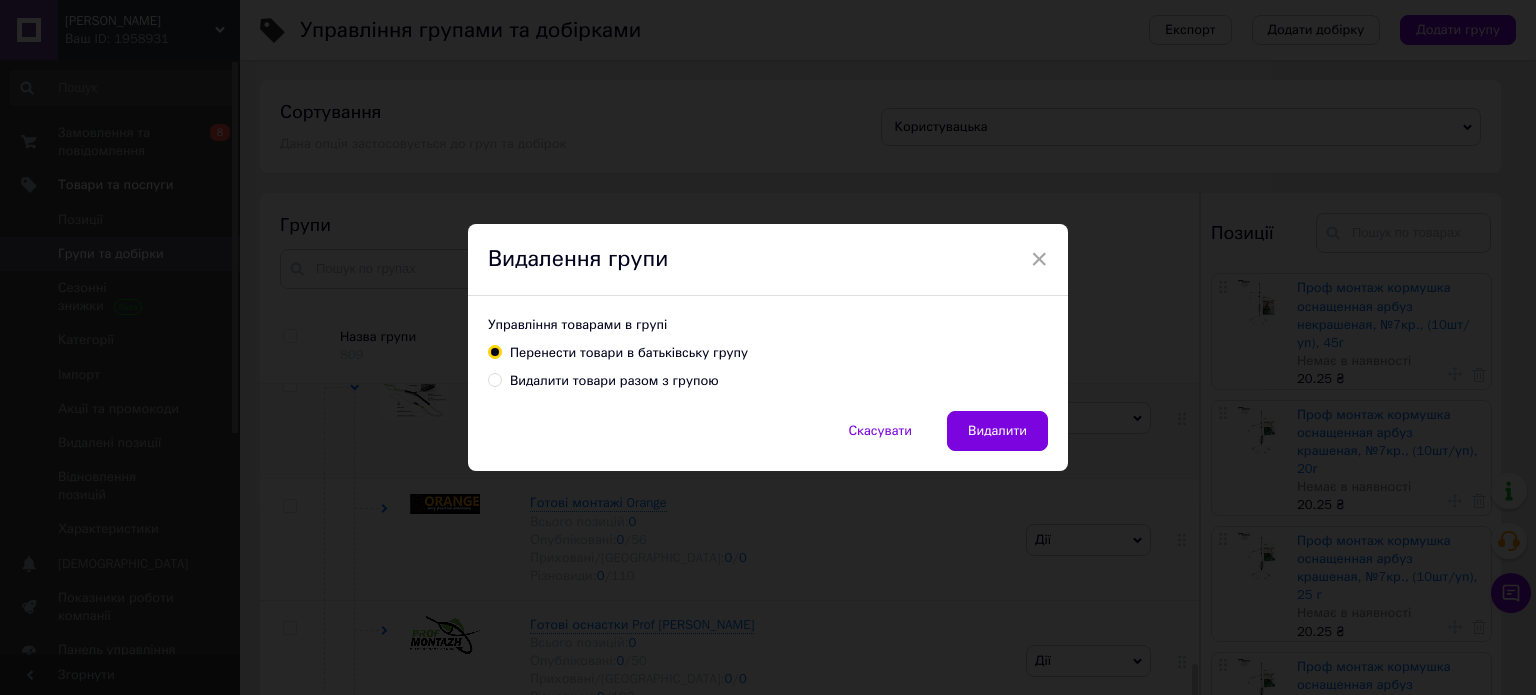 click on "Видалити товари разом з групою" at bounding box center (614, 381) 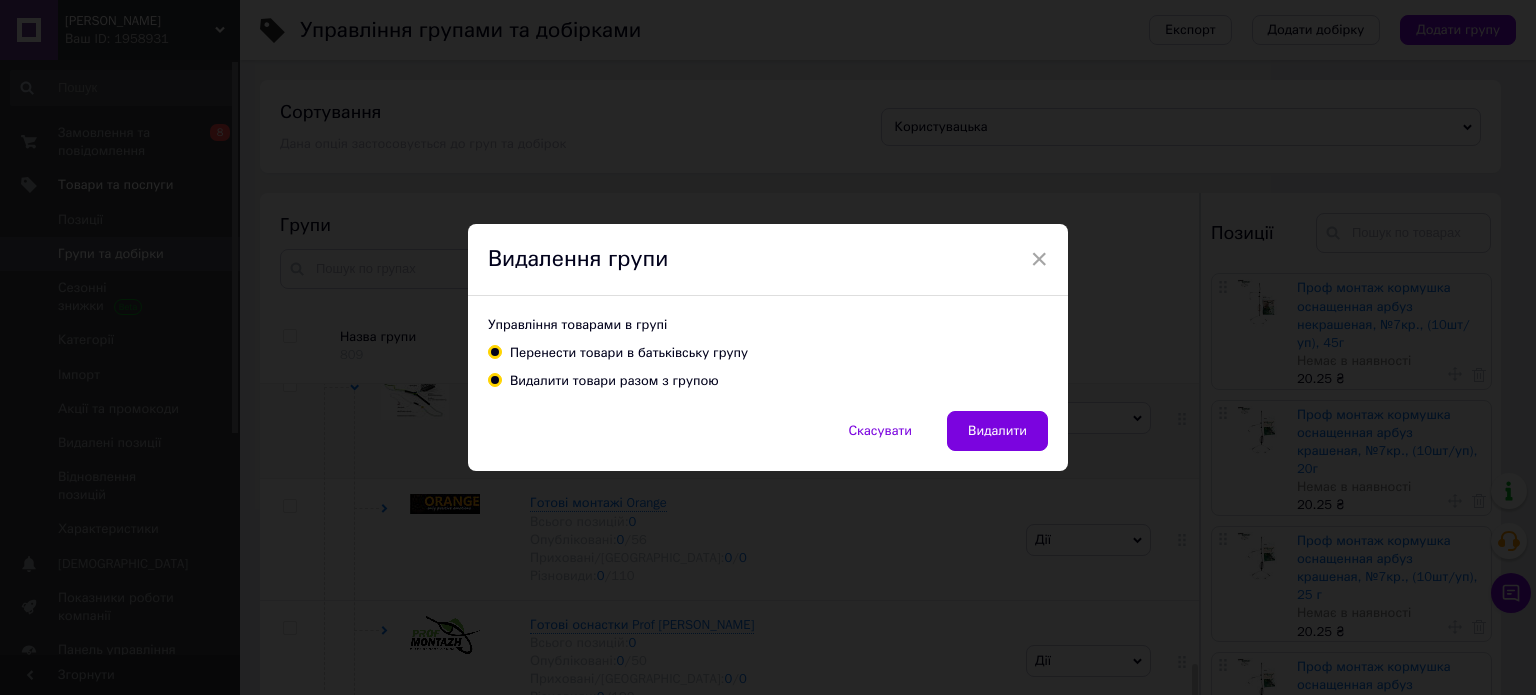 radio on "false" 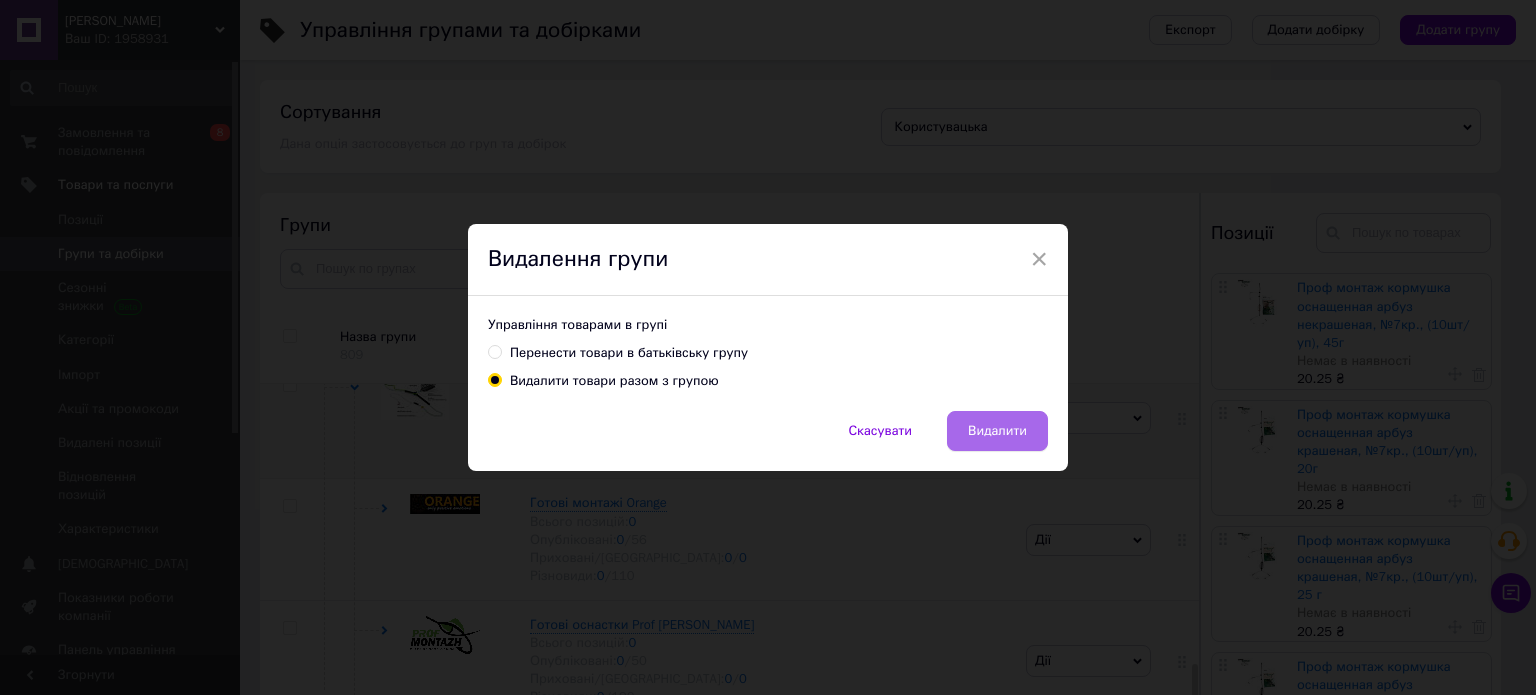 click on "Видалити" at bounding box center (997, 431) 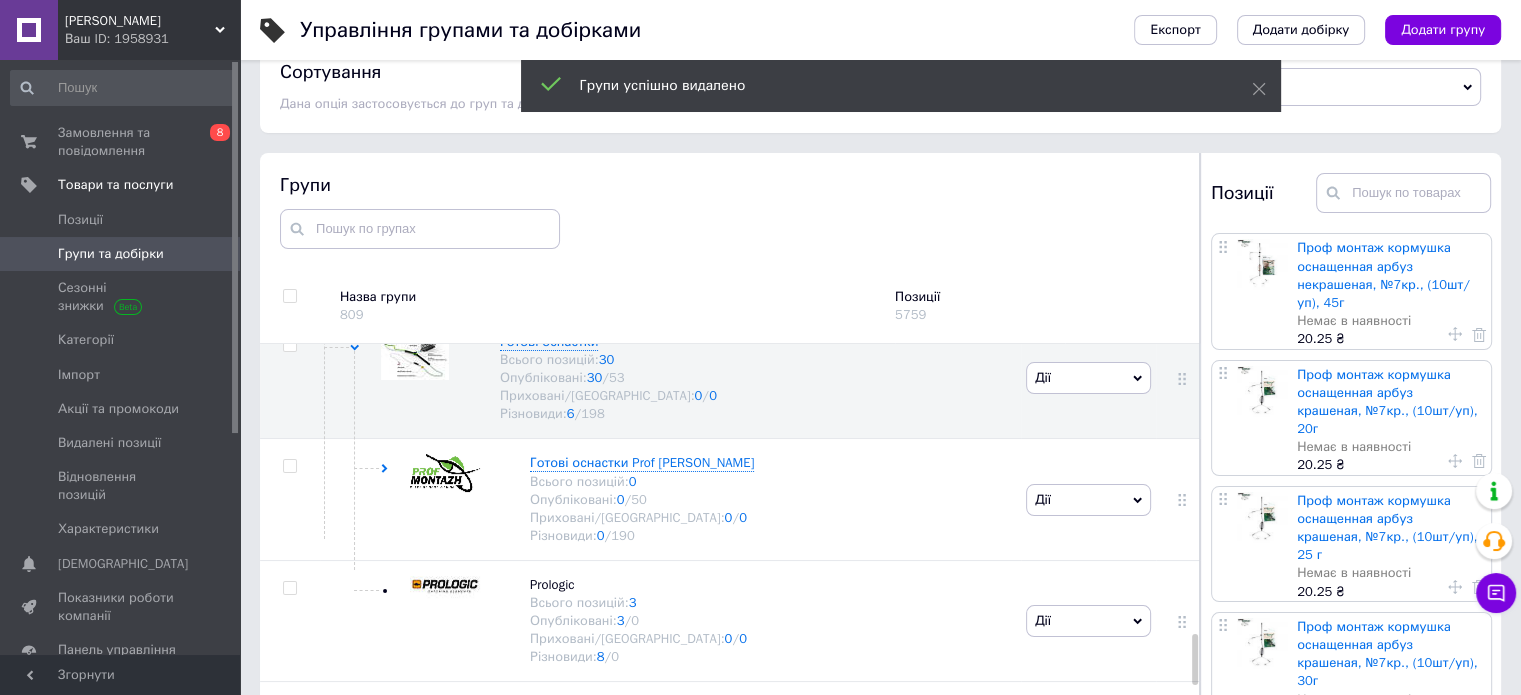 scroll, scrollTop: 0, scrollLeft: 0, axis: both 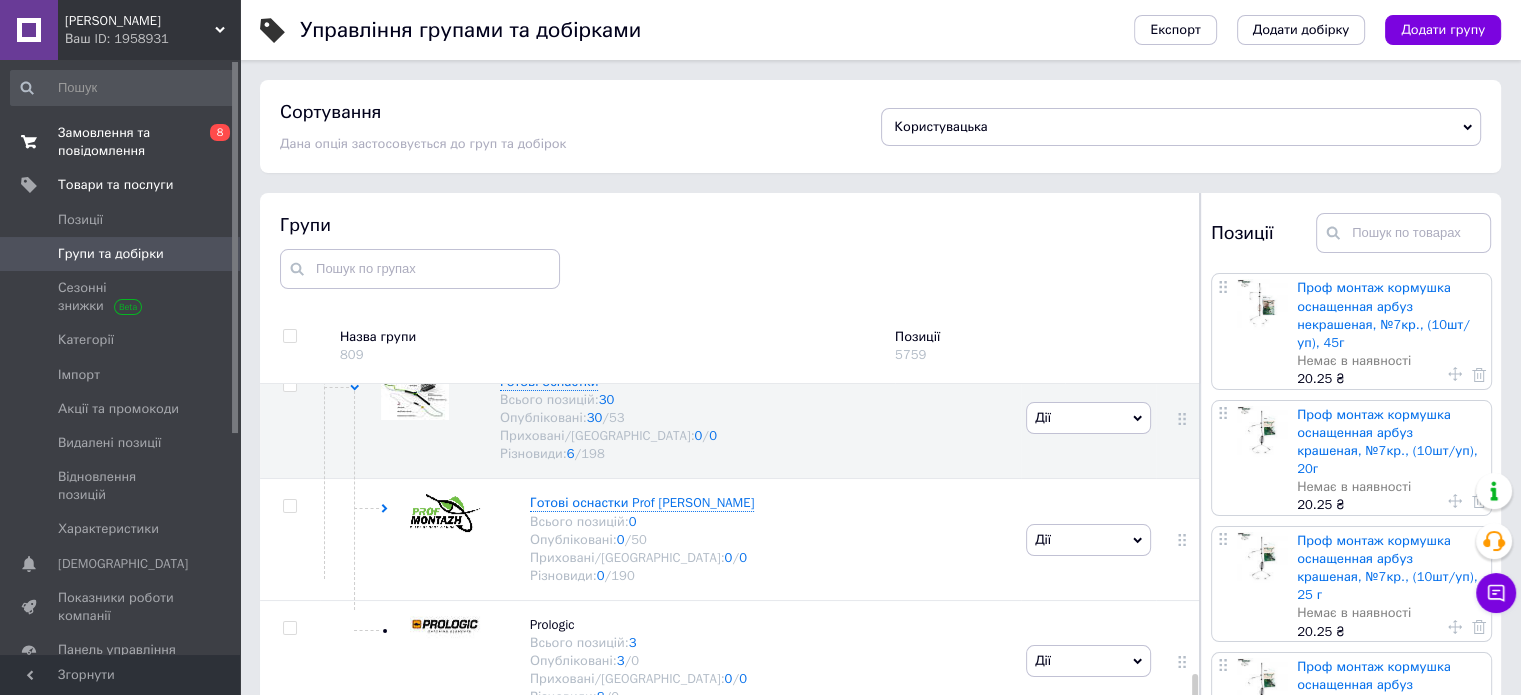 click on "Замовлення та повідомлення" at bounding box center (121, 142) 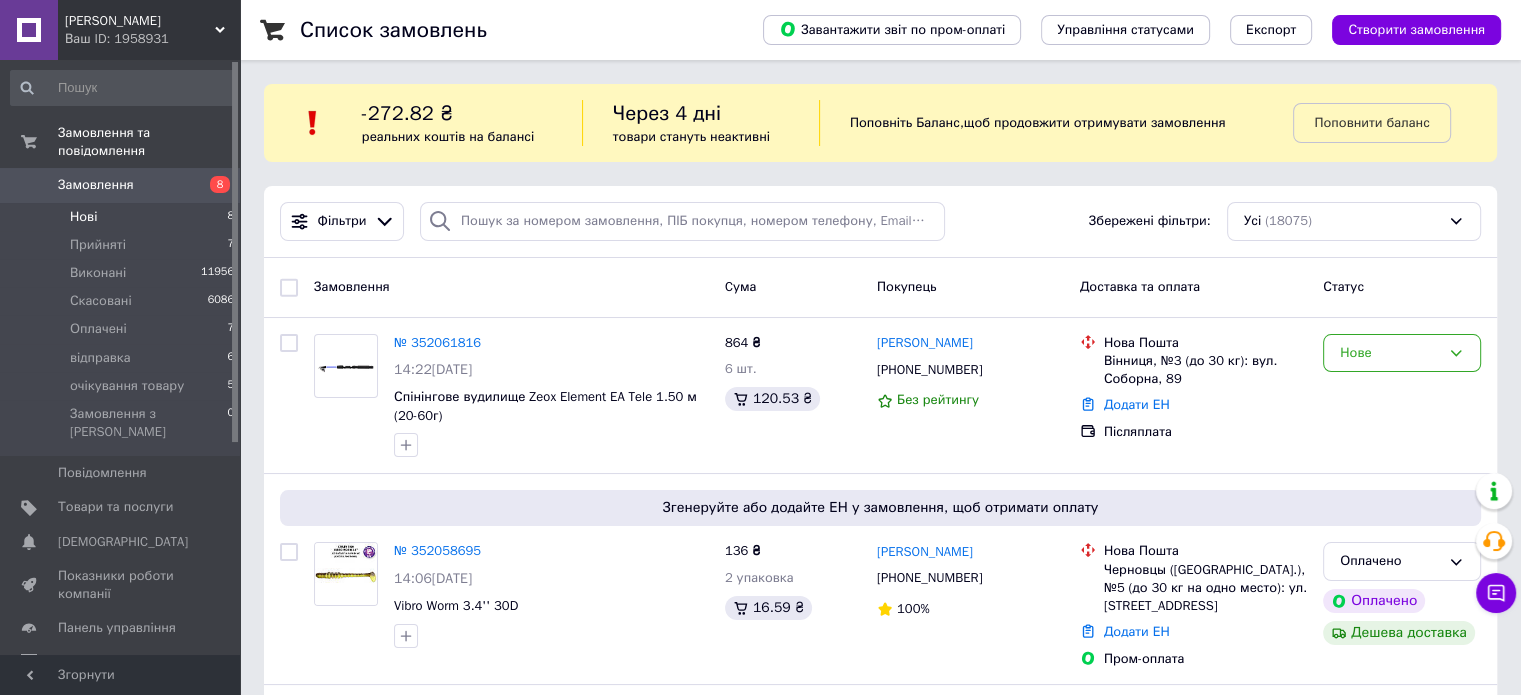 click on "Нові 8" at bounding box center [123, 217] 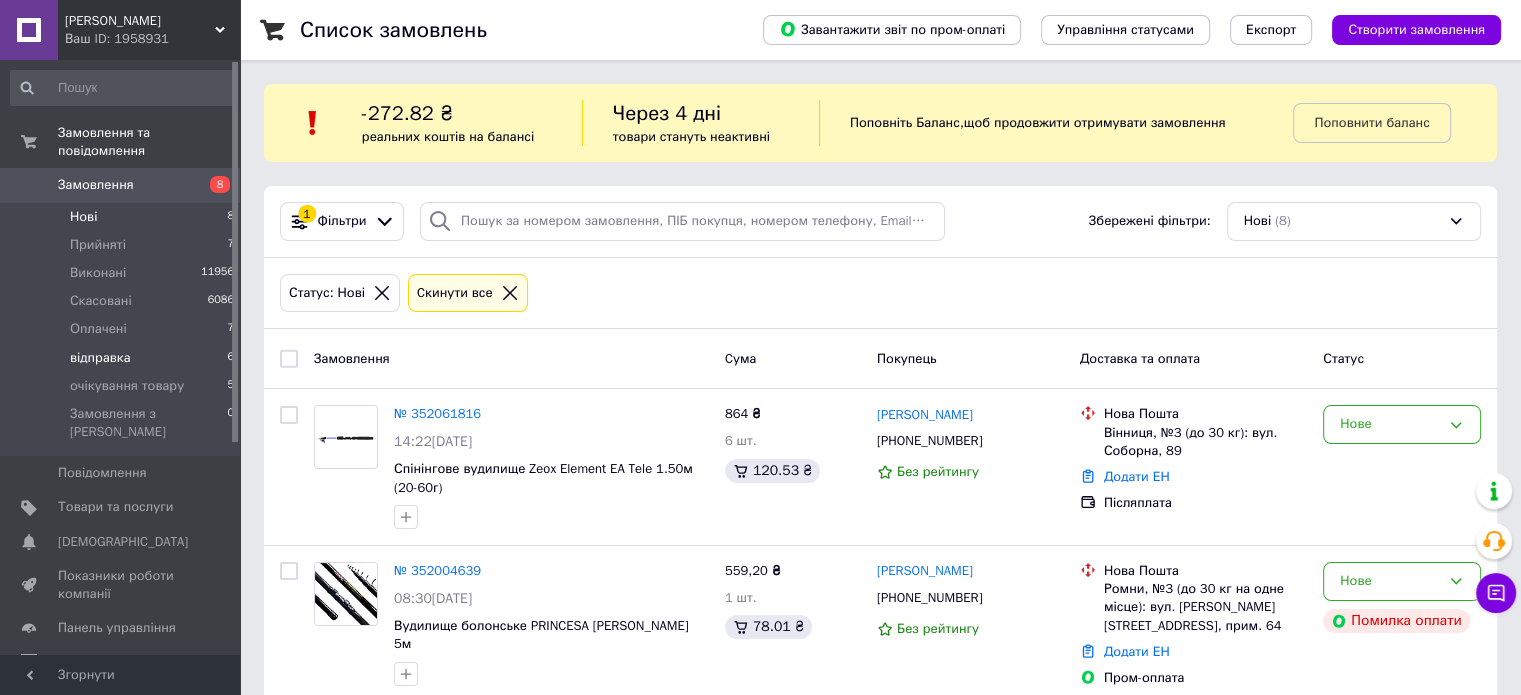 click on "відправка 6" at bounding box center [123, 358] 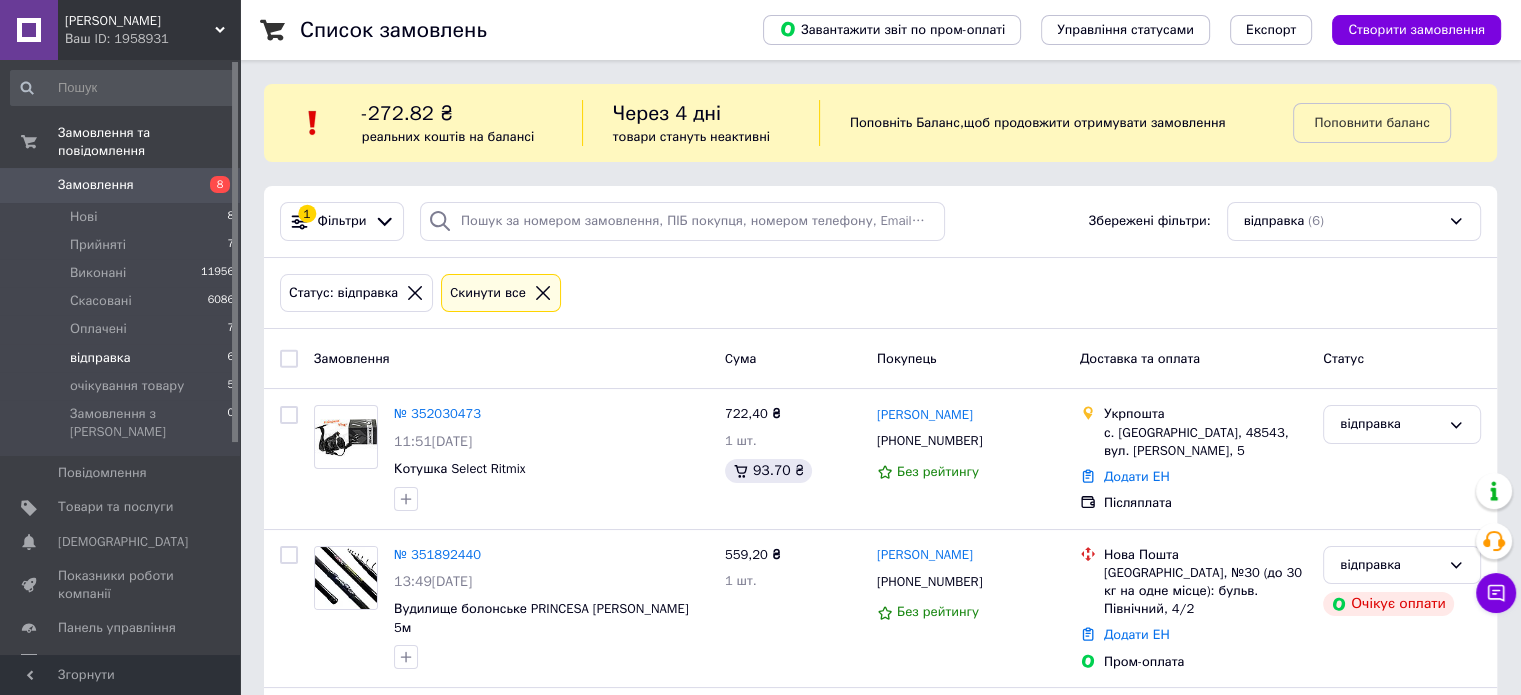 click on "Список замовлень   Завантажити звіт по пром-оплаті Управління статусами Експорт Створити замовлення -272.82 ₴ реальних коштів на балансі Через 4 дні товари стануть неактивні Поповніть Баланс ,  щоб продовжити отримувати замовлення Поповнити баланс 1 Фільтри Збережені фільтри: відправка (6) Статус: відправка Cкинути все Замовлення Cума Покупець Доставка та оплата Статус № 352030473 11:51, 10.07.2025 Котушка Select Ritmix 722,40 ₴ 1 шт. 93.70 ₴ Ярослав Плішка +380987898442 Без рейтингу Укрпошта с. Нагірянка, 48543, вул. Ольги Кобилянської, 5 Додати ЕН Післяплата відправка № 351892440 13:49, 09.07.2025 84%" at bounding box center [880, 811] 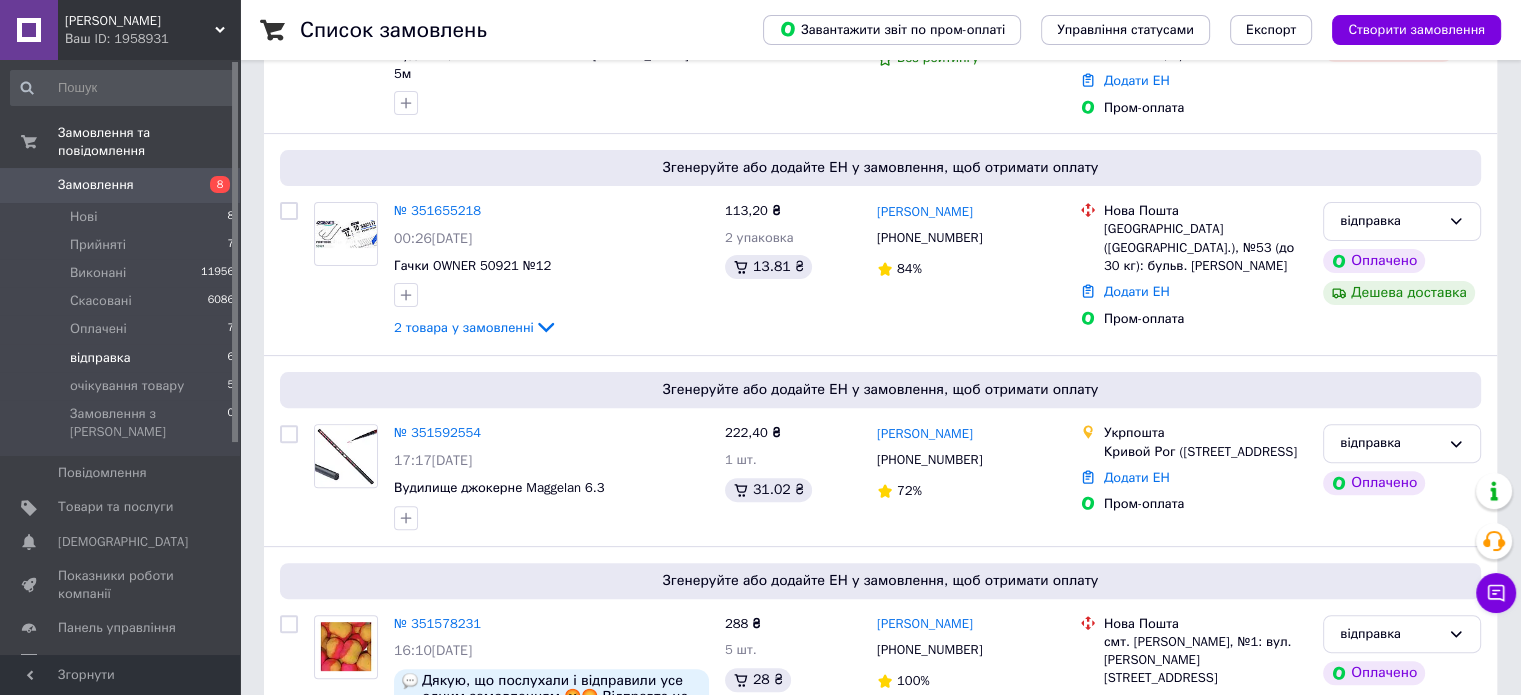 scroll, scrollTop: 560, scrollLeft: 0, axis: vertical 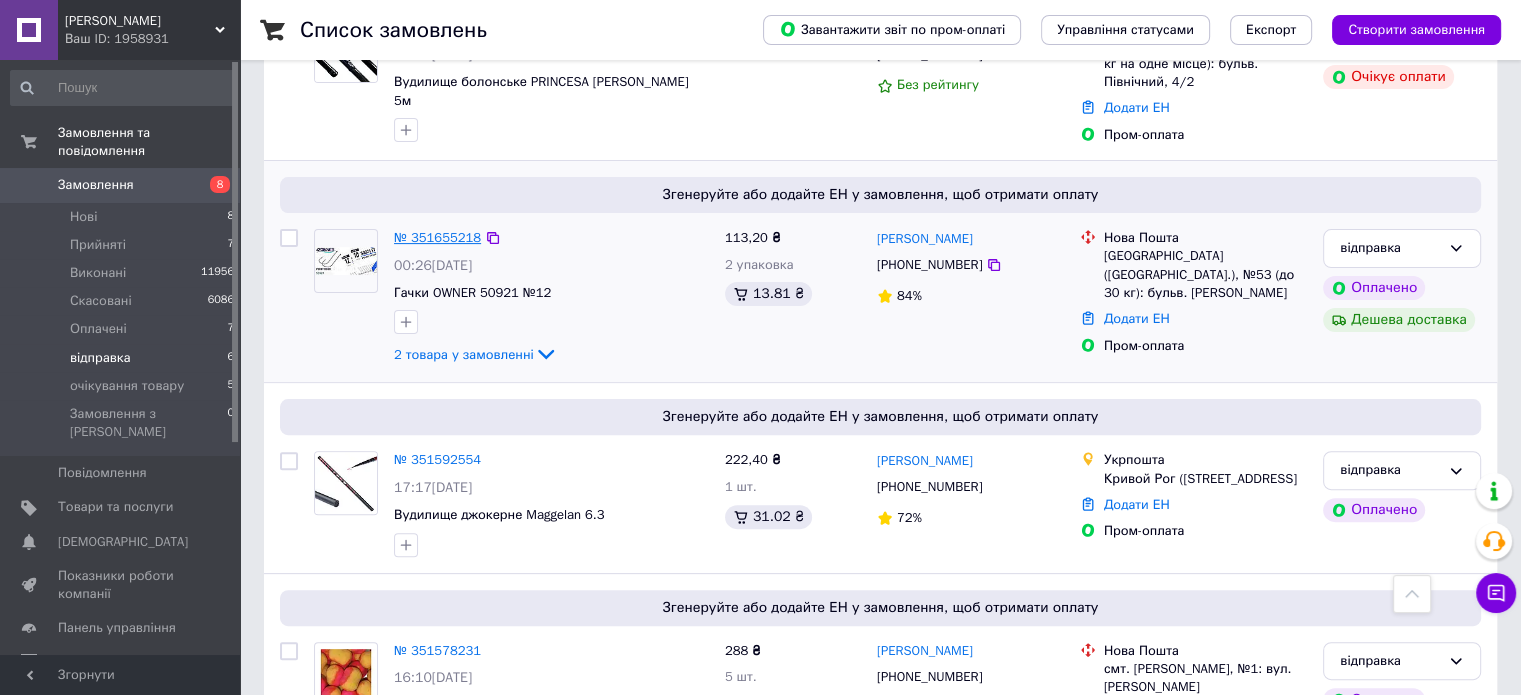 click on "№ 351655218" at bounding box center [437, 237] 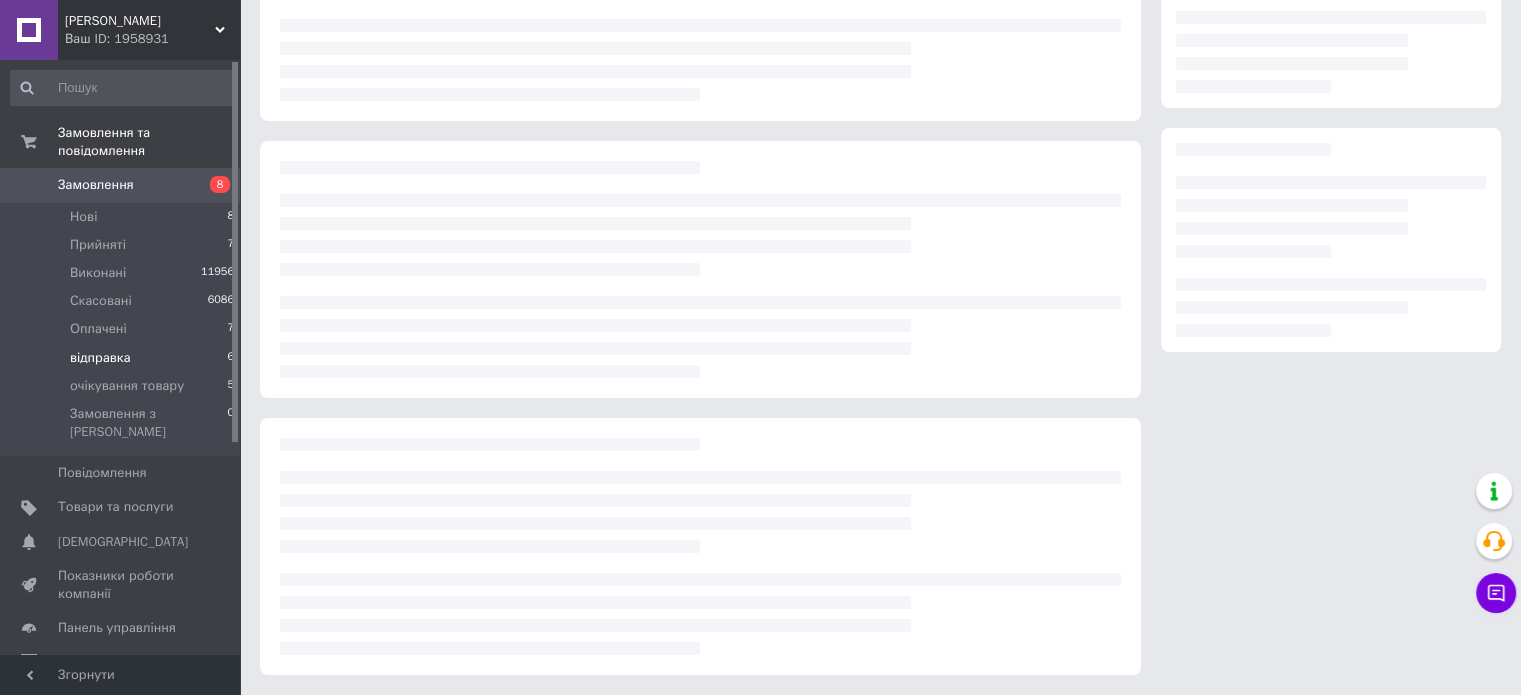scroll, scrollTop: 219, scrollLeft: 0, axis: vertical 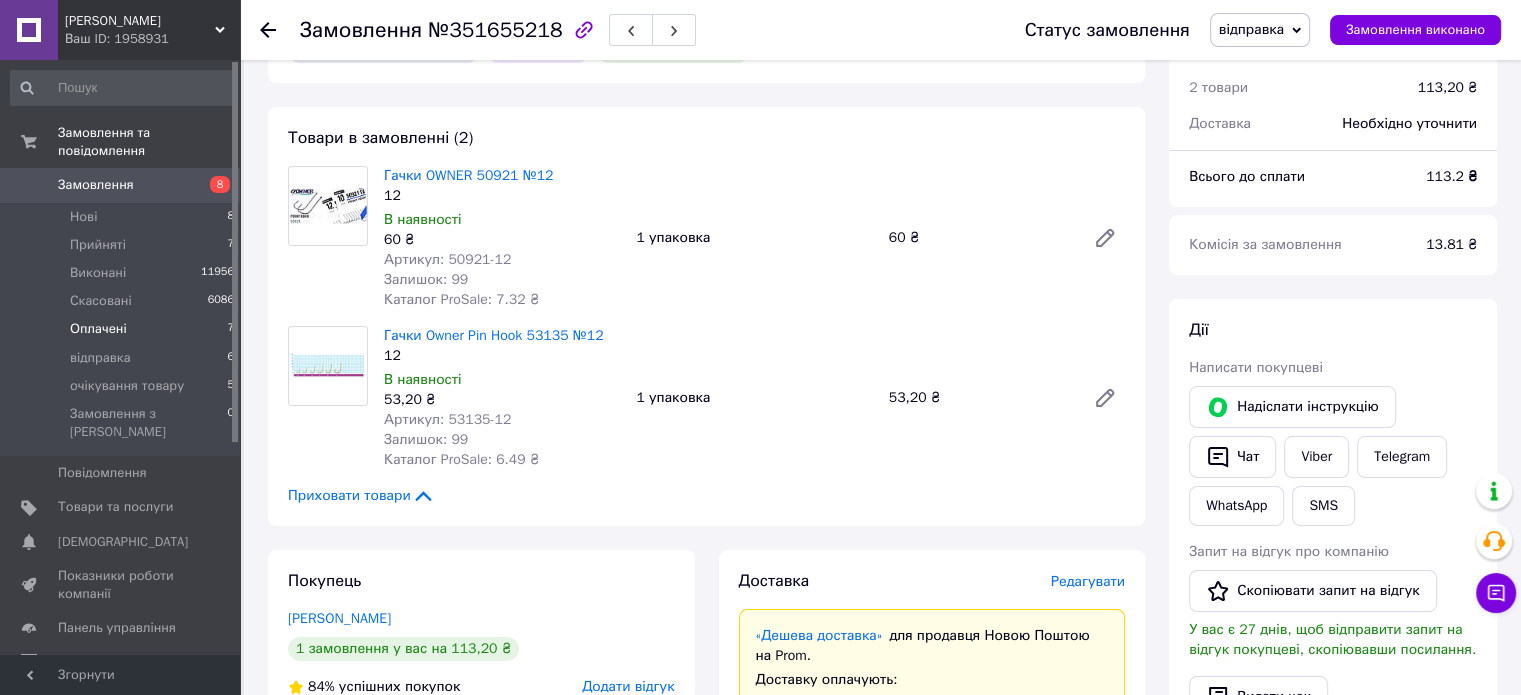 click on "Оплачені 7" at bounding box center [123, 329] 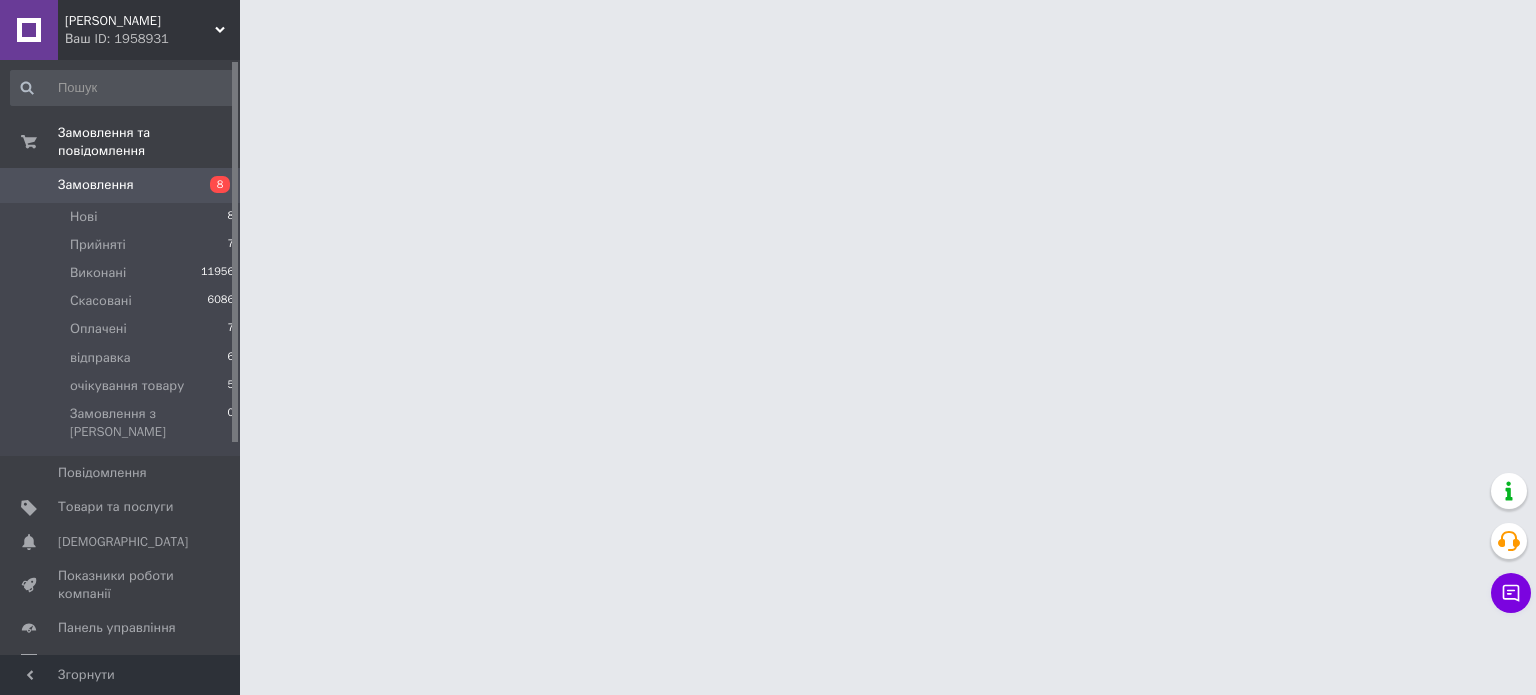 click on "Світ Рибалки Ваш ID: 1958931 Сайт Світ Рибалки Кабінет покупця Перевірити стан системи Сторінка на порталі Довідка Вийти Замовлення та повідомлення Замовлення 8 Нові 8 Прийняті 7 Виконані 11956 Скасовані 6086 Оплачені 7 відправка 6 очікування товару 5 Замовлення з Розетки 0 Повідомлення 0 Товари та послуги Сповіщення 0 Показники роботи компанії Панель управління Відгуки Клієнти Каталог ProSale Аналітика Інструменти веб-майстра та SEO Управління сайтом Гаманець компанії Маркет Налаштування Тарифи та рахунки Prom топ" at bounding box center (768, 25) 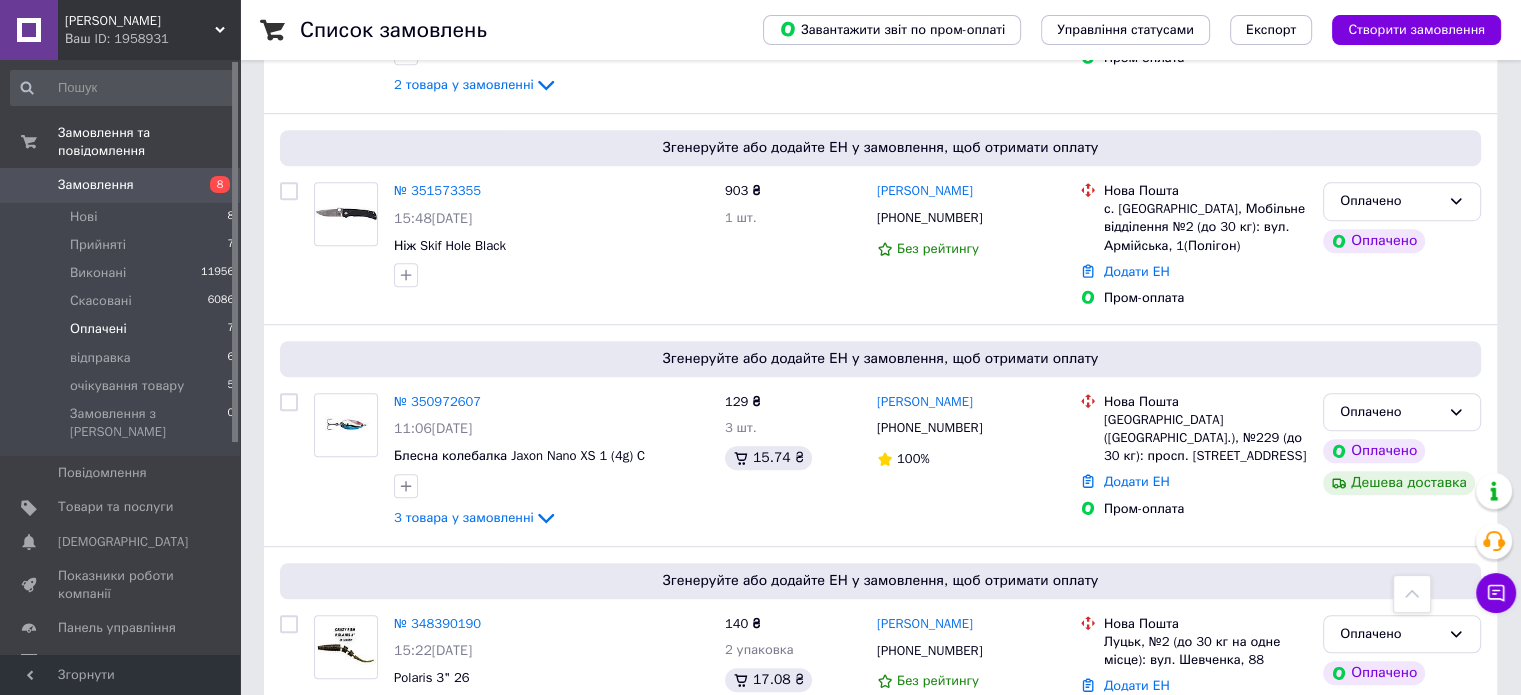 scroll, scrollTop: 1242, scrollLeft: 0, axis: vertical 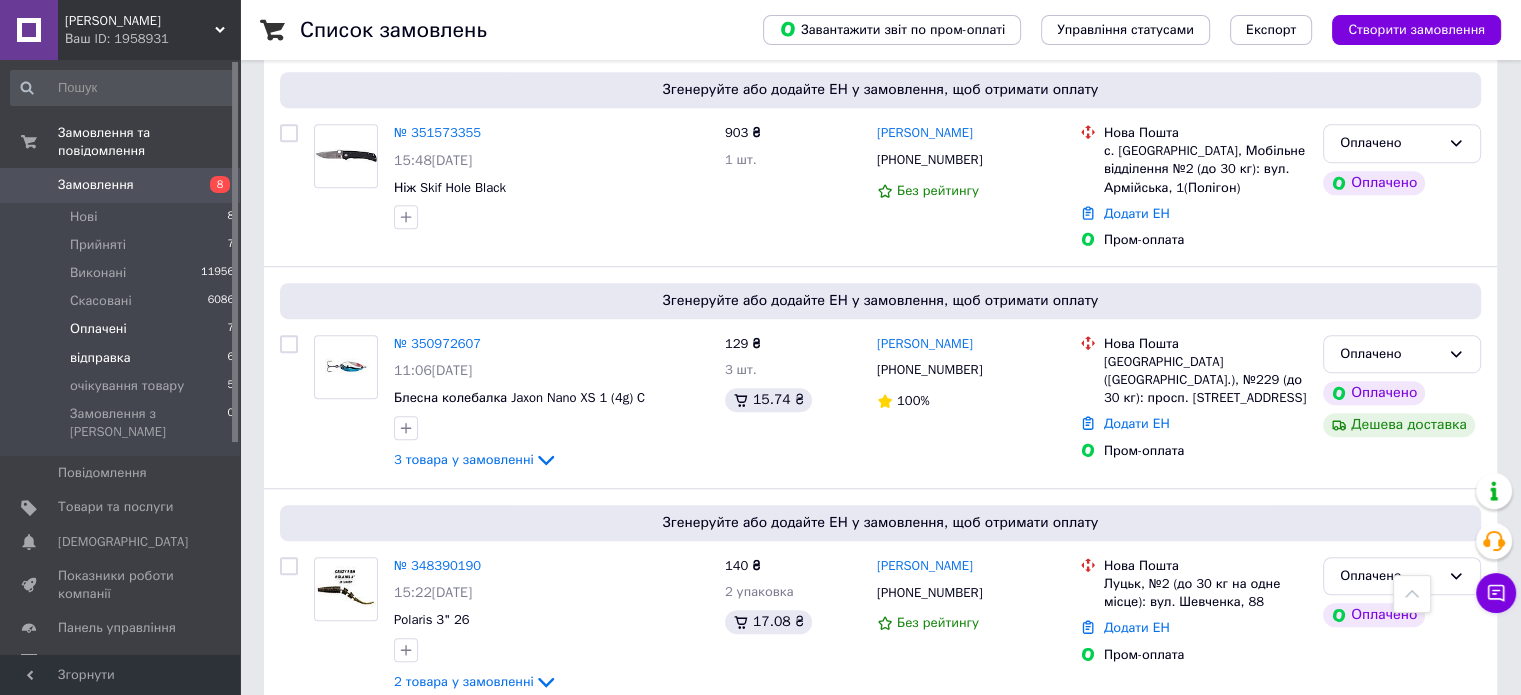 click on "відправка 6" at bounding box center (123, 358) 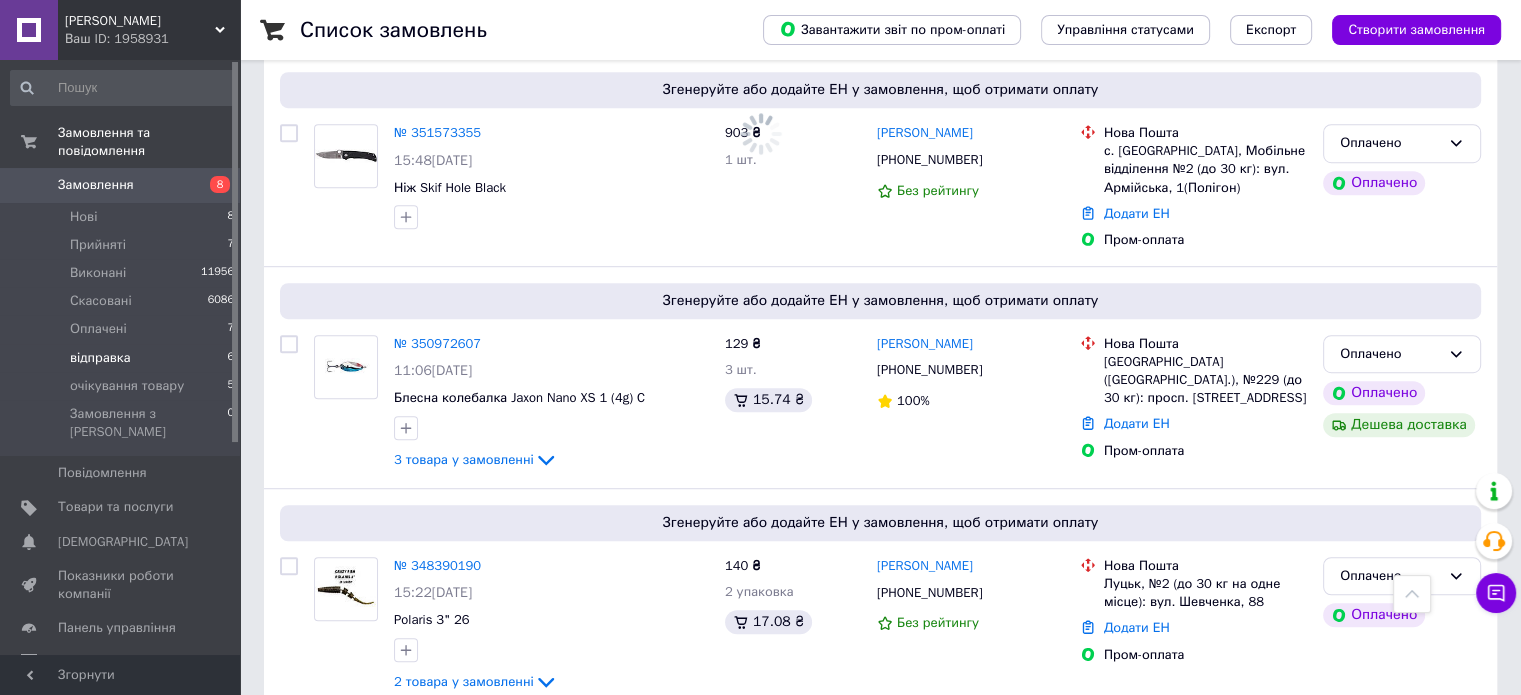 scroll, scrollTop: 0, scrollLeft: 0, axis: both 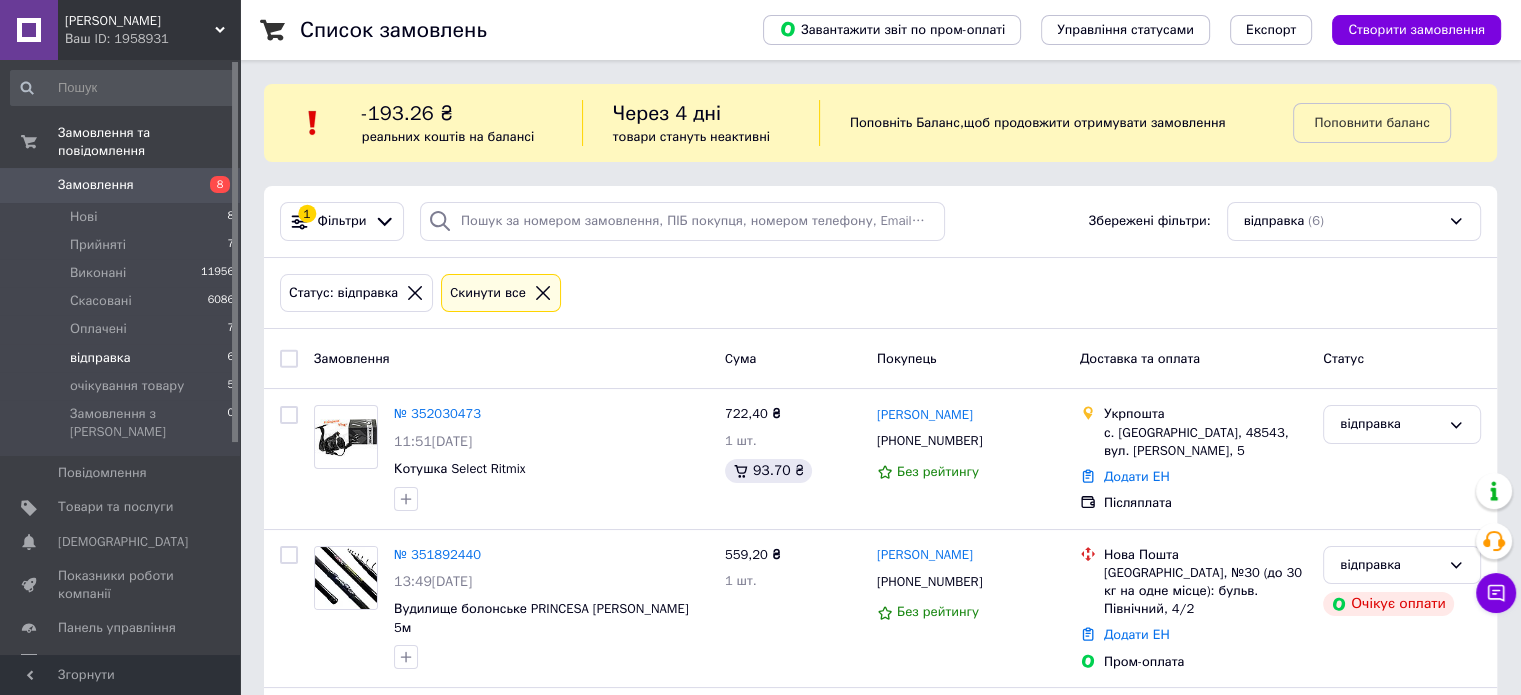 click on "Список замовлень   Завантажити звіт по пром-оплаті Управління статусами Експорт Створити замовлення -193.26 ₴ реальних коштів на балансі Через 4 дні товари стануть неактивні Поповніть Баланс ,  щоб продовжити отримувати замовлення Поповнити баланс 1 Фільтри Збережені фільтри: відправка (6) Статус: відправка Cкинути все Замовлення Cума Покупець Доставка та оплата Статус № 352030473 11:51, 10.07.2025 Котушка Select Ritmix 722,40 ₴ 1 шт. 93.70 ₴ Ярослав Плішка +380987898442 Без рейтингу Укрпошта с. Нагірянка, 48543, вул. Ольги Кобилянської, 5 Додати ЕН Післяплата відправка № 351892440 13:49, 09.07.2025 84%" at bounding box center [880, 811] 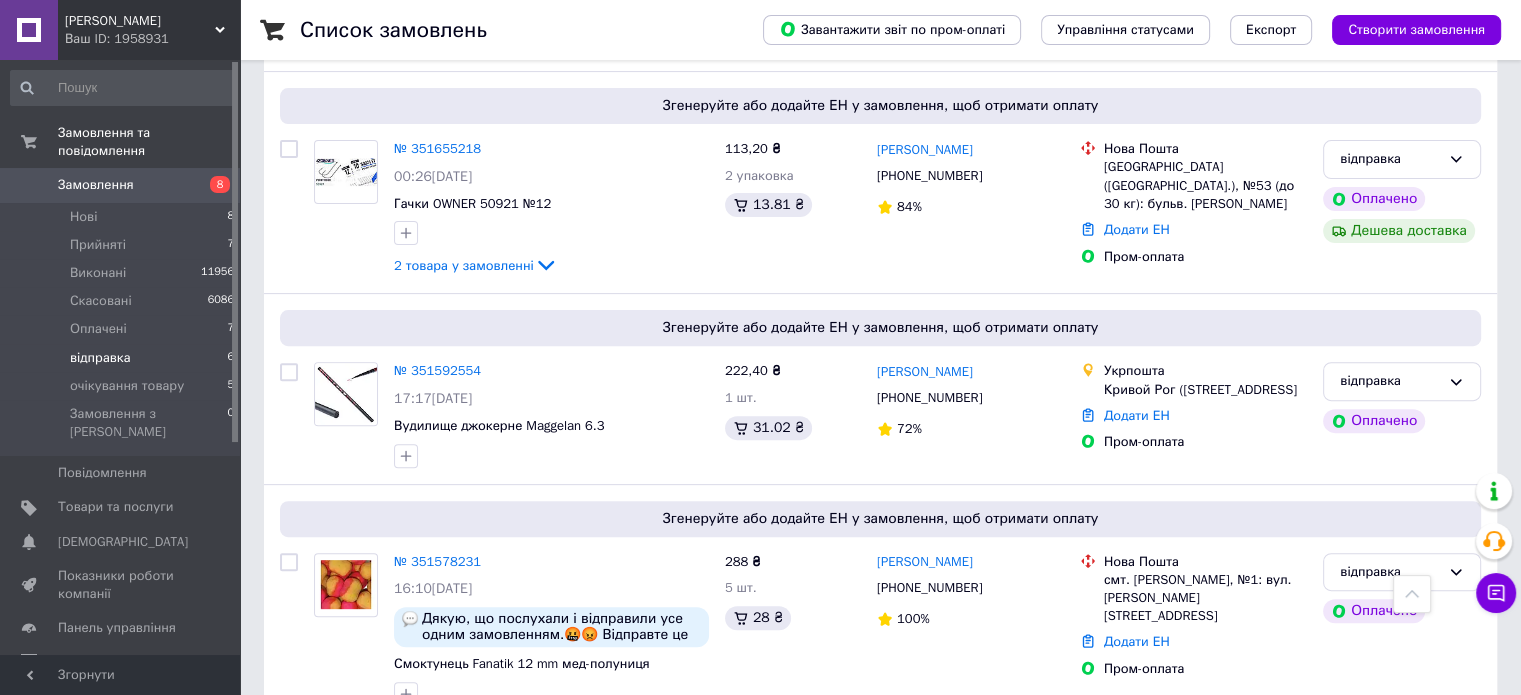 scroll, scrollTop: 640, scrollLeft: 0, axis: vertical 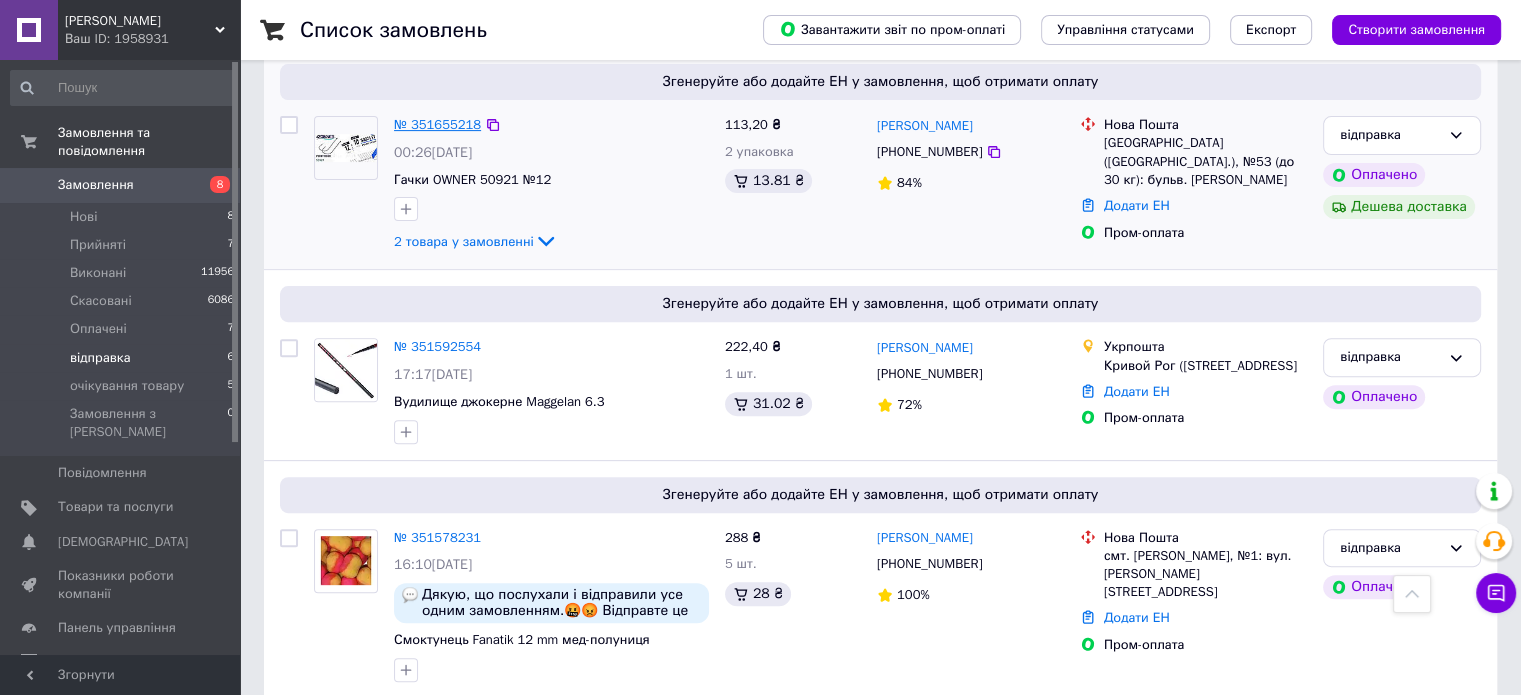 click on "№ 351655218" at bounding box center (437, 124) 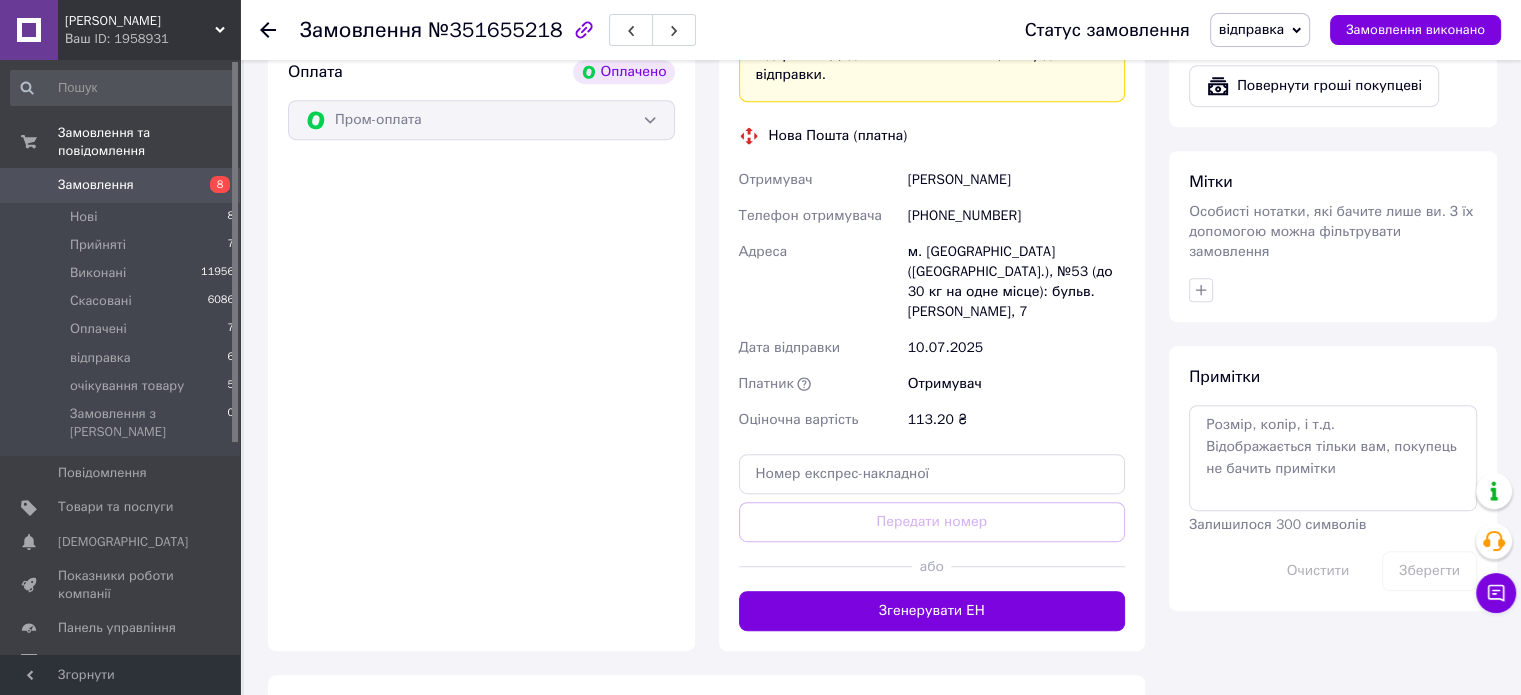 scroll, scrollTop: 920, scrollLeft: 0, axis: vertical 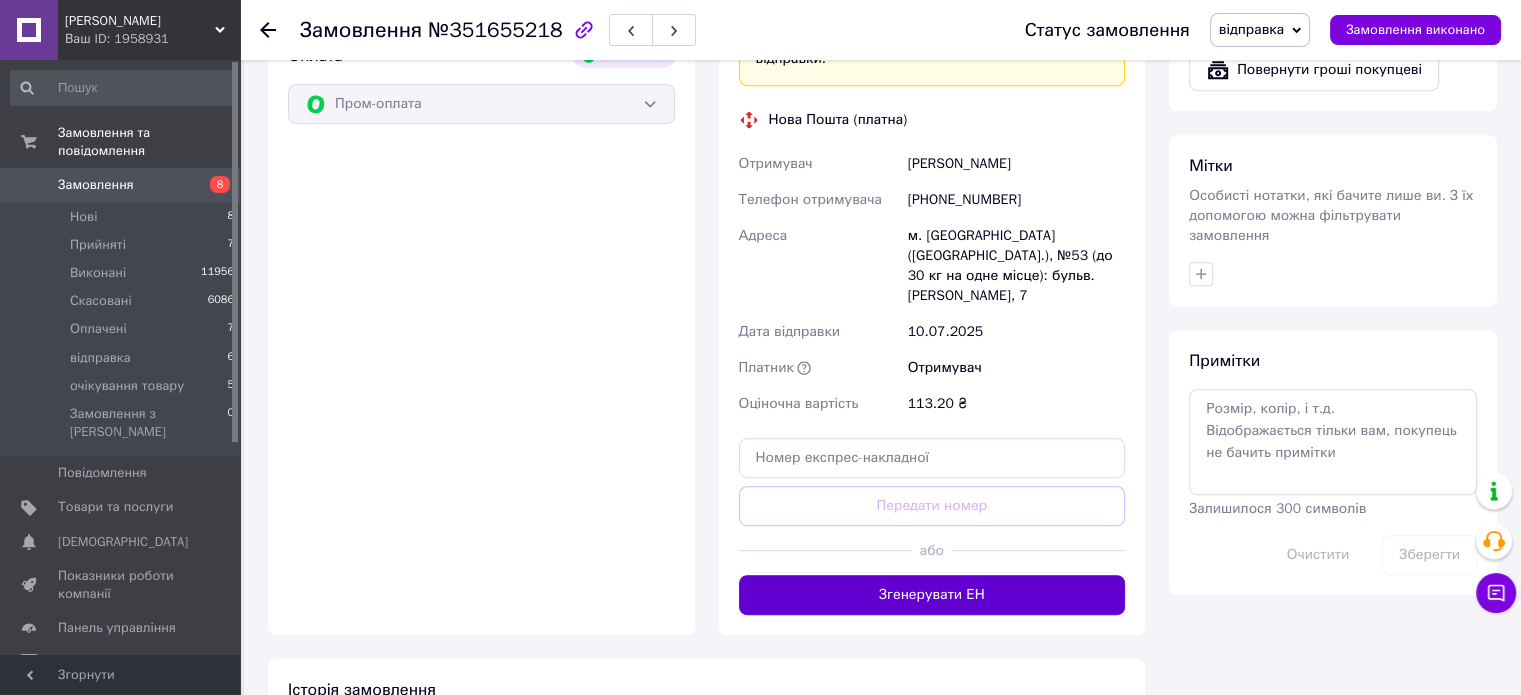 click on "Згенерувати ЕН" at bounding box center [932, 595] 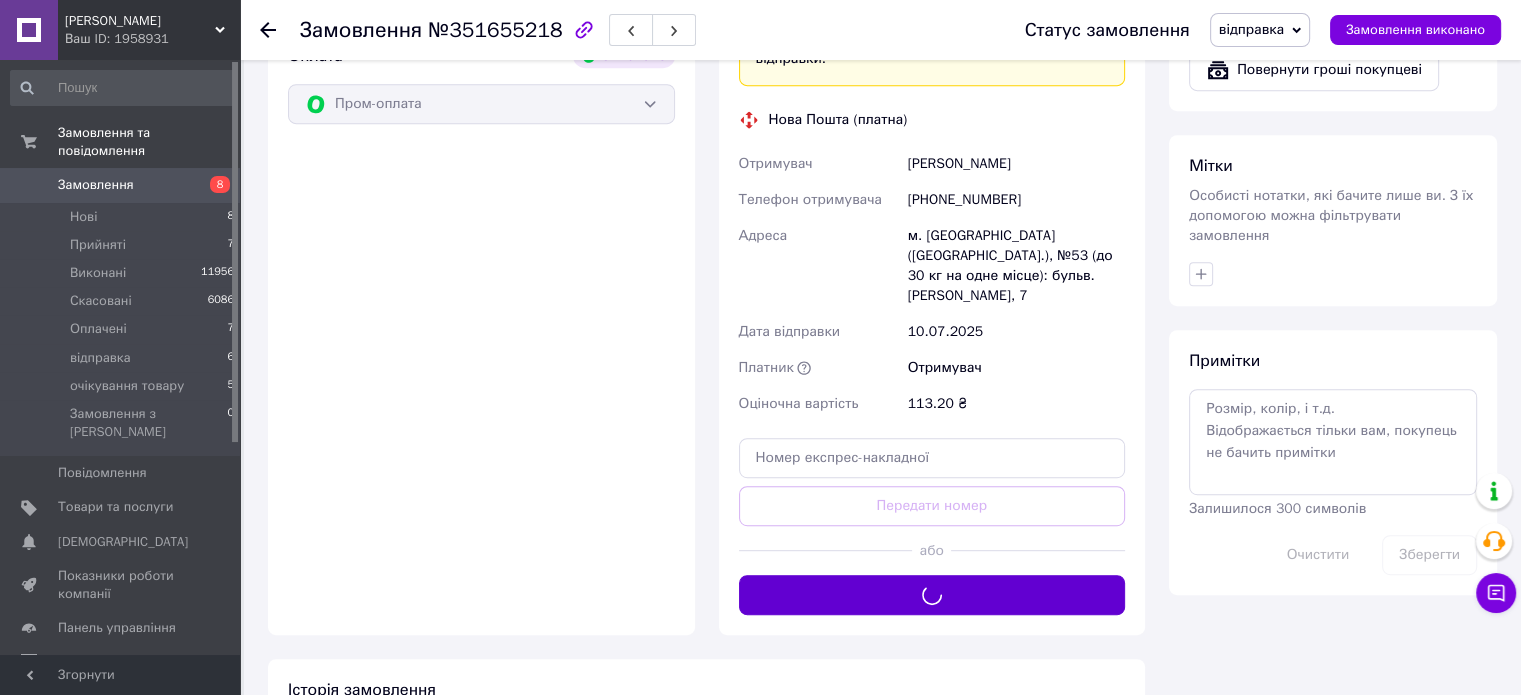 type 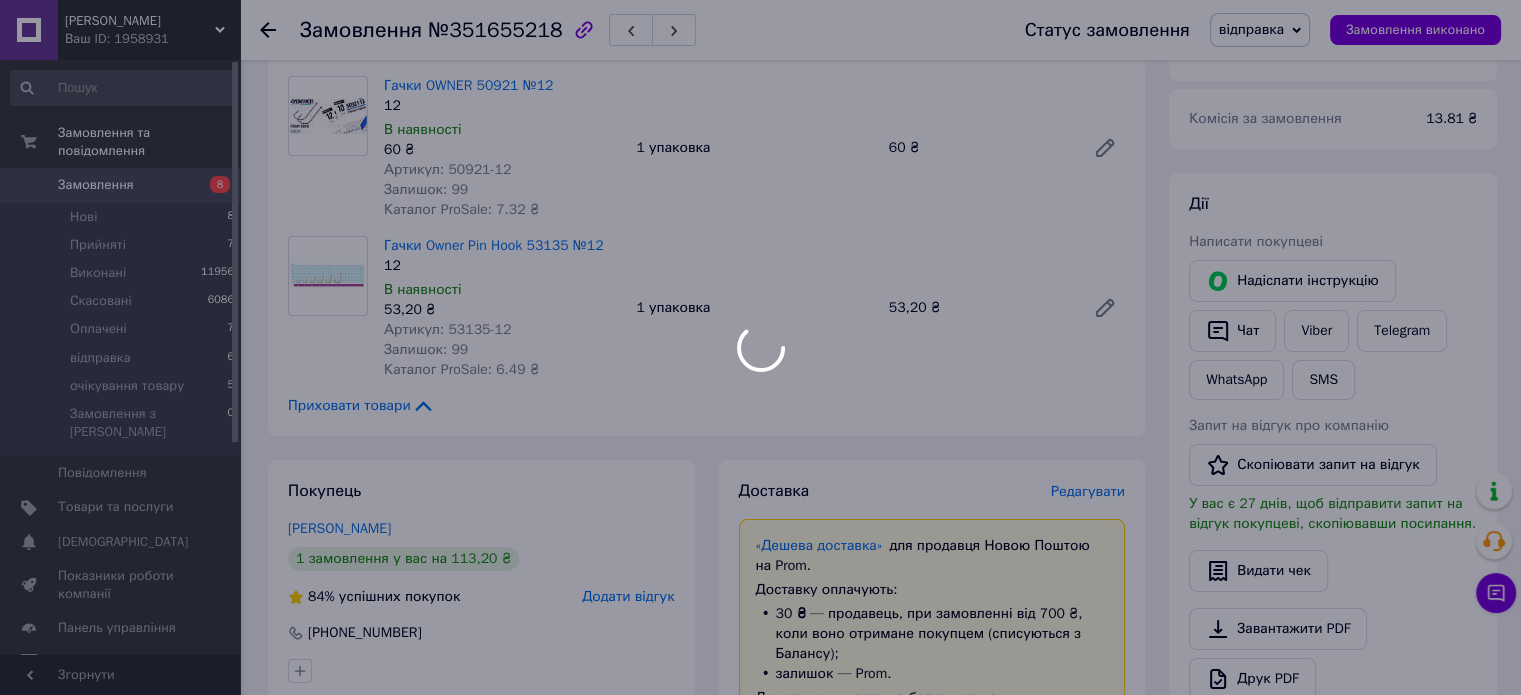 scroll, scrollTop: 200, scrollLeft: 0, axis: vertical 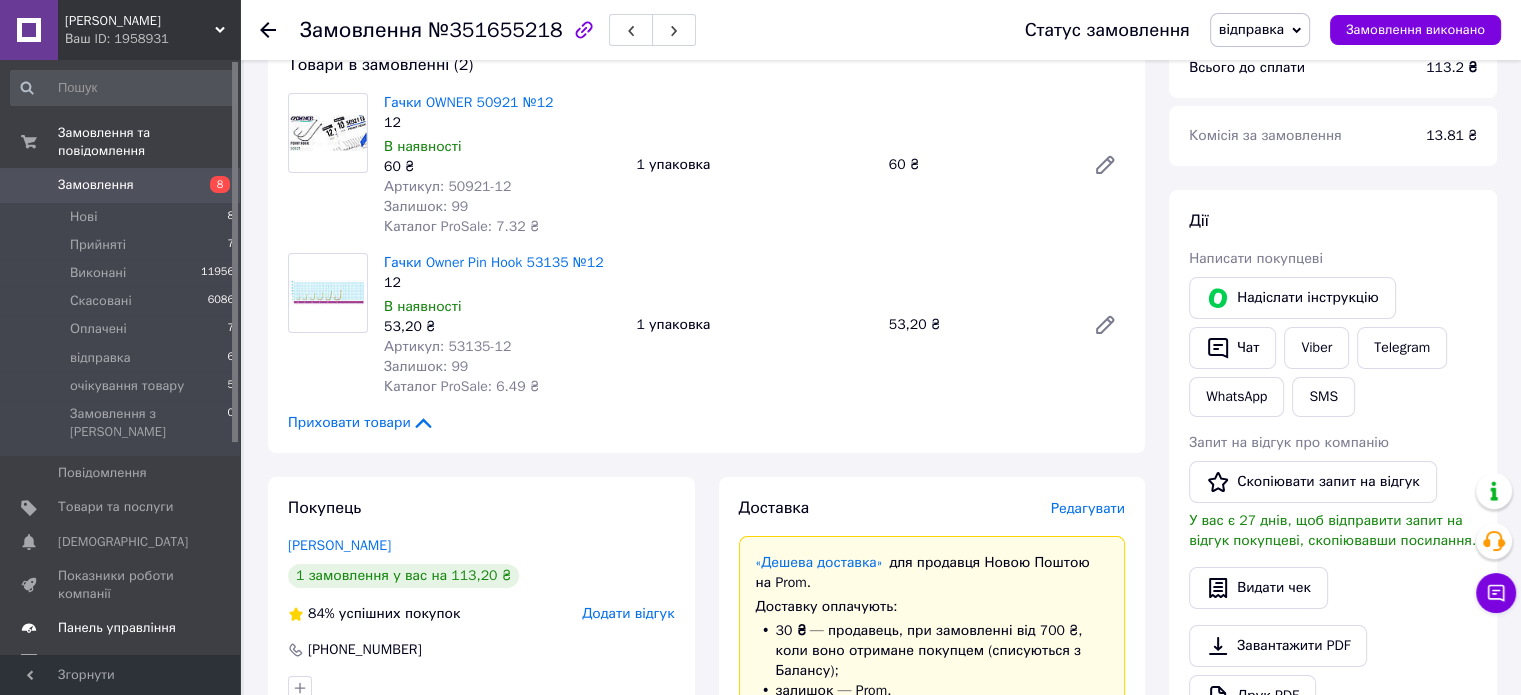 click on "Панель управління" at bounding box center (123, 628) 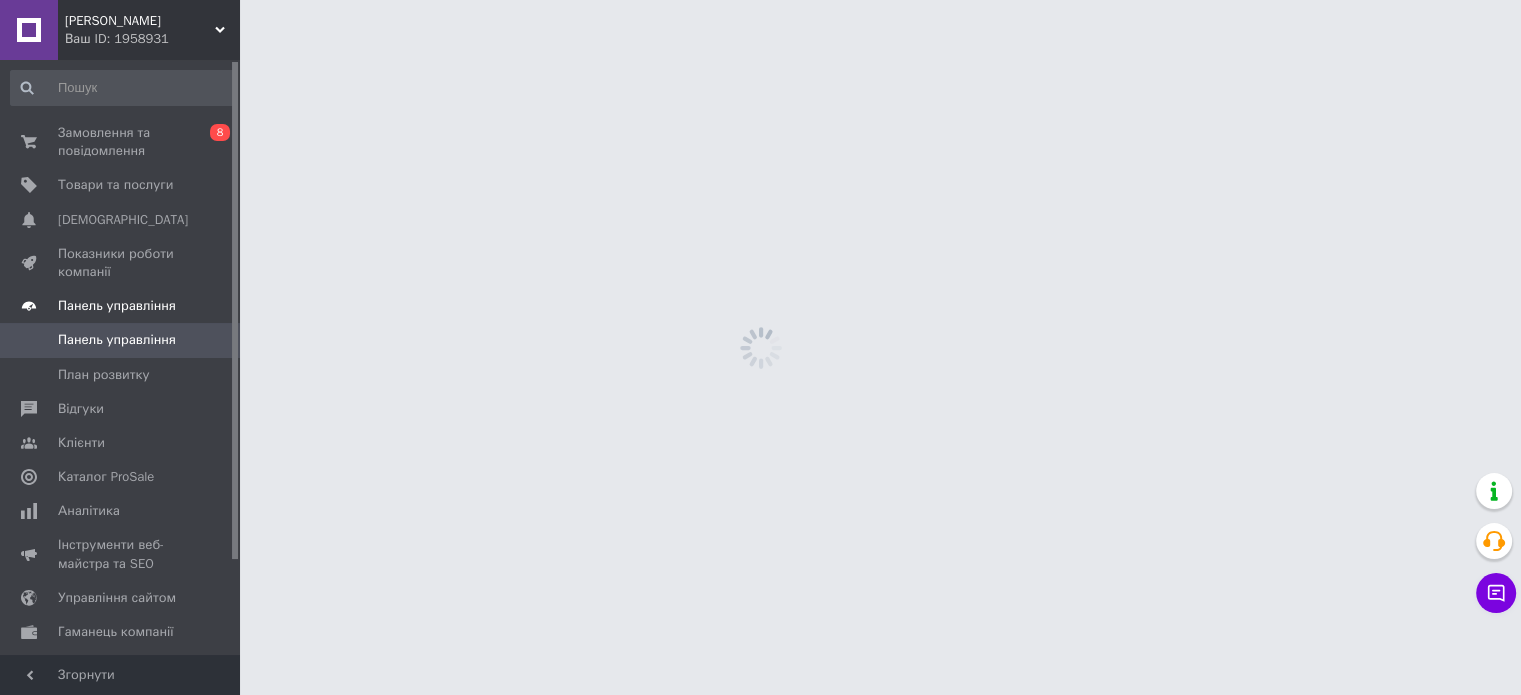scroll, scrollTop: 0, scrollLeft: 0, axis: both 